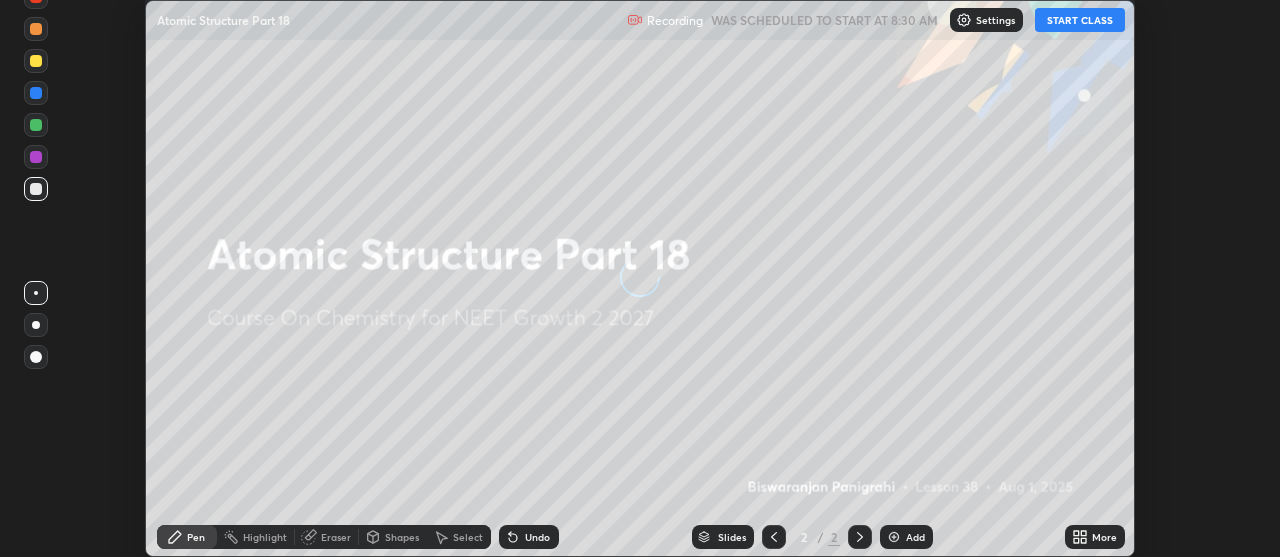 scroll, scrollTop: 0, scrollLeft: 0, axis: both 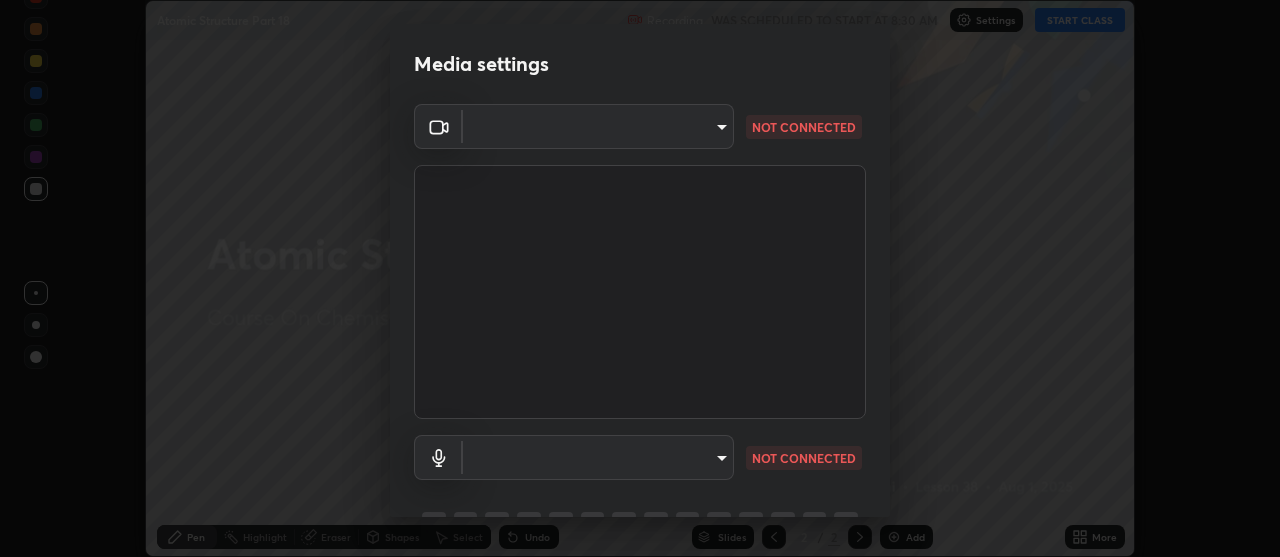 type on "4eebad9fb2b760257747d3faba0537f77ebfd590b97cb0ff6e10e17389be776b" 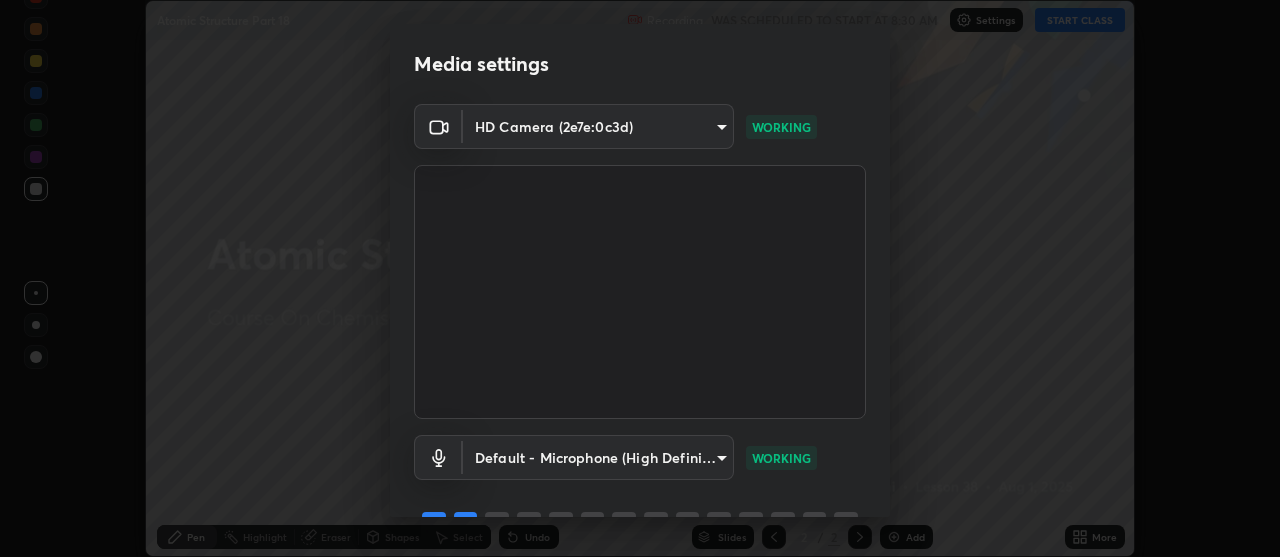 click on "Erase all Atomic Structure Part 18 Recording WAS SCHEDULED TO START AT  8:30 AM Settings START CLASS Setting up your live class Atomic Structure Part 18 • L38 of Course On Chemistry for NEET Growth 2 2027 [FIRST] [LAST] Pen Highlight Eraser Shapes Select Undo Slides 2 / 2 Add More No doubts shared Encourage your learners to ask a doubt for better clarity Report an issue Reason for reporting Buffering Chat not working Audio - Video sync issue Educator video quality low ​ Attach an image Report Media settings HD Camera ([DEVICE_ID]) [DEVICE_STATUS] WORKING Default - Microphone (High Definition Audio Device) default WORKING 1 / 5 Next" at bounding box center [640, 278] 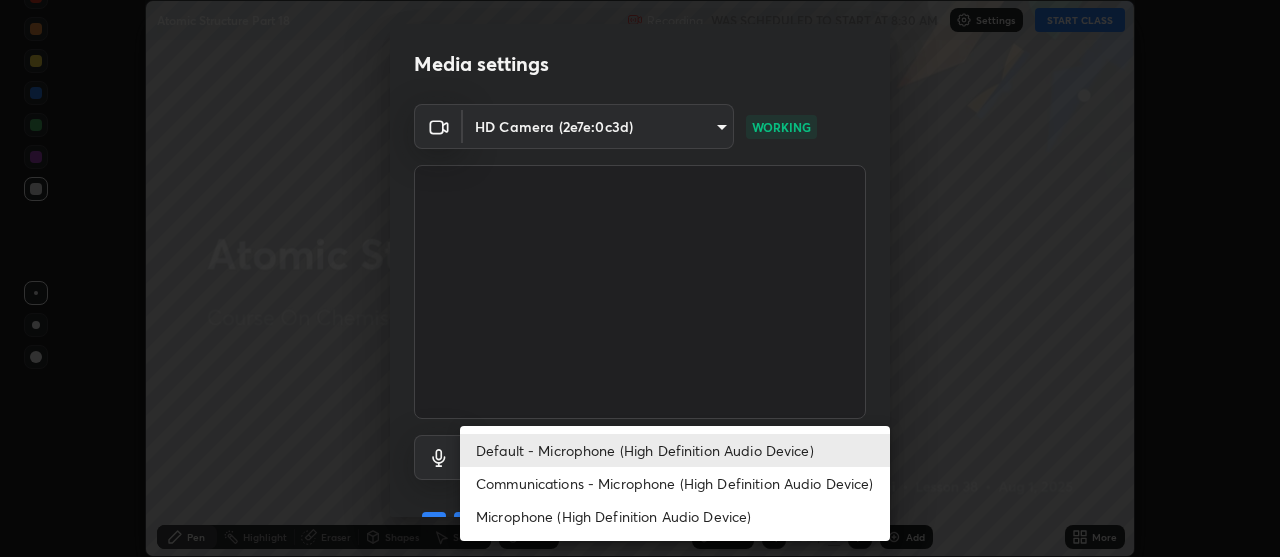 click on "Communications - Microphone (High Definition Audio Device)" at bounding box center [675, 483] 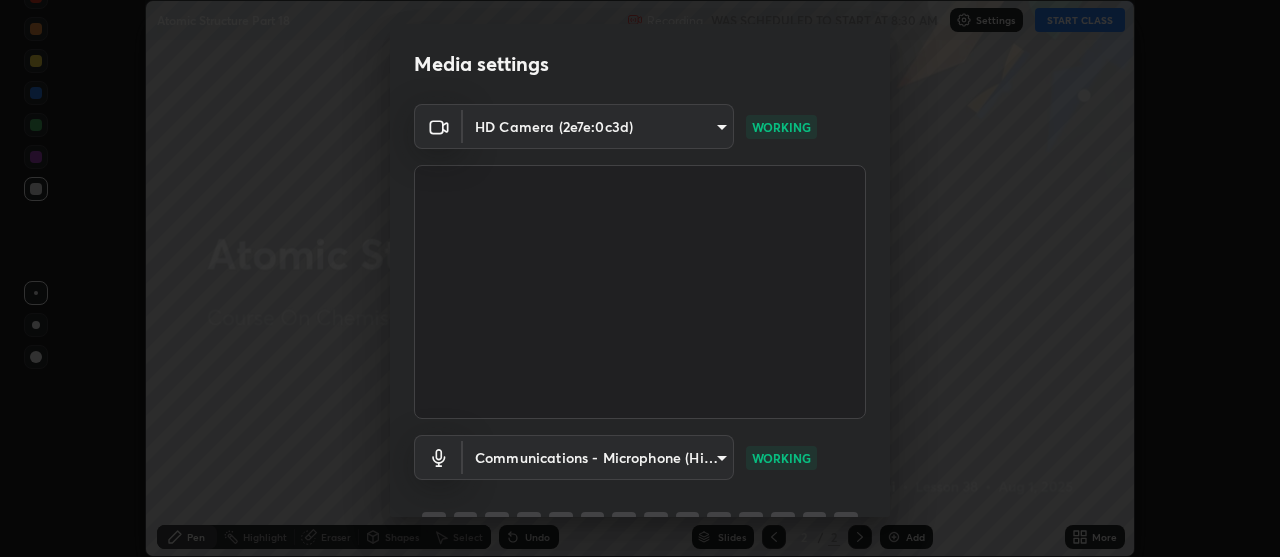 click on "Erase all Atomic Structure Part 18 Recording WAS SCHEDULED TO START AT  8:30 AM Settings START CLASS Setting up your live class Atomic Structure Part 18 • L38 of Course On Chemistry for NEET Growth 2 2027 [FIRST] [LAST] Pen Highlight Eraser Shapes Select Undo Slides 2 / 2 Add More No doubts shared Encourage your learners to ask a doubt for better clarity Report an issue Reason for reporting Buffering Chat not working Audio - Video sync issue Educator video quality low ​ Attach an image Report Media settings HD Camera ([DEVICE_ID]) [DEVICE_STATUS] WORKING Communications - Microphone (High Definition Audio Device) communications WORKING 1 / 5 Next Default - Microphone (High Definition Audio Device) Communications - Microphone (High Definition Audio Device) Microphone (High Definition Audio Device)" at bounding box center [640, 278] 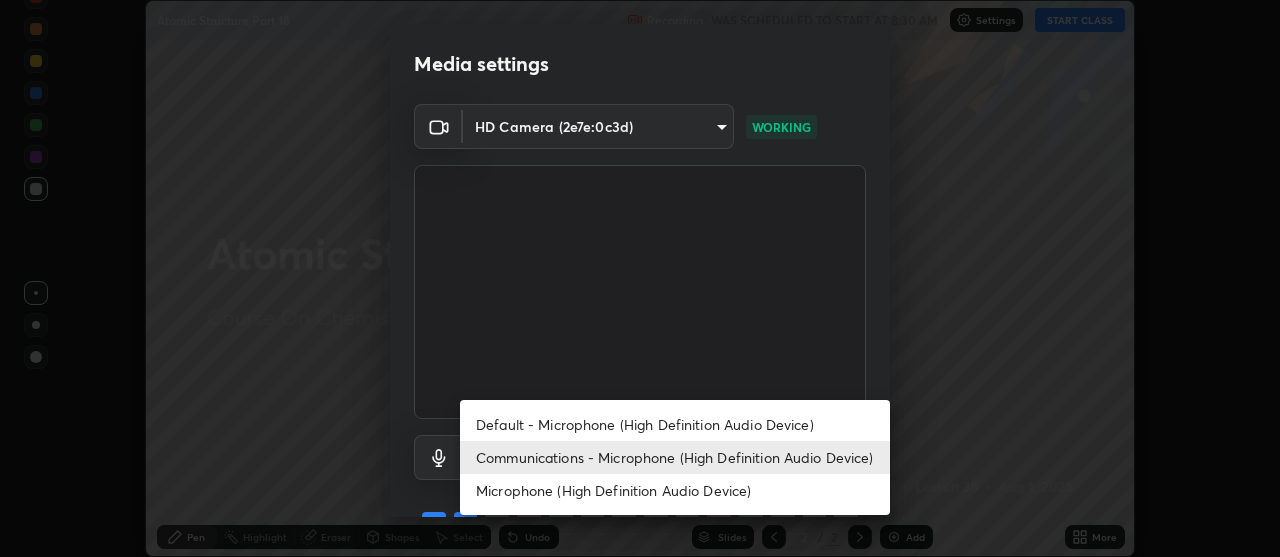 click on "Default - Microphone (High Definition Audio Device)" at bounding box center [675, 424] 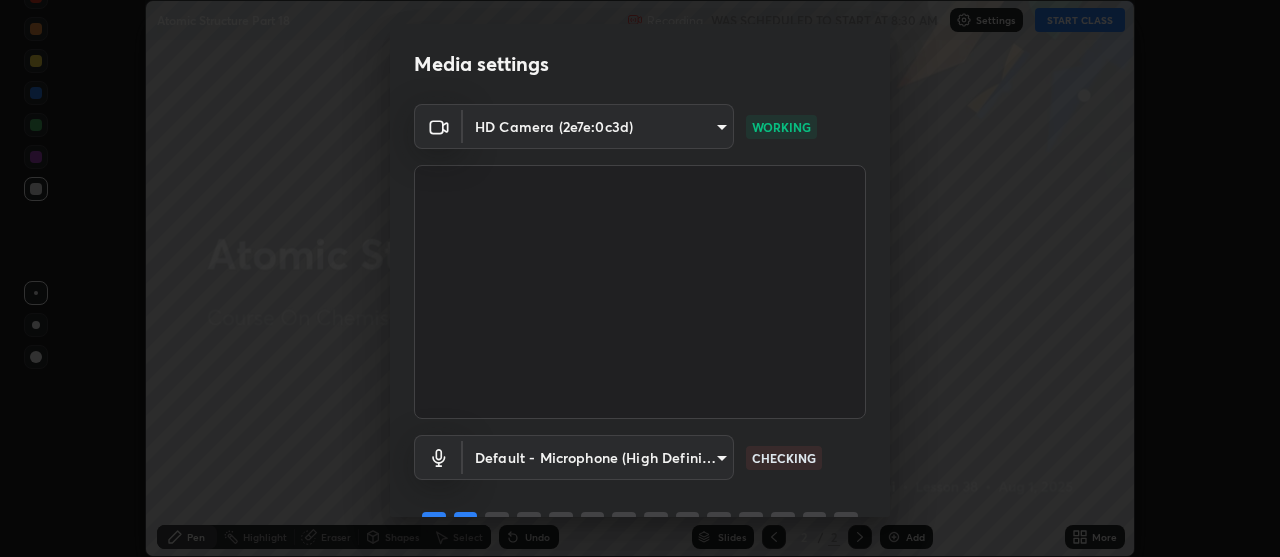 type on "default" 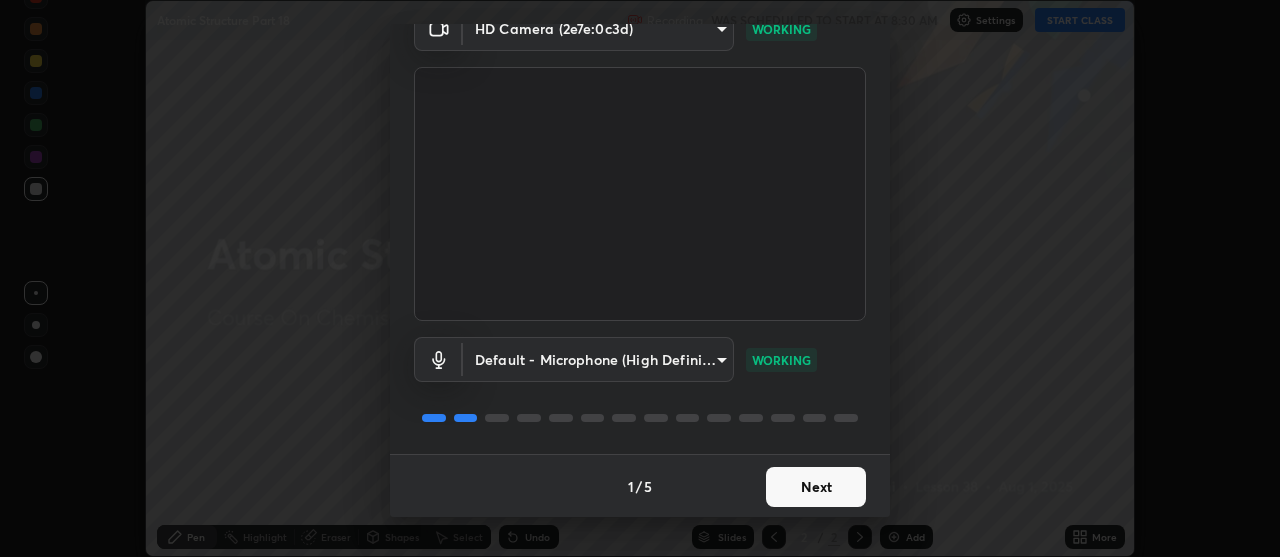 scroll, scrollTop: 99, scrollLeft: 0, axis: vertical 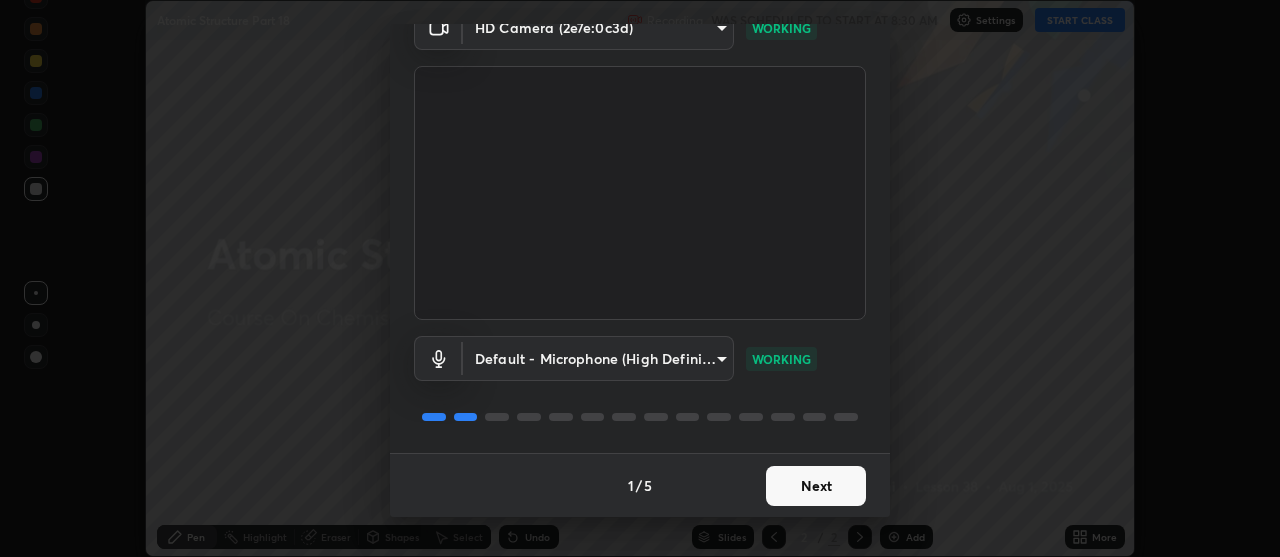 click on "Next" at bounding box center [816, 486] 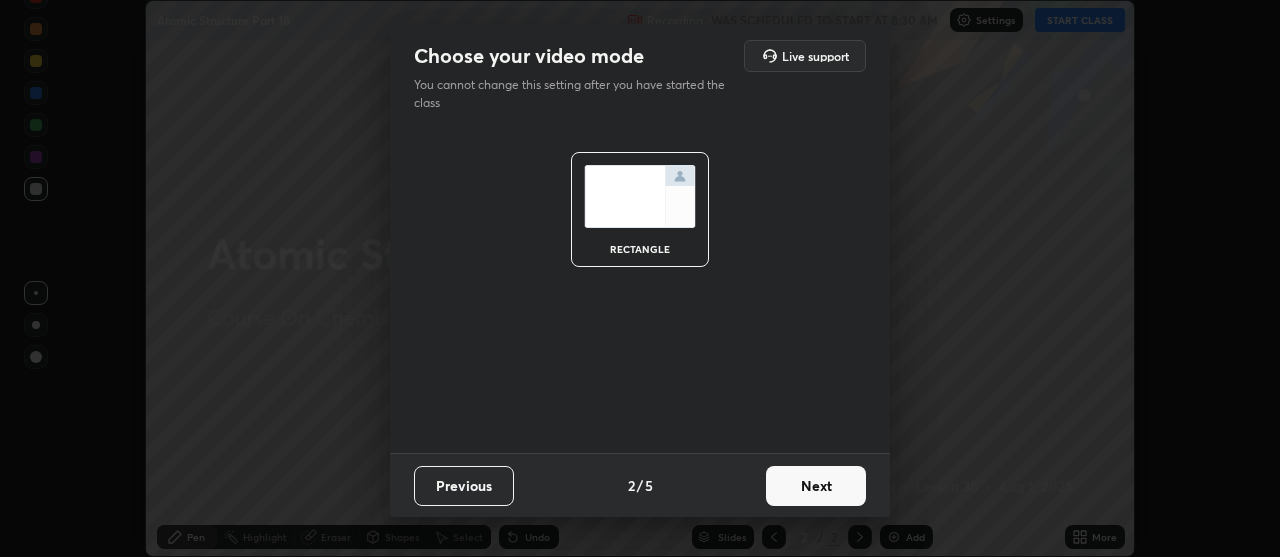 scroll, scrollTop: 0, scrollLeft: 0, axis: both 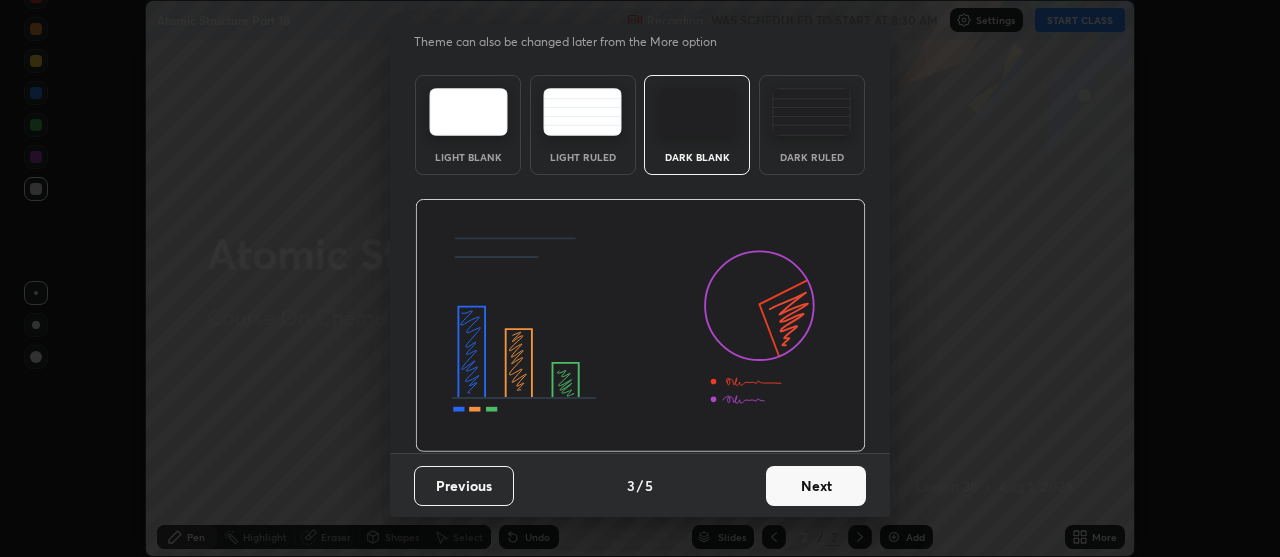 click on "Next" at bounding box center (816, 486) 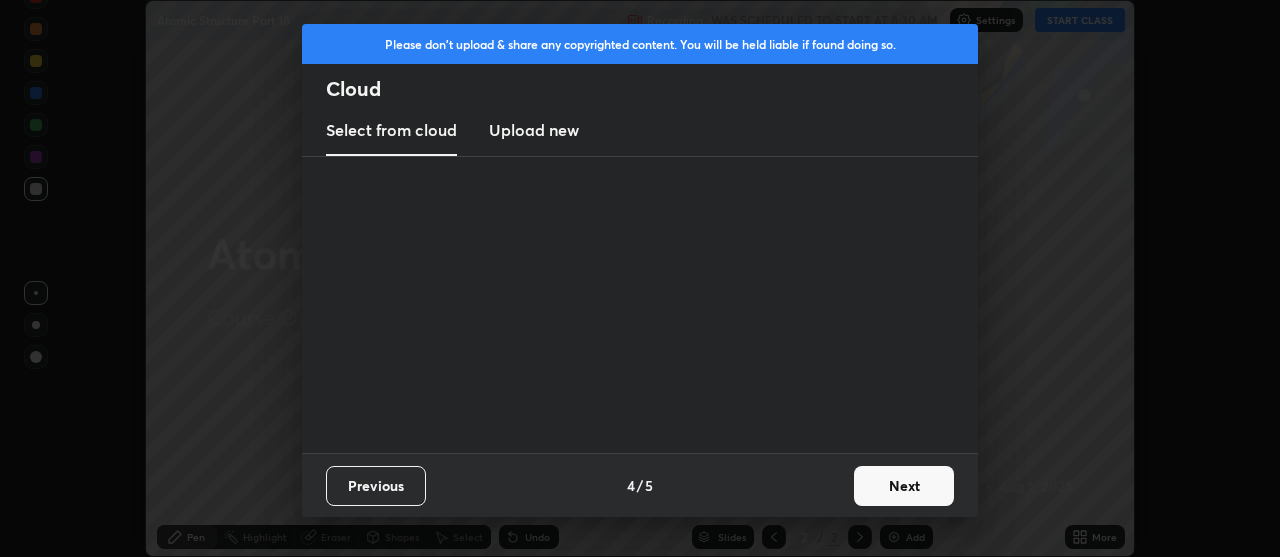 scroll, scrollTop: 0, scrollLeft: 0, axis: both 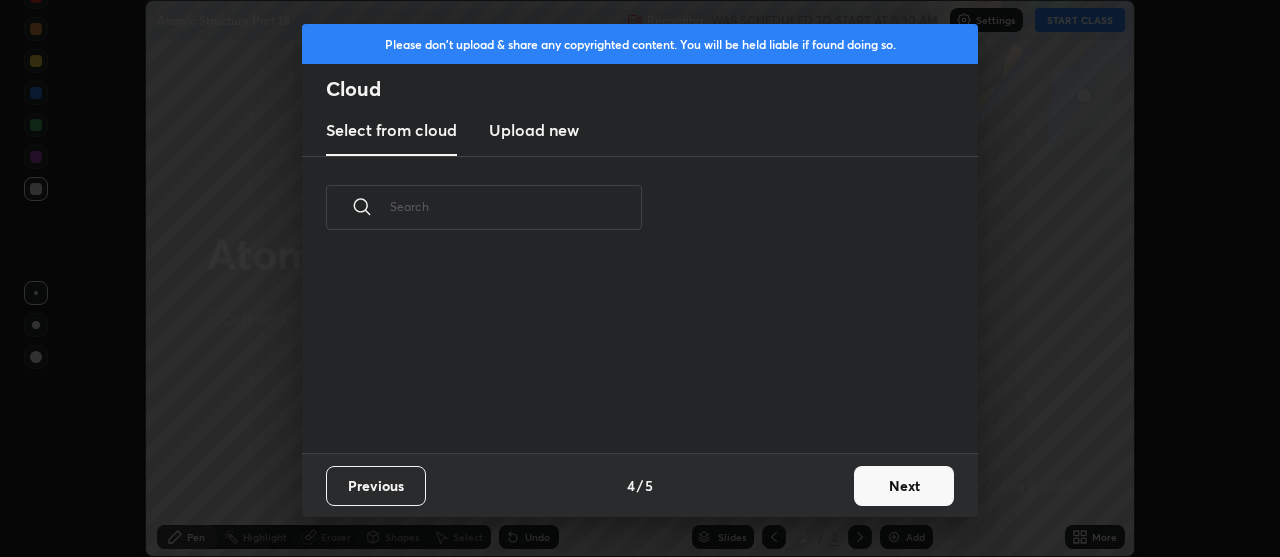 click on "Next" at bounding box center (904, 486) 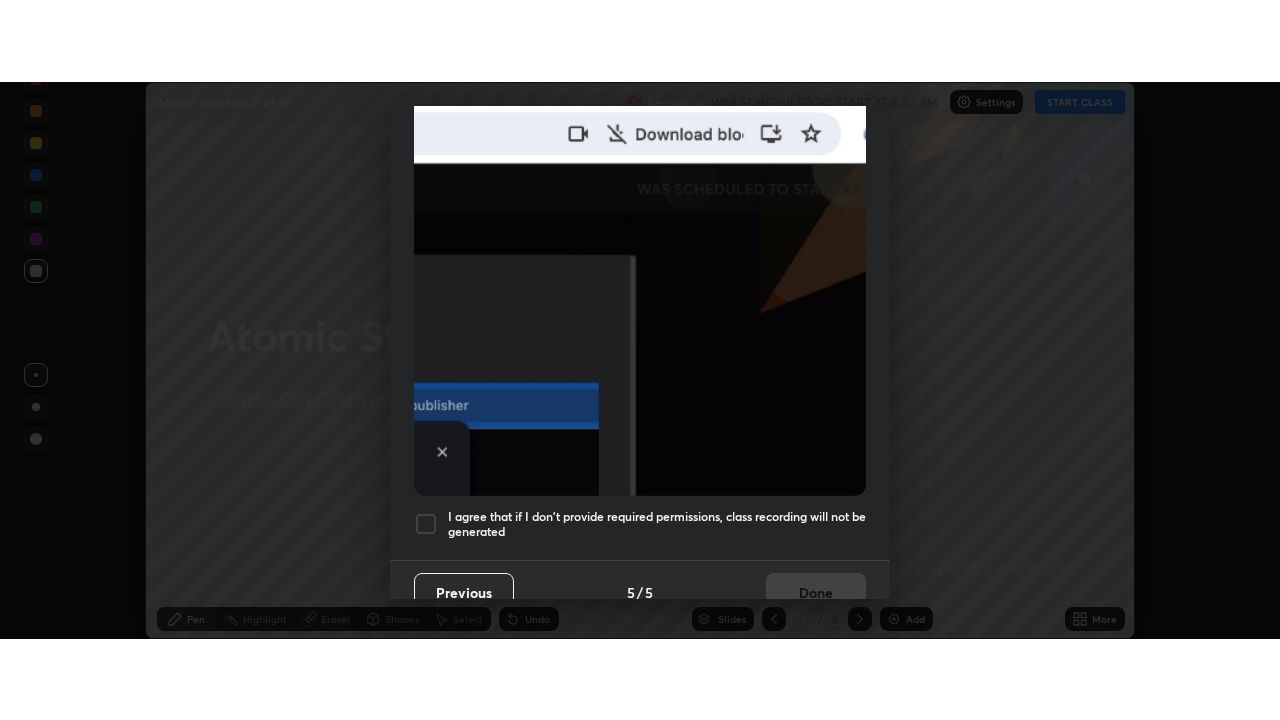 scroll, scrollTop: 507, scrollLeft: 0, axis: vertical 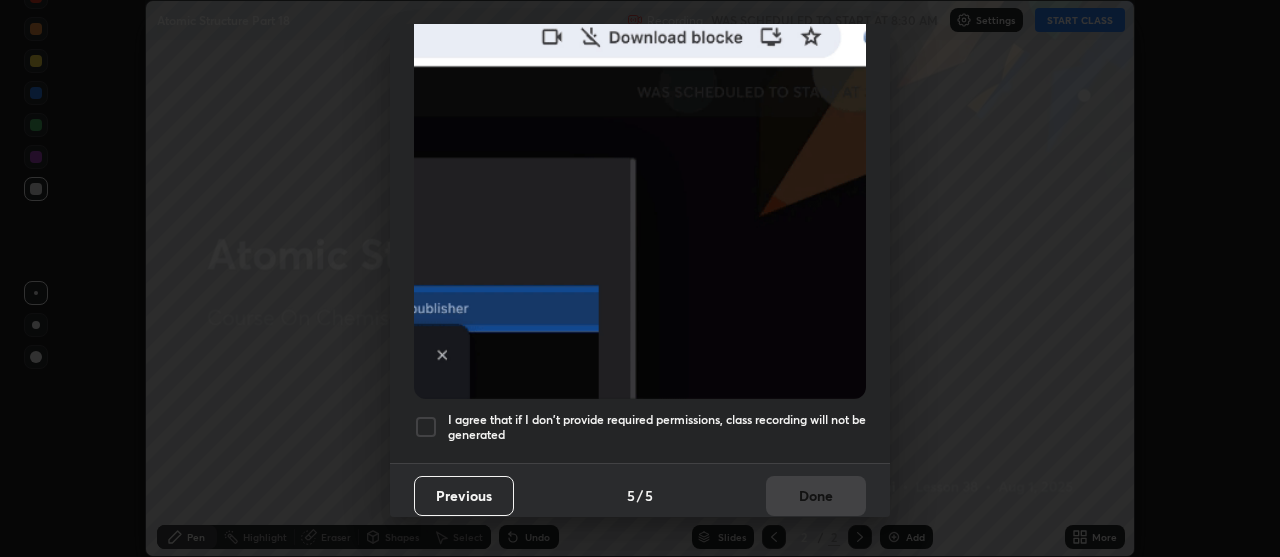 click at bounding box center [426, 427] 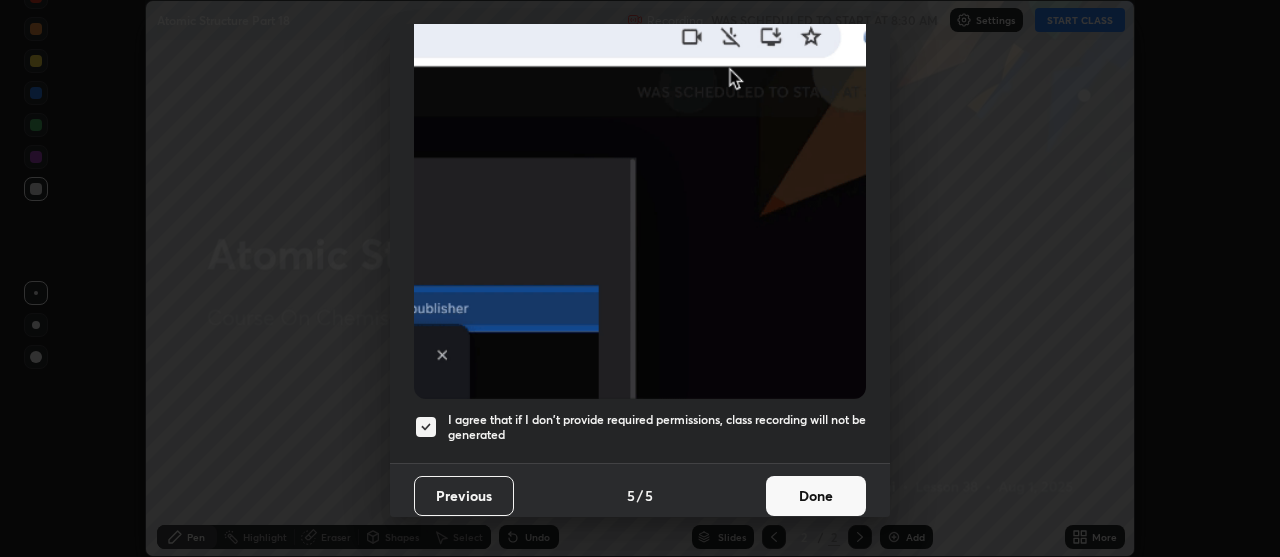 click on "Done" at bounding box center (816, 496) 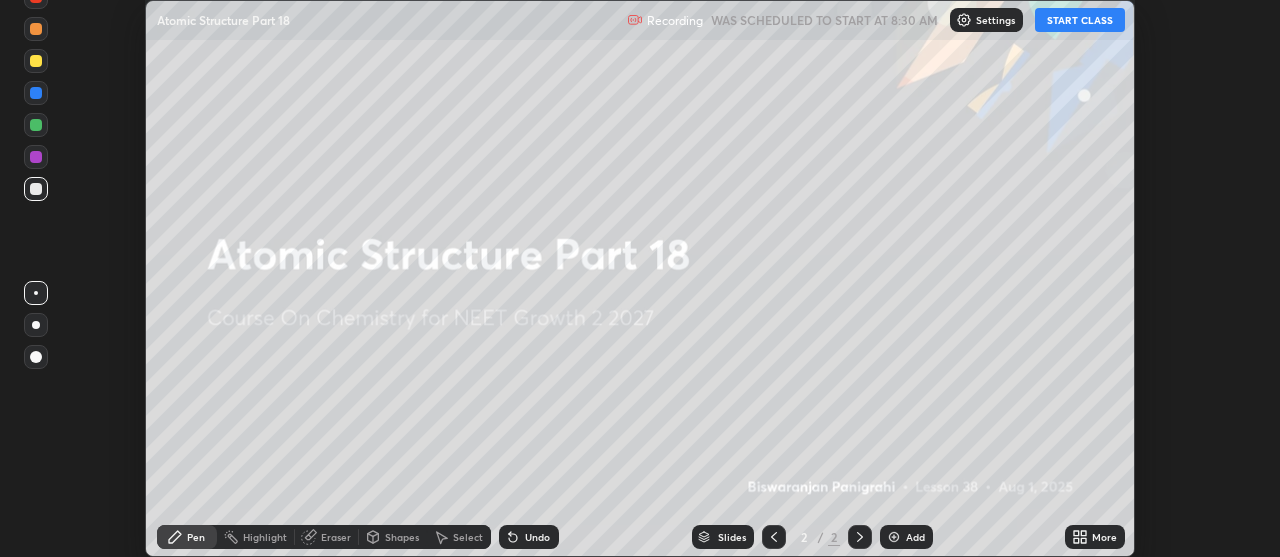 click 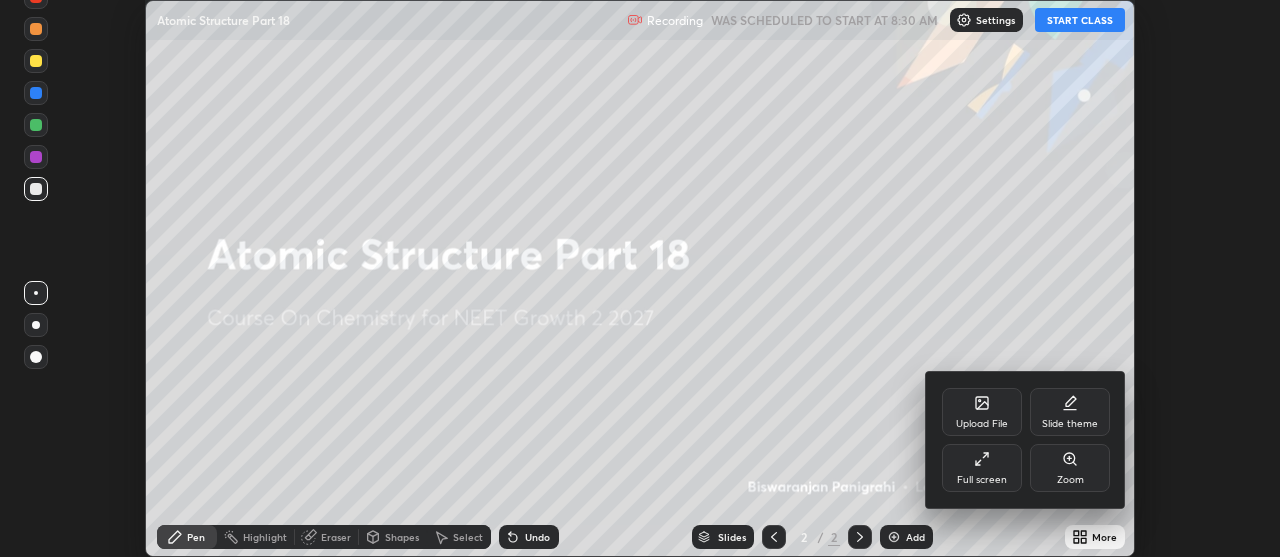 click on "Full screen" at bounding box center [982, 468] 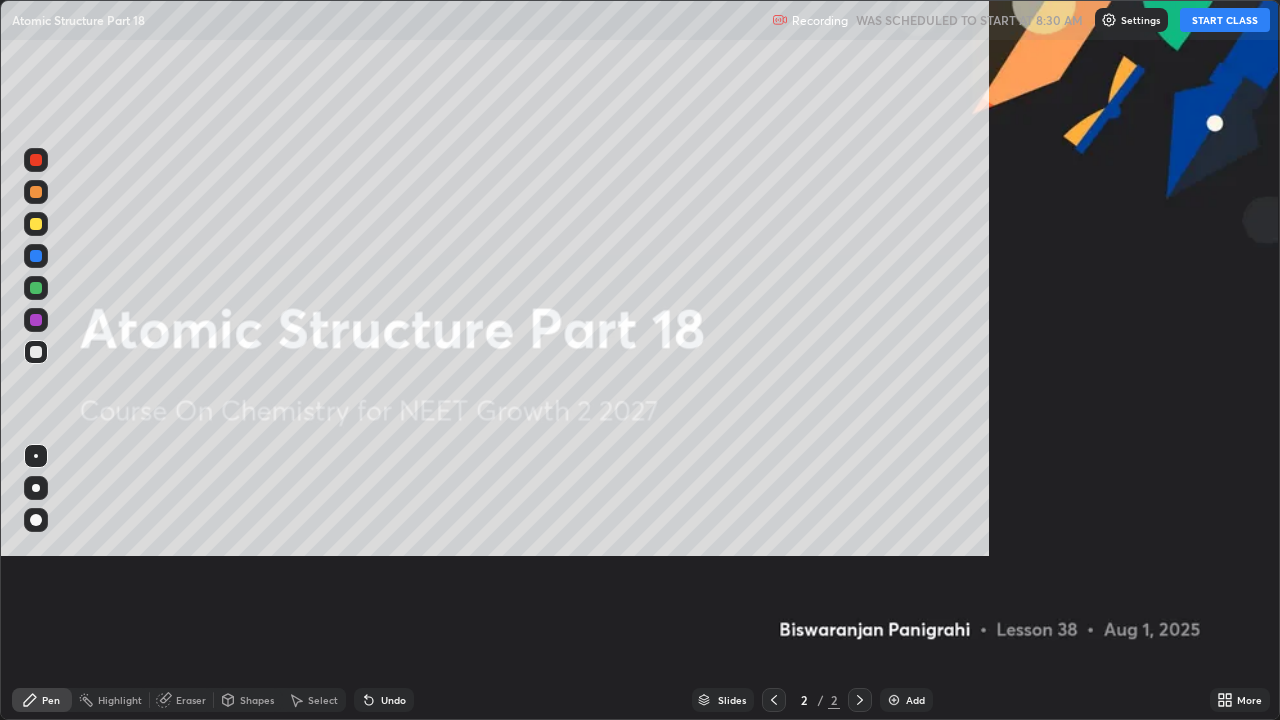 scroll, scrollTop: 99280, scrollLeft: 98720, axis: both 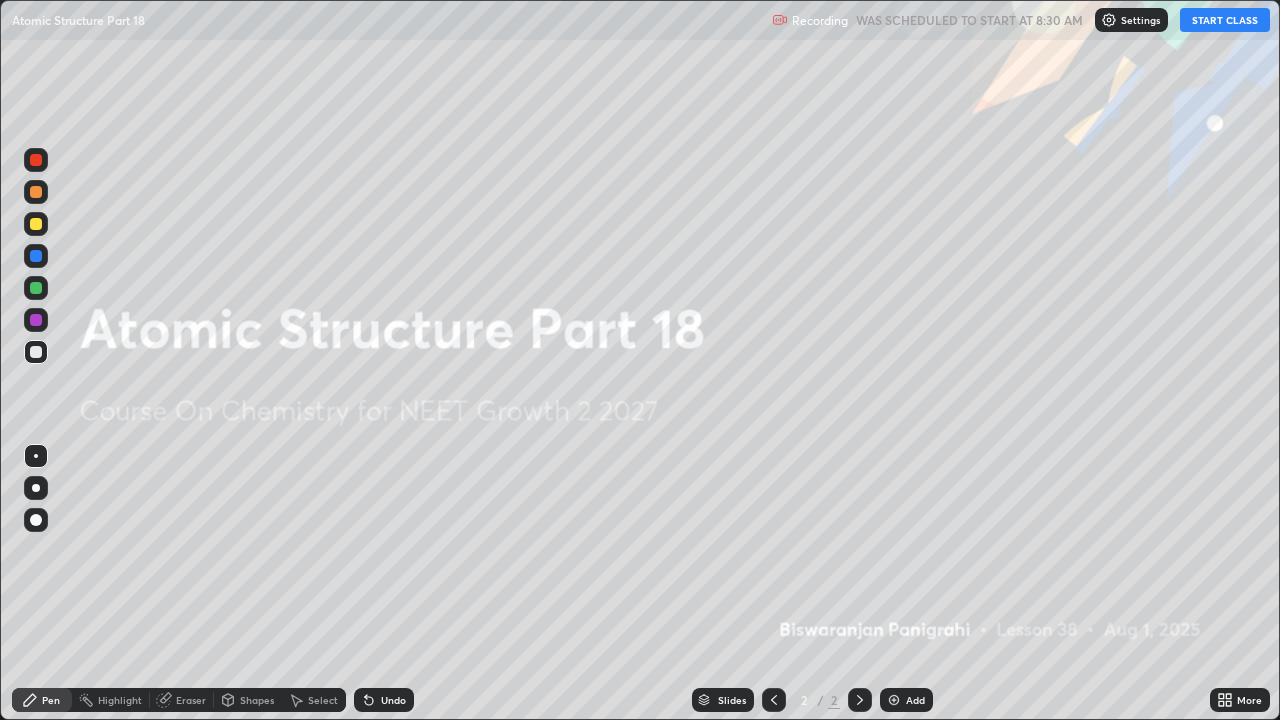 click on "Add" at bounding box center (915, 700) 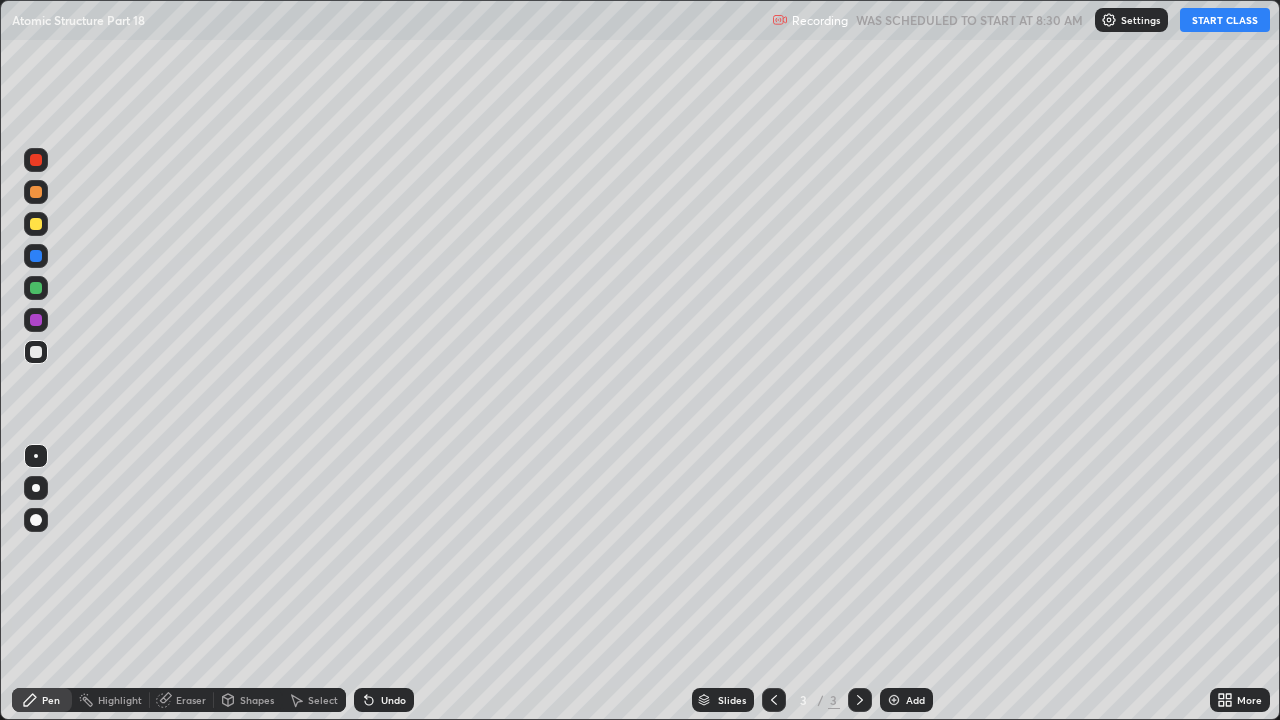 click on "START CLASS" at bounding box center [1225, 20] 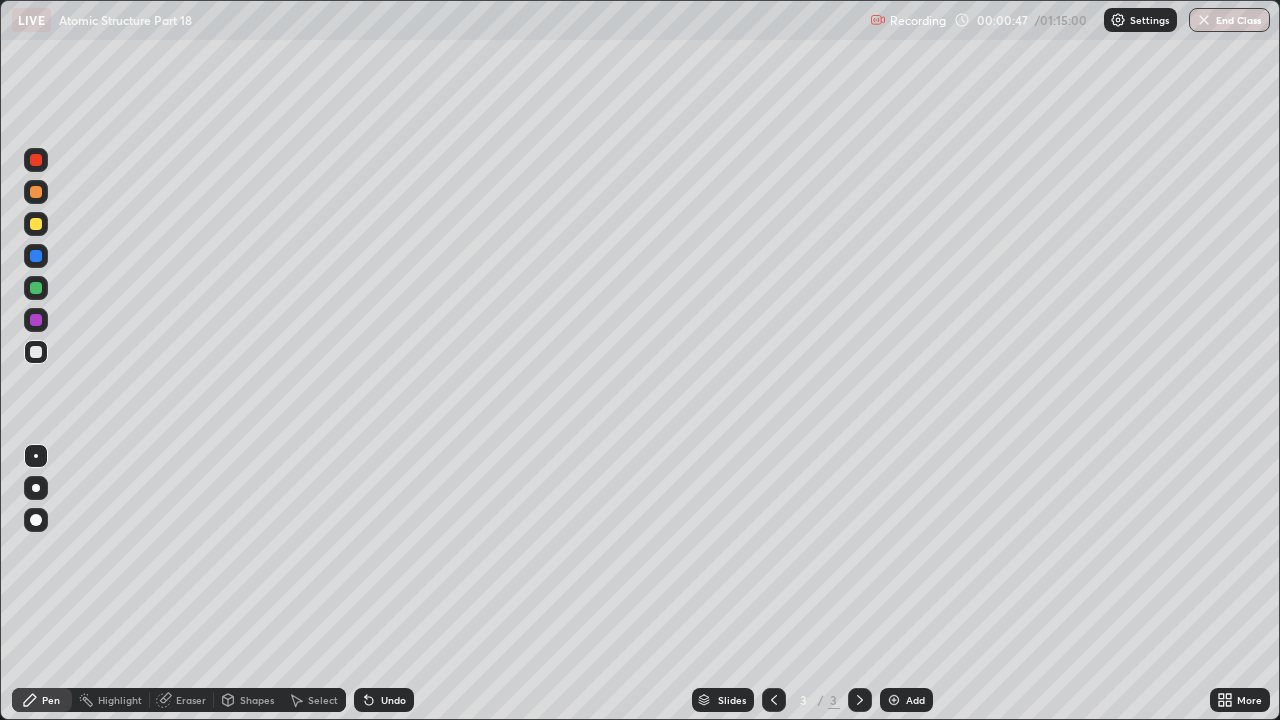 click at bounding box center (36, 192) 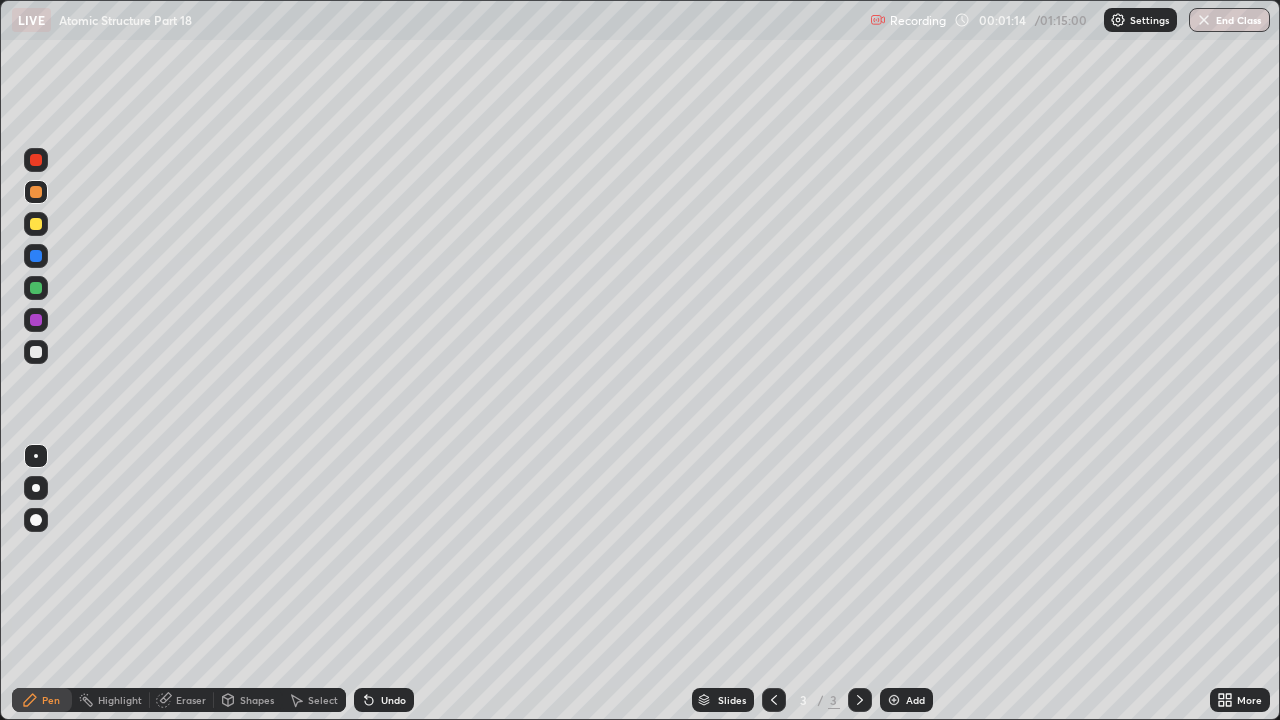 click at bounding box center [36, 352] 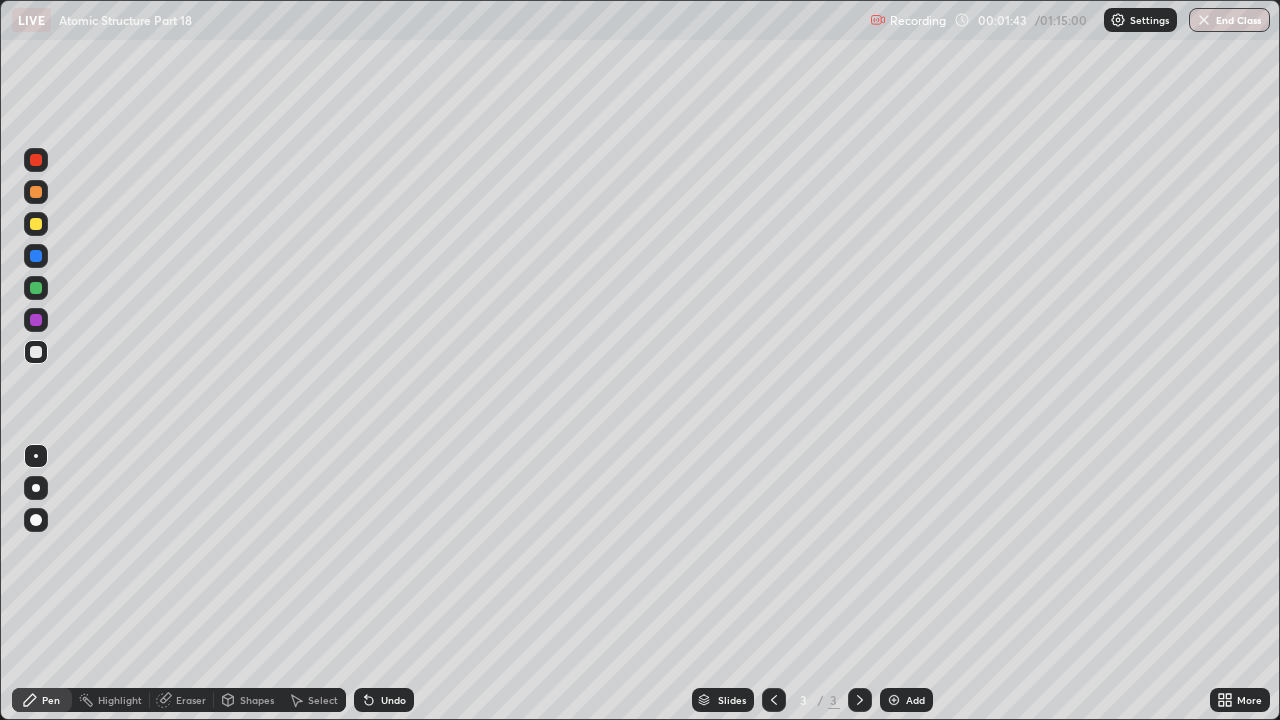click at bounding box center [36, 224] 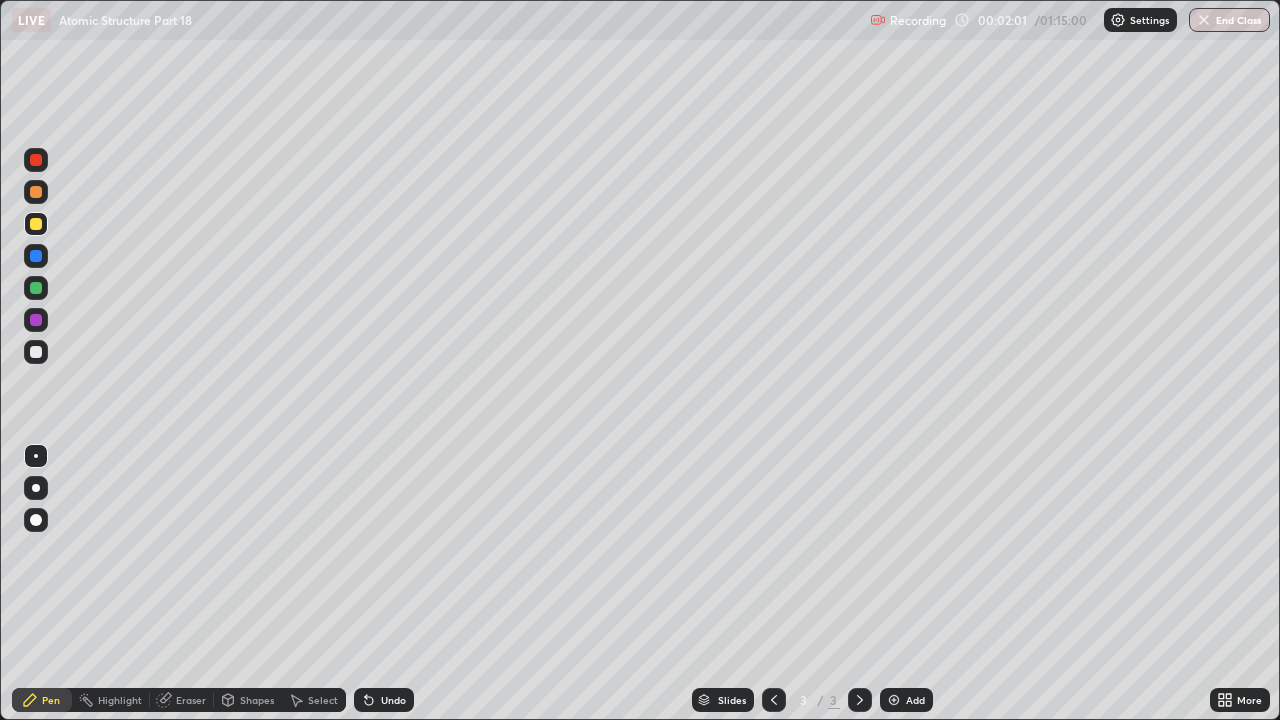 click at bounding box center (36, 352) 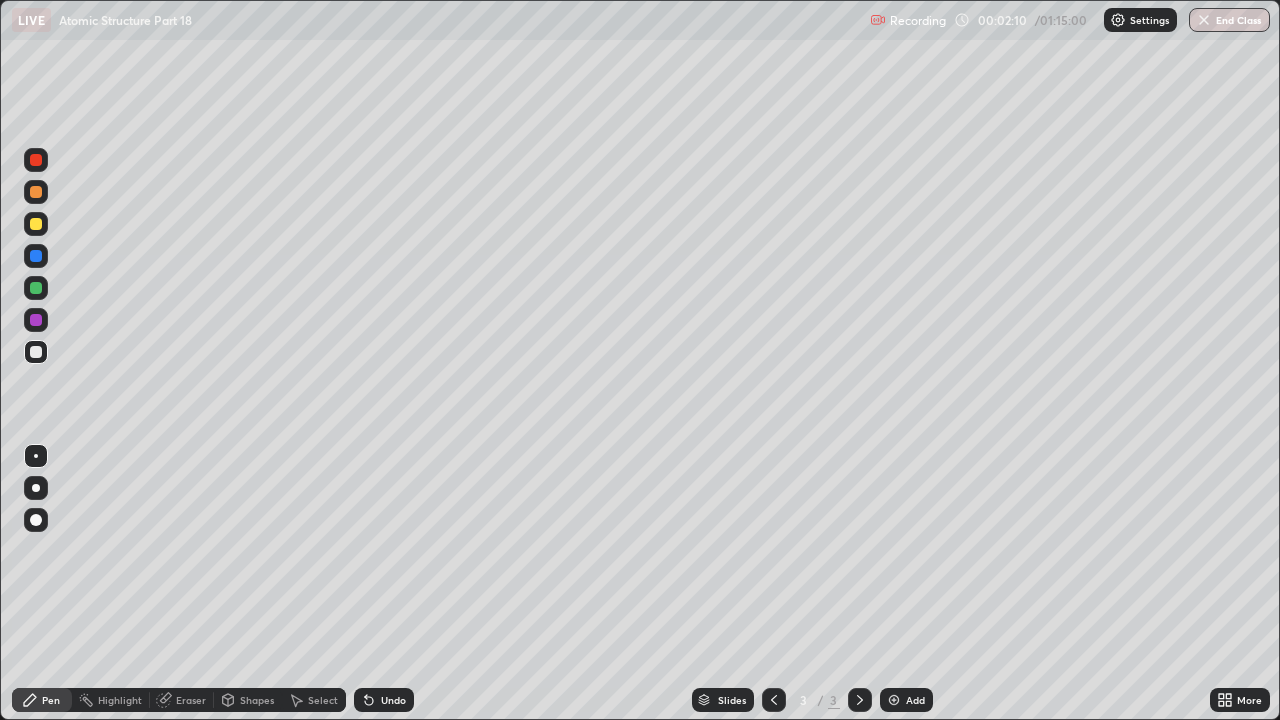 click 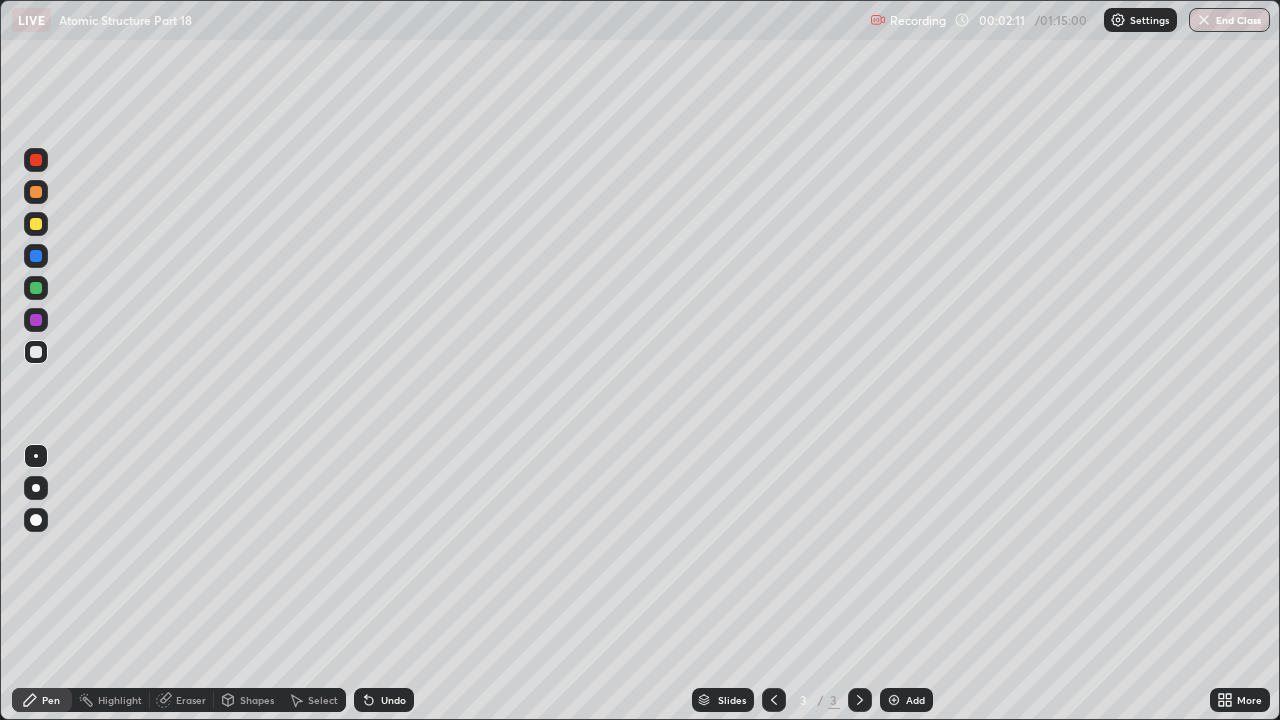 click on "Undo" at bounding box center [384, 700] 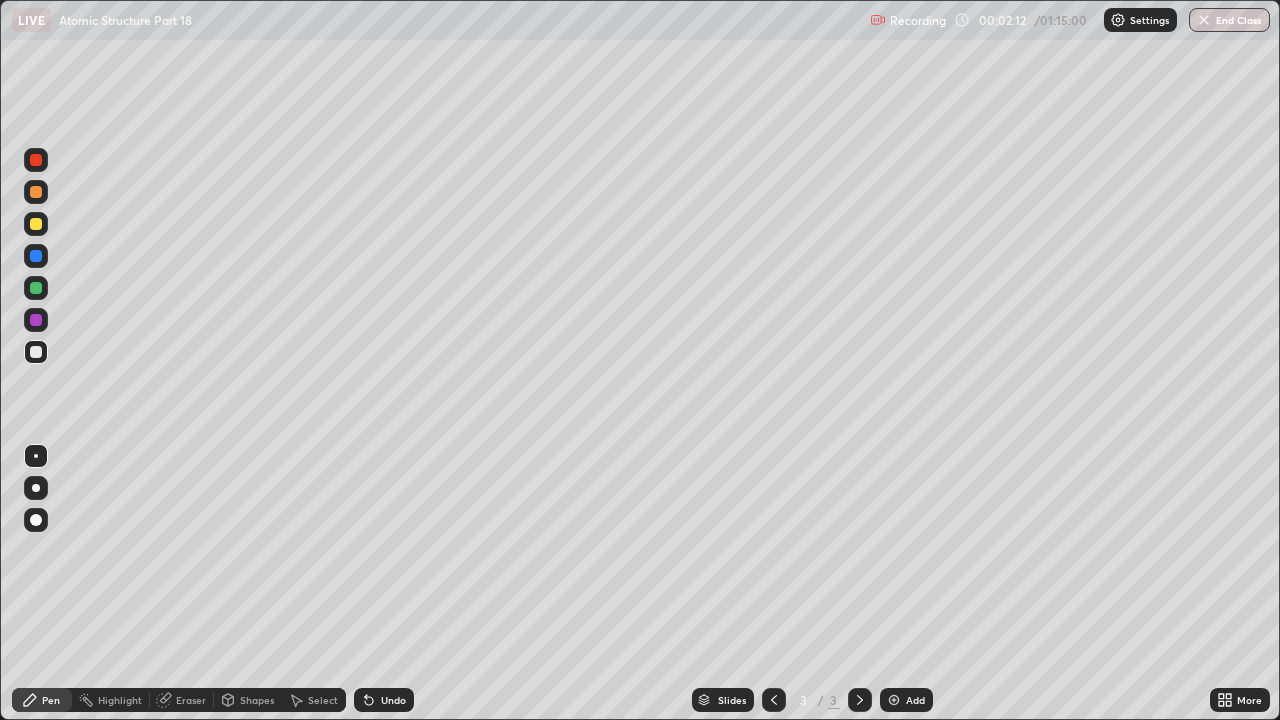 click on "Undo" at bounding box center [393, 700] 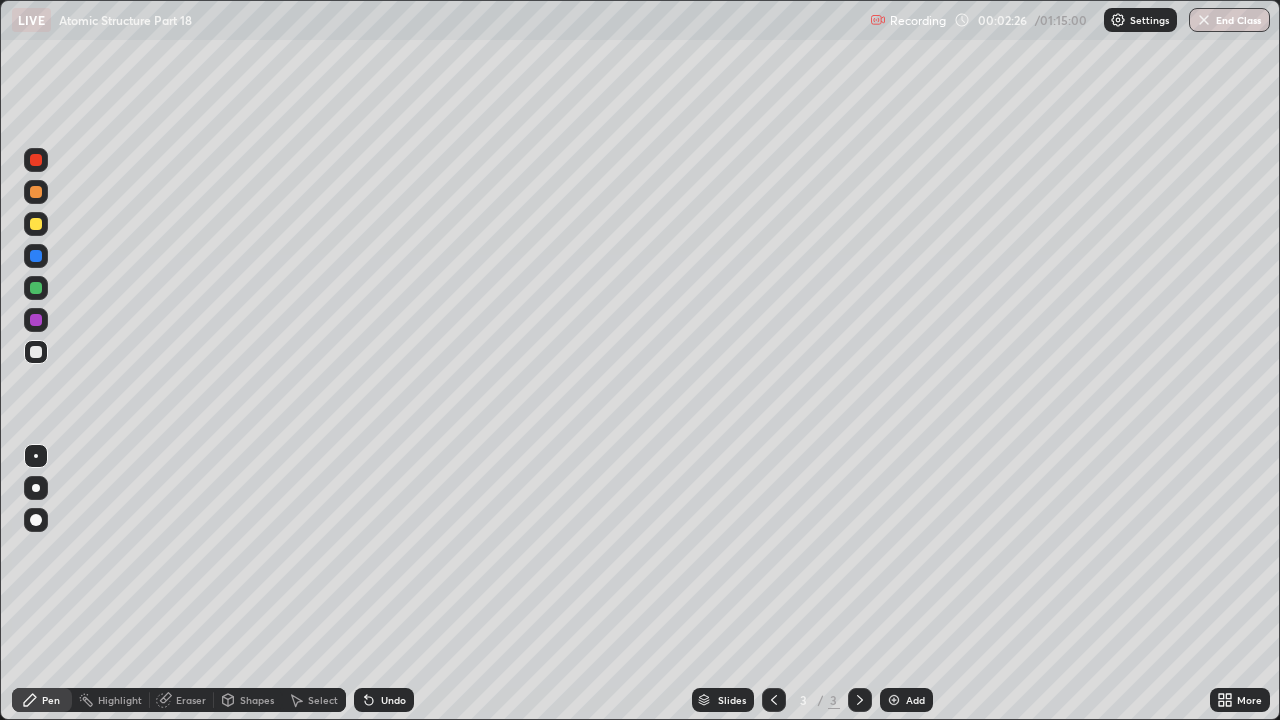 click at bounding box center [36, 288] 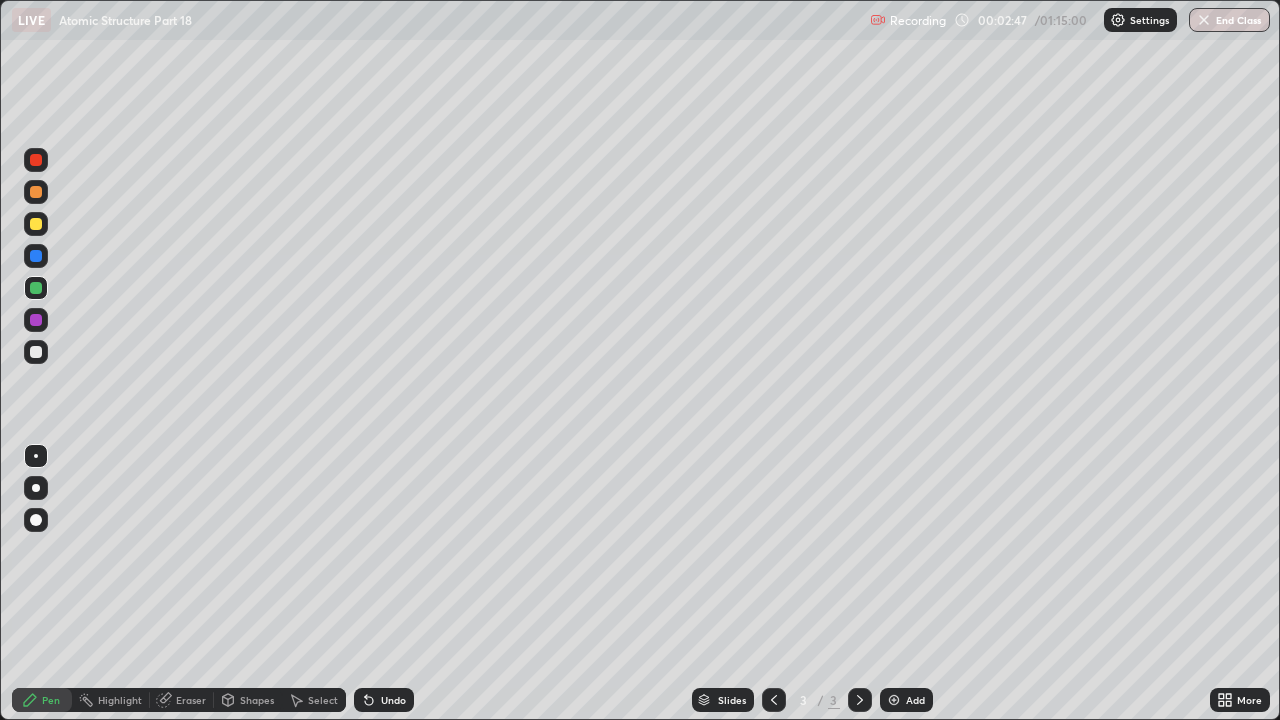 click at bounding box center (36, 352) 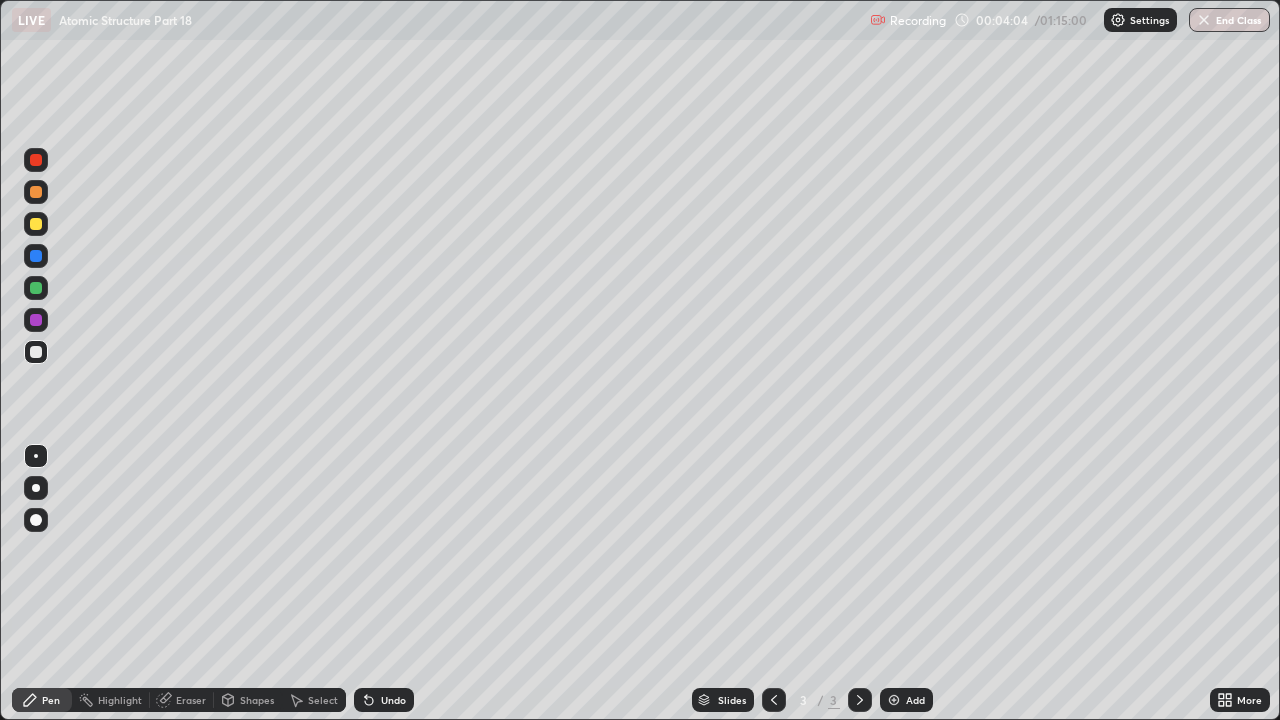 click at bounding box center [36, 224] 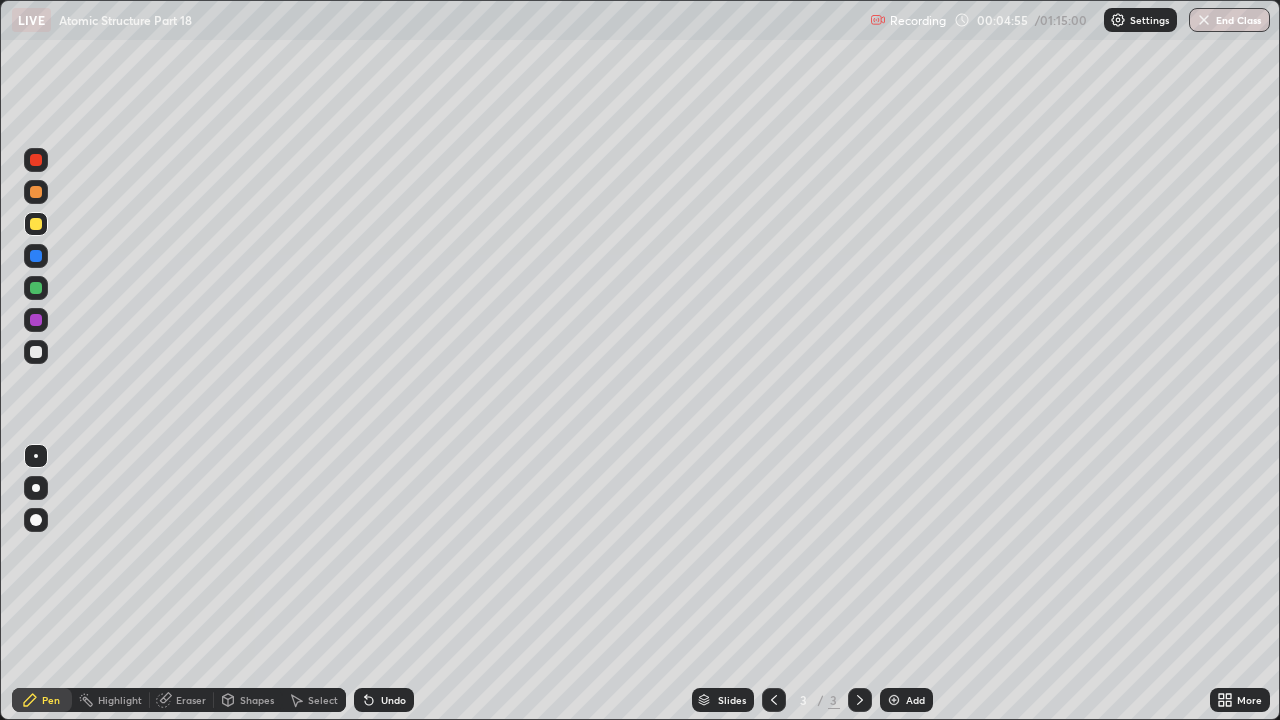 click at bounding box center (894, 700) 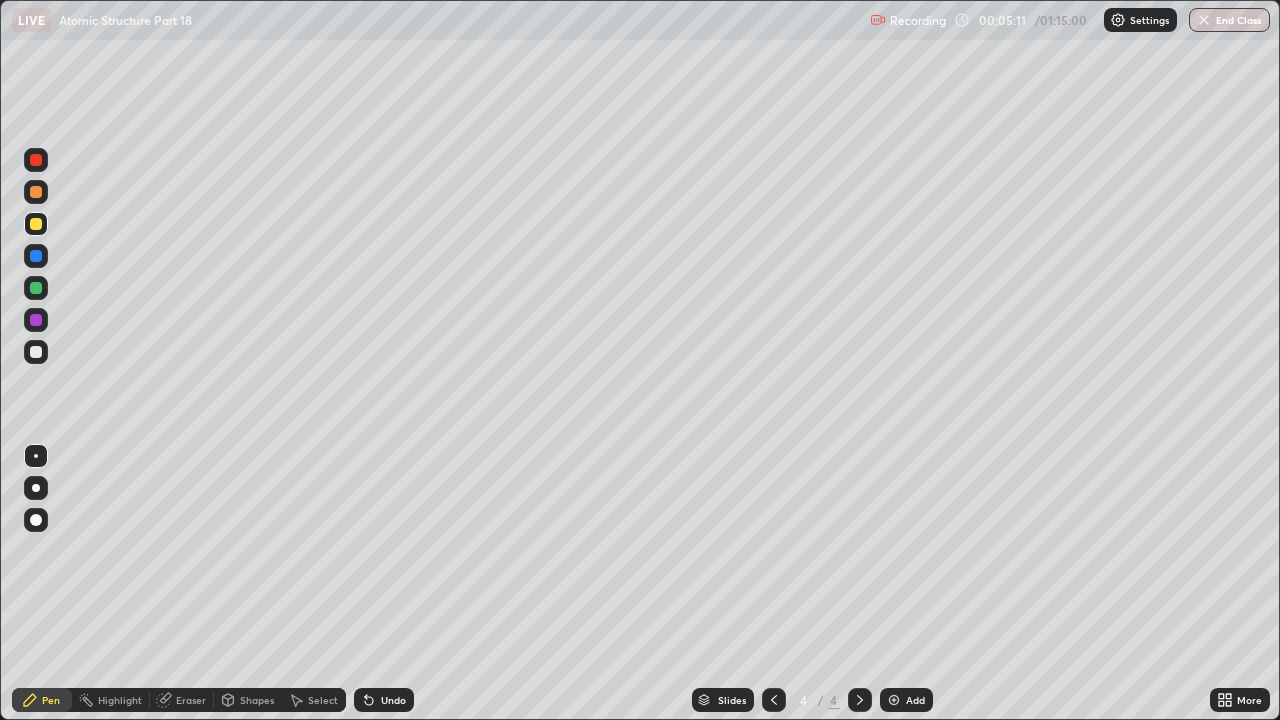 click at bounding box center [36, 352] 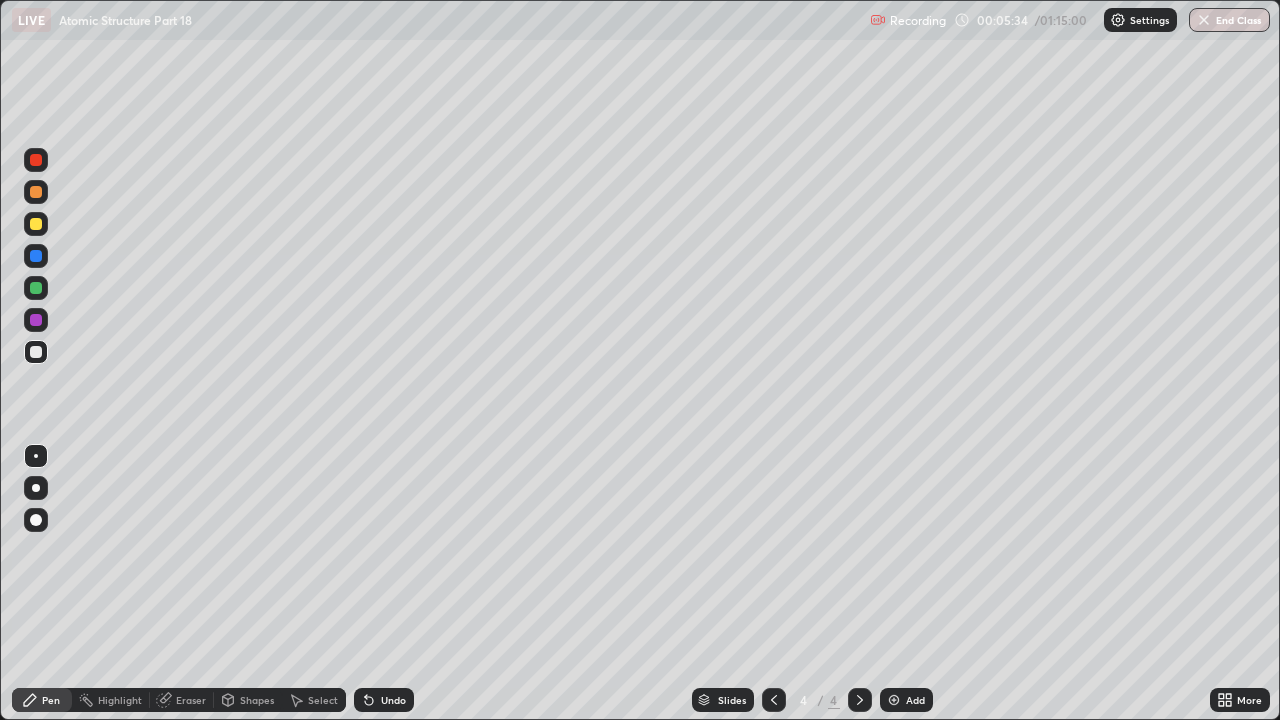 click at bounding box center (36, 288) 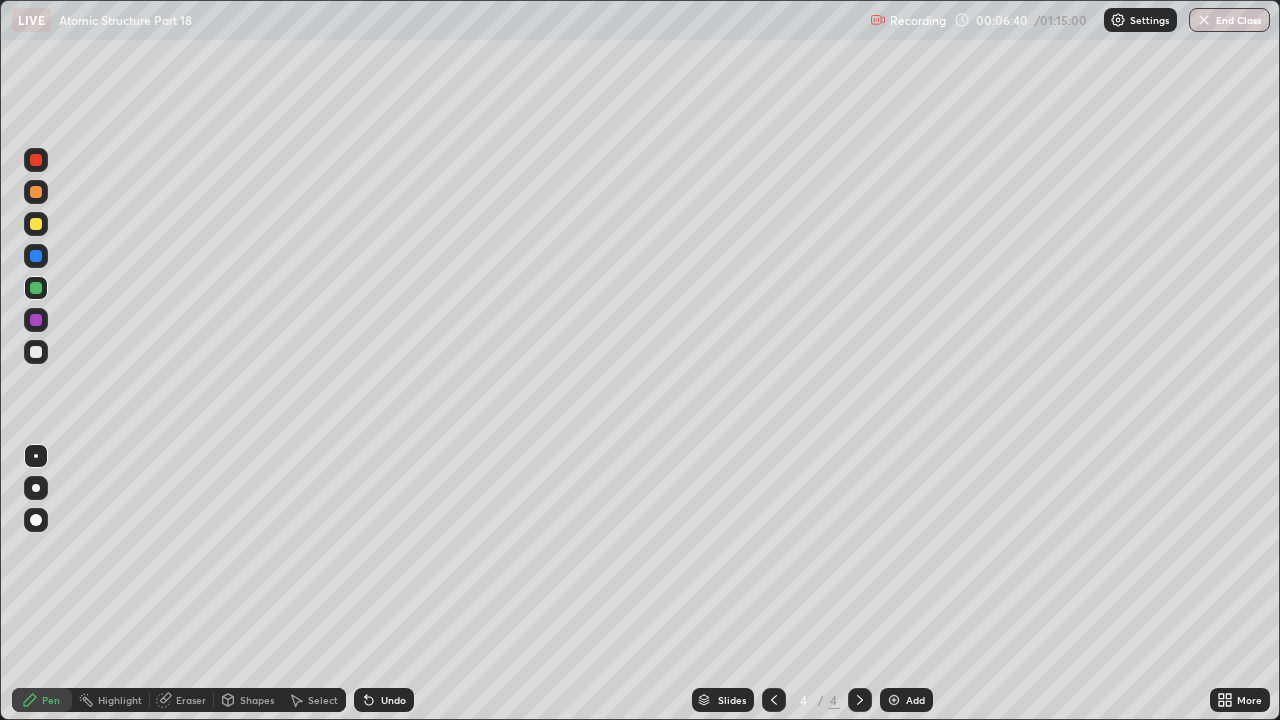 click at bounding box center (774, 700) 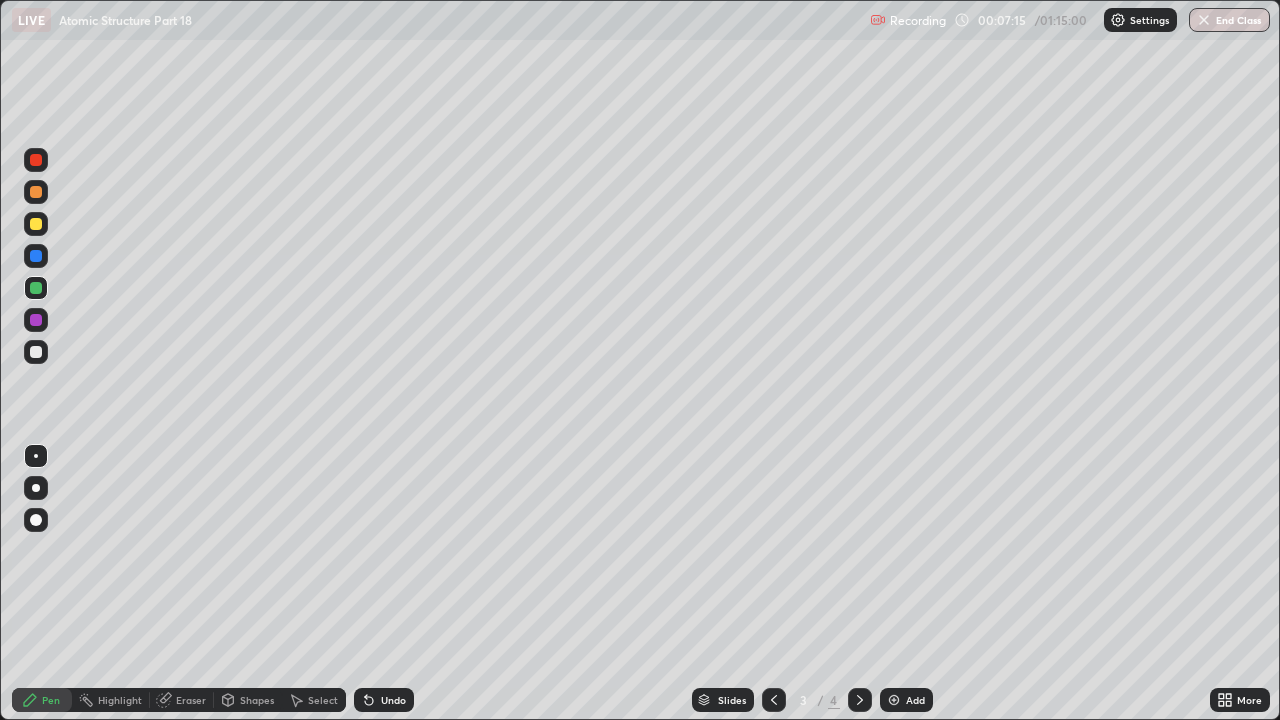 click at bounding box center (36, 352) 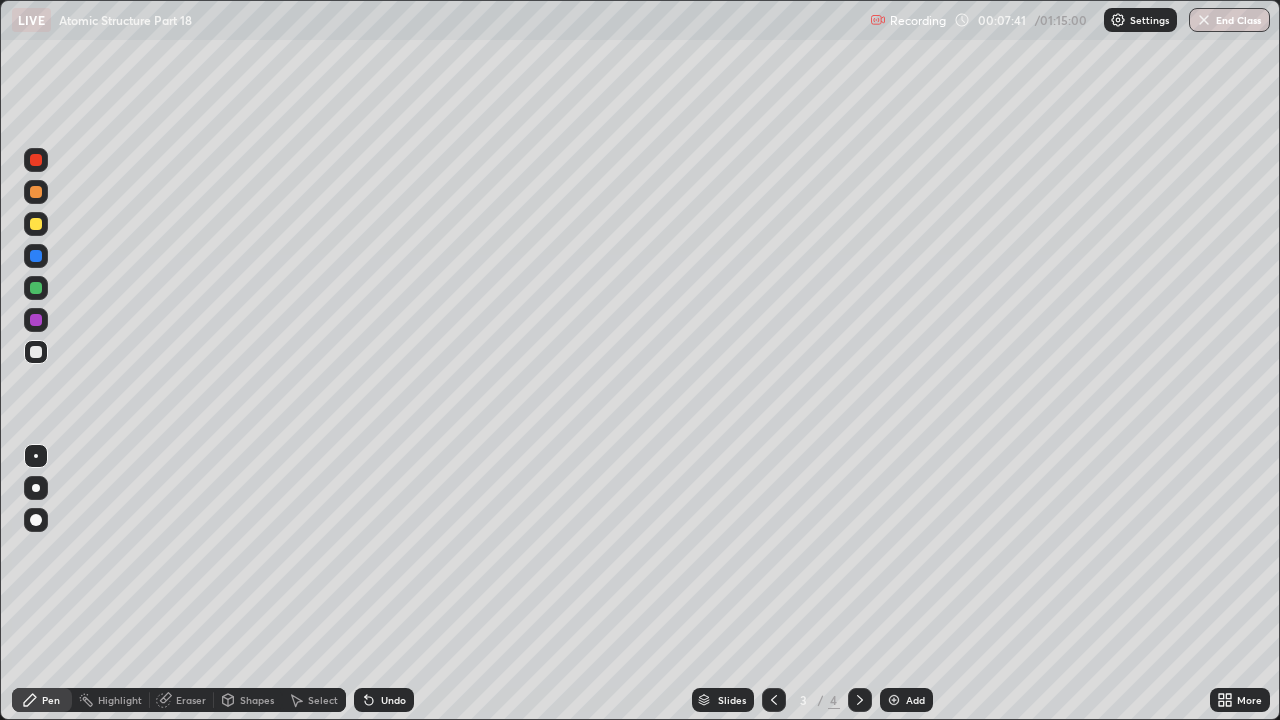 click on "Undo" at bounding box center [384, 700] 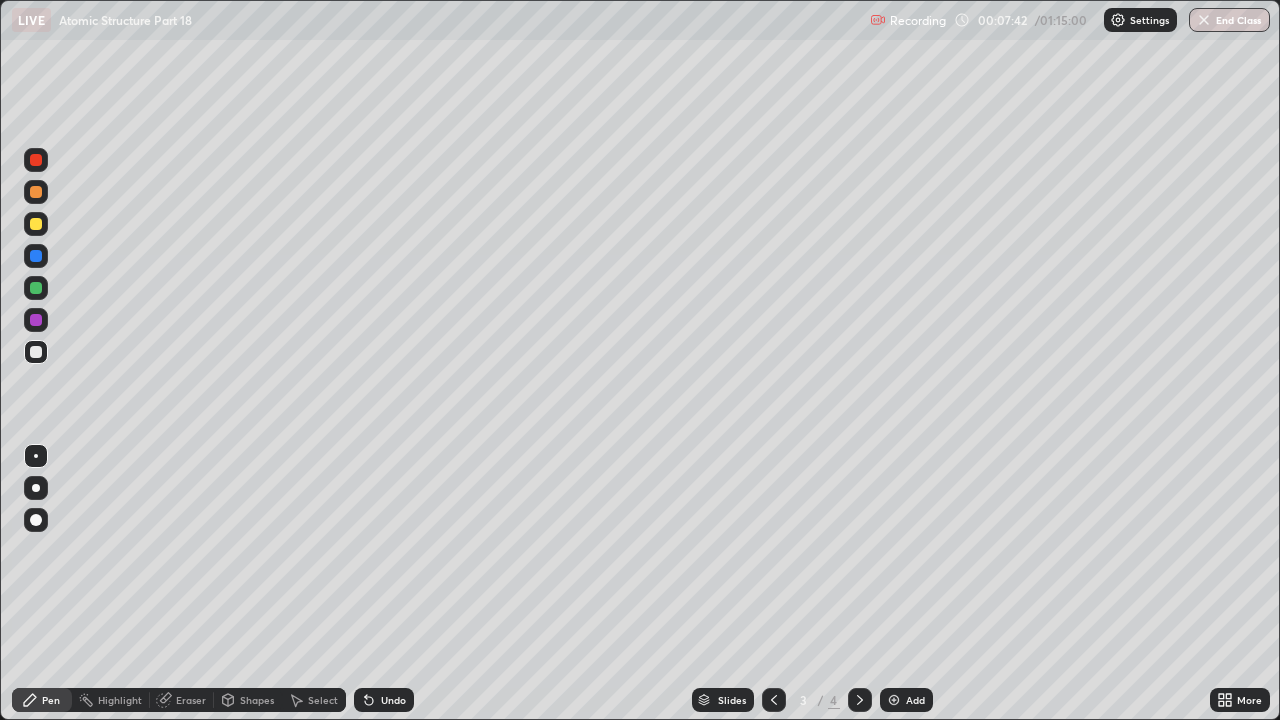 click on "Undo" at bounding box center (384, 700) 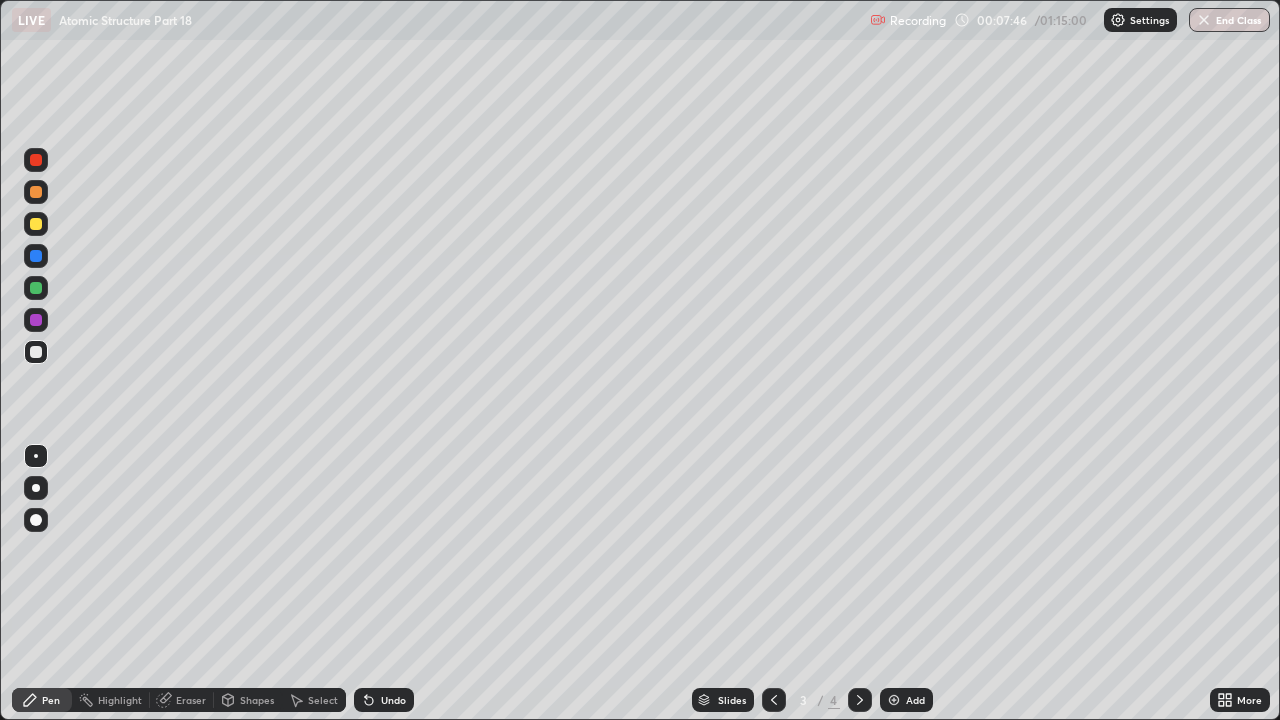 click on "Undo" at bounding box center (393, 700) 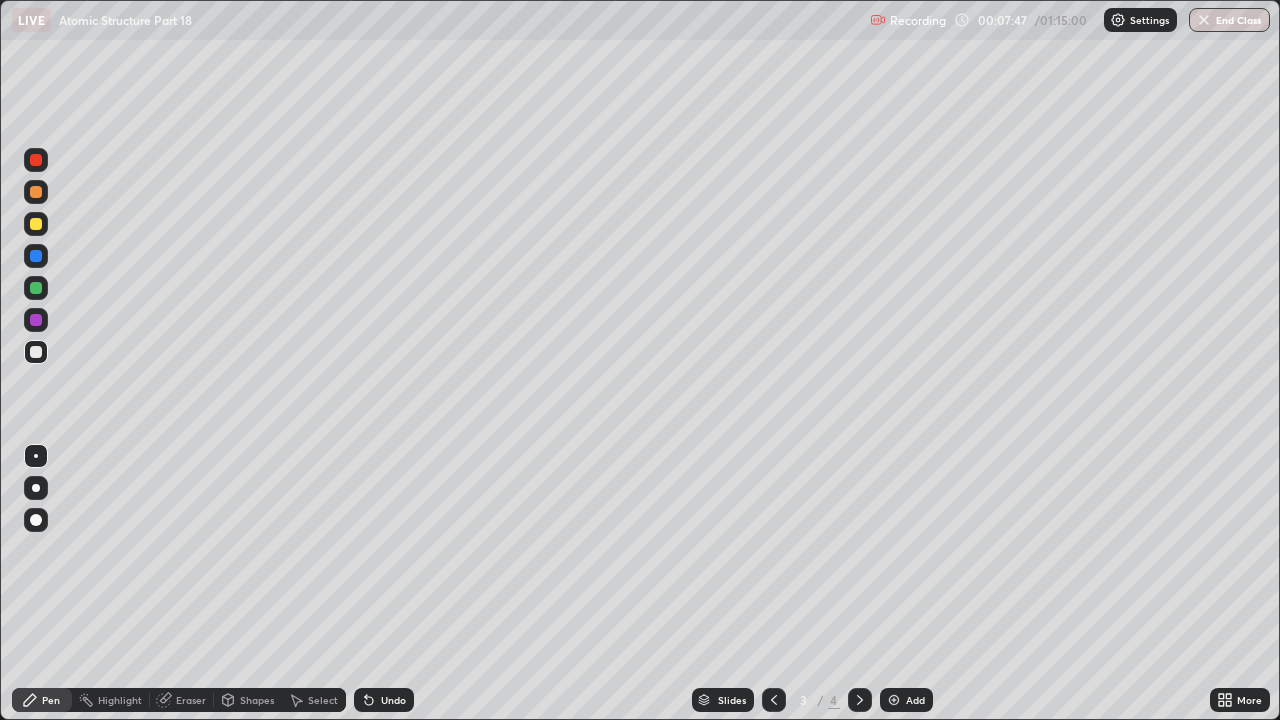 click on "Undo" at bounding box center (384, 700) 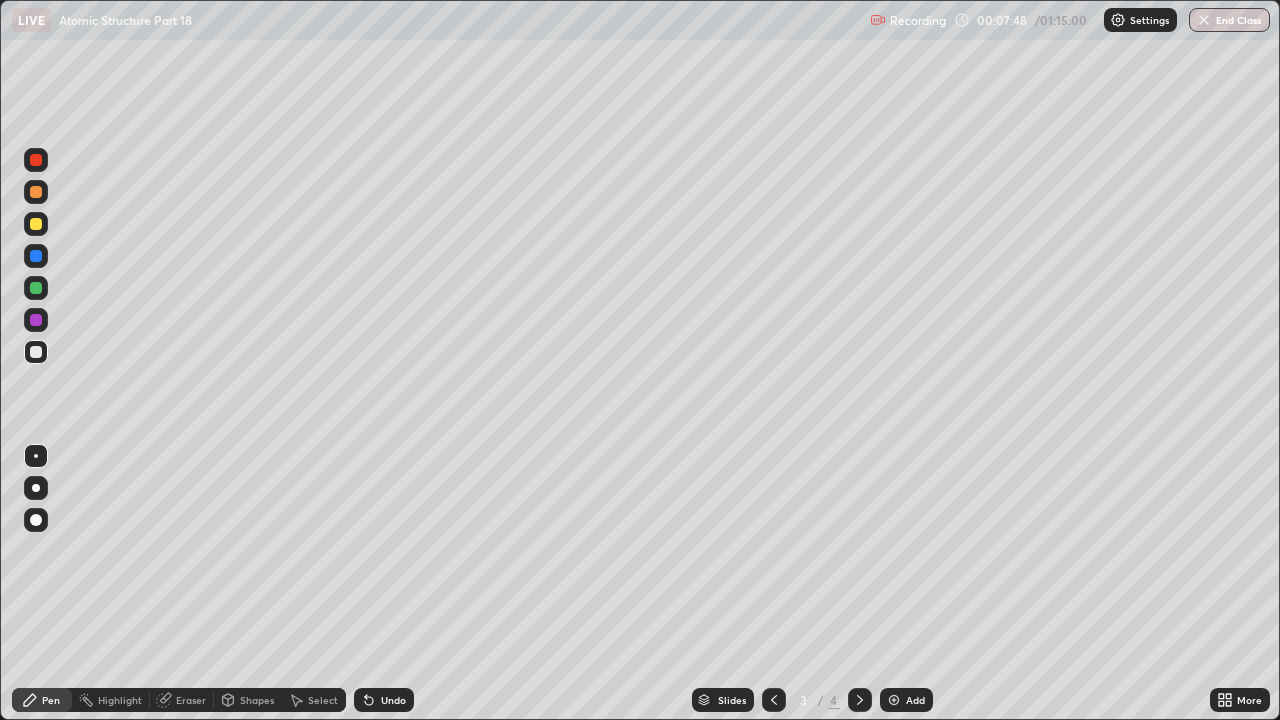 click on "Undo" at bounding box center [384, 700] 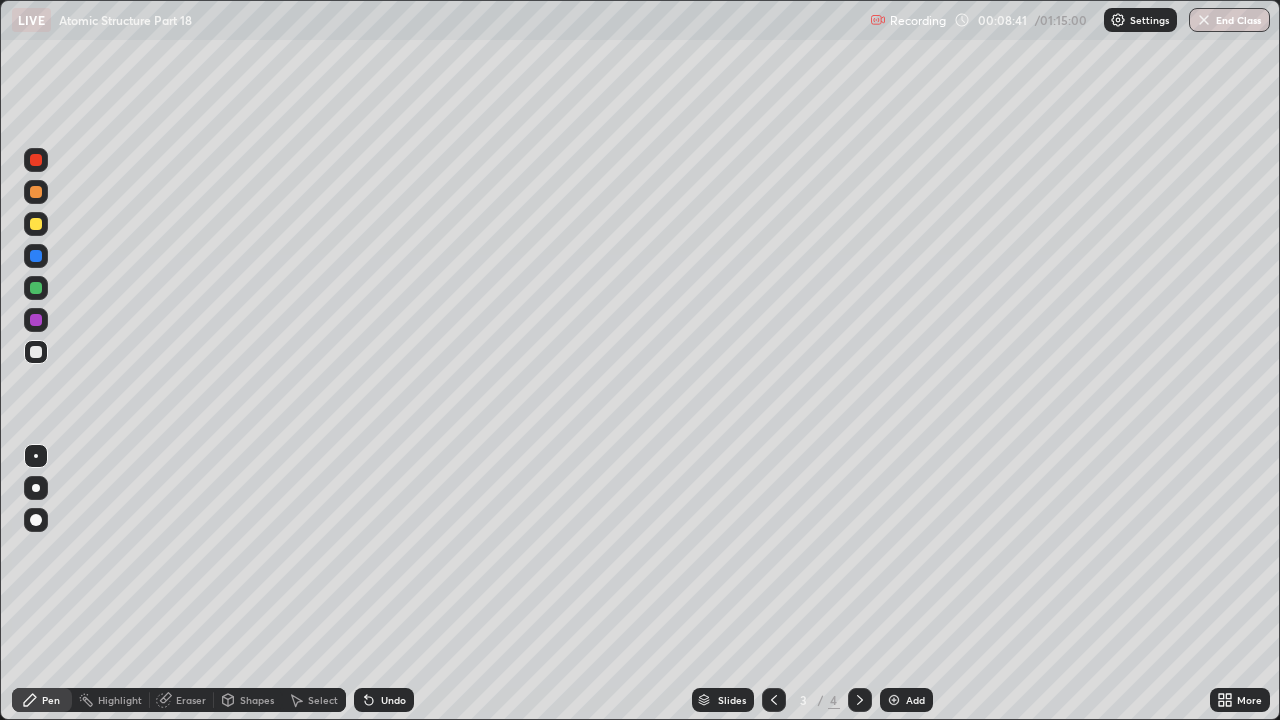 click at bounding box center (36, 224) 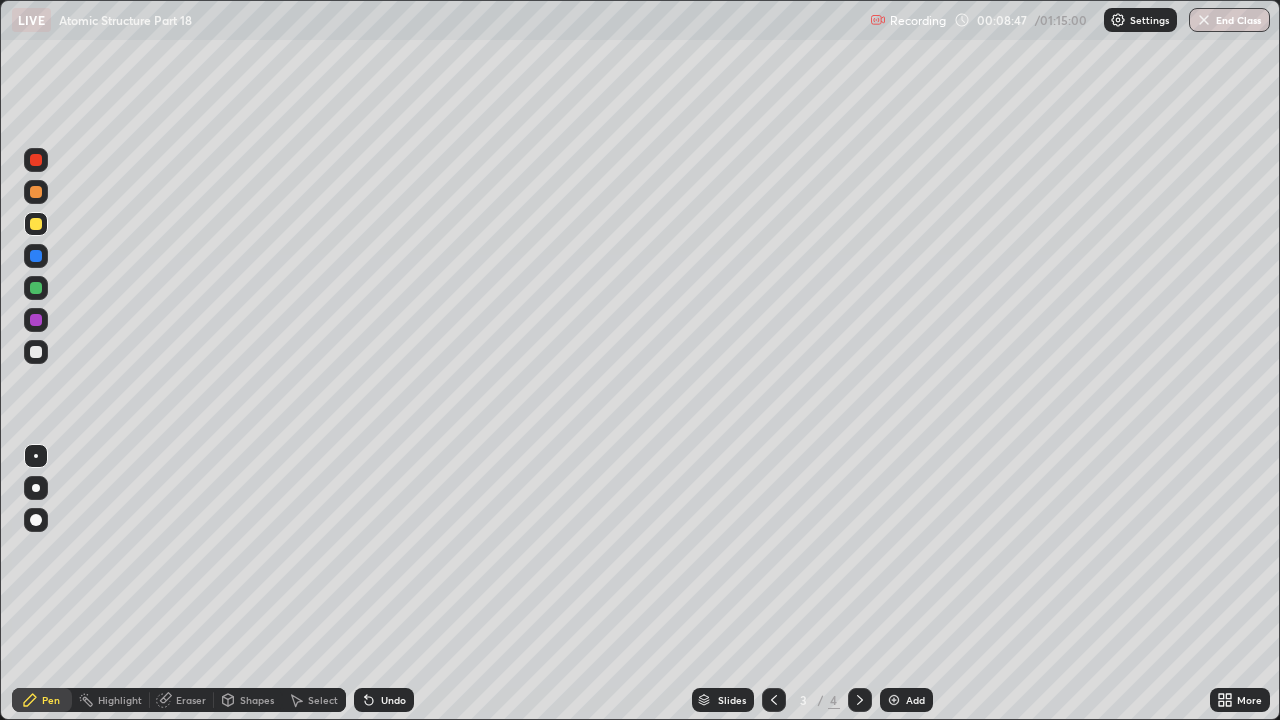 click on "Undo" at bounding box center [393, 700] 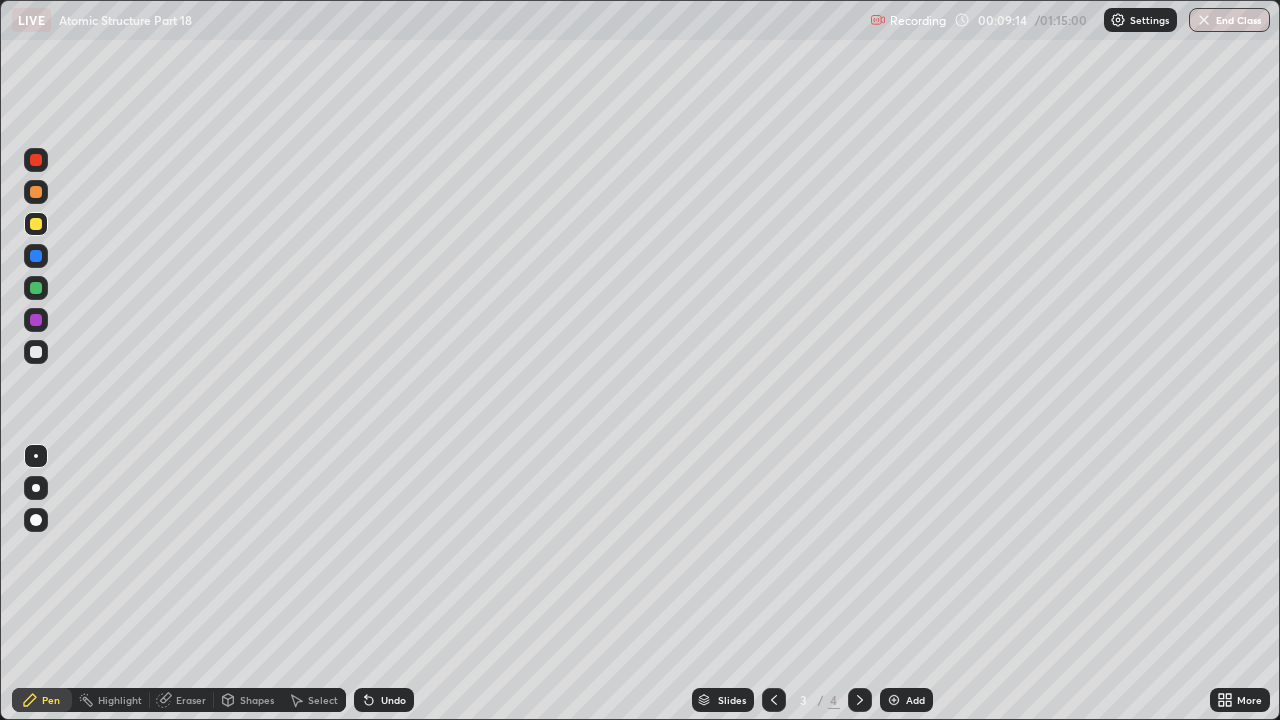 click 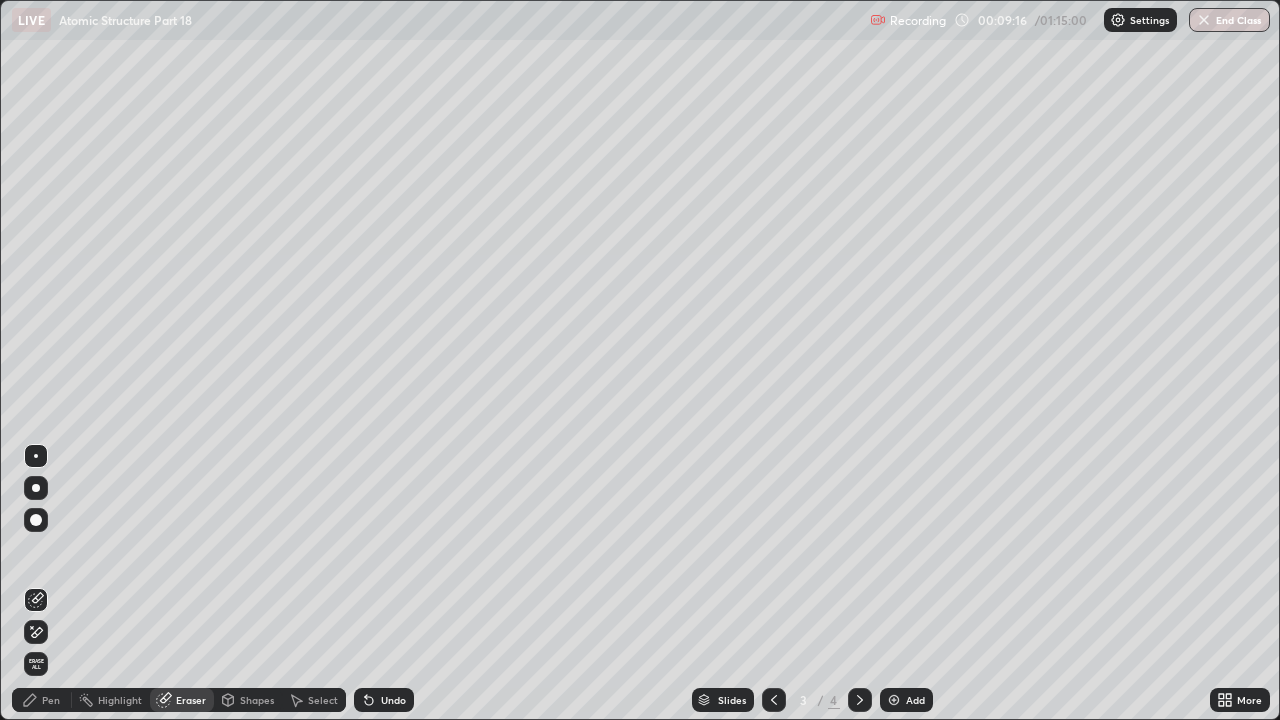 click at bounding box center [36, 632] 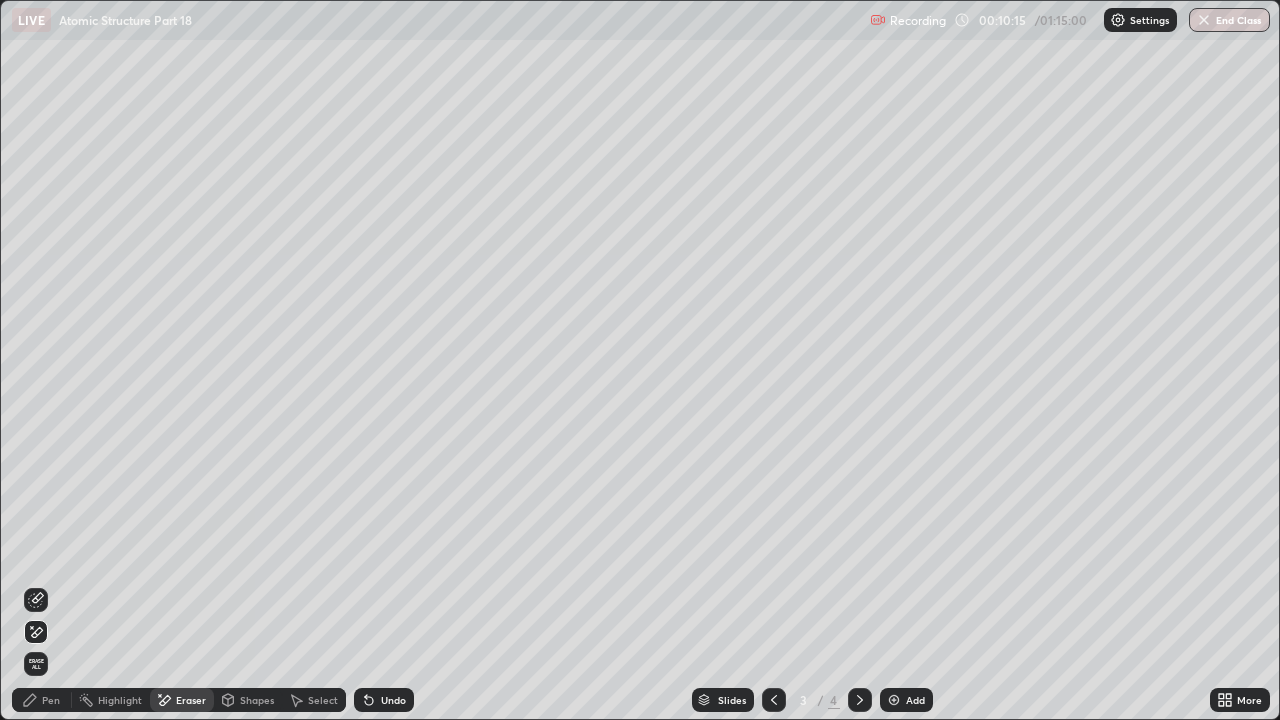 click on "Undo" at bounding box center (384, 700) 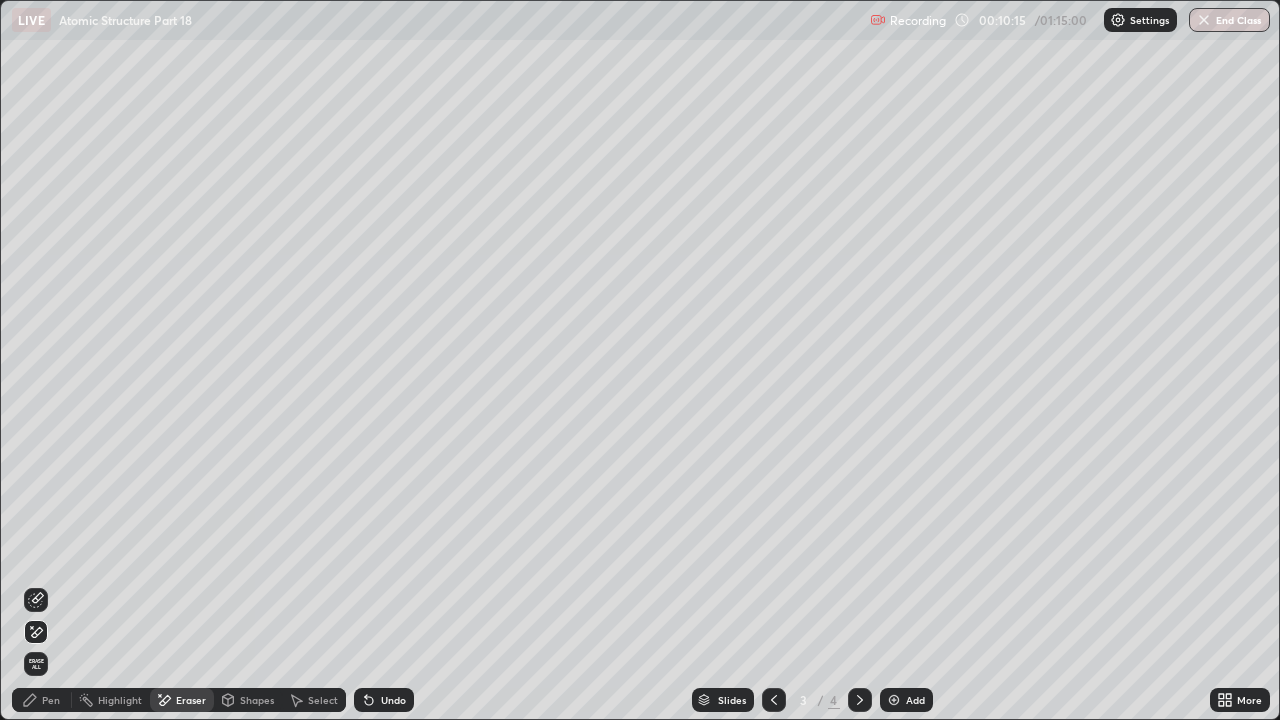 click on "Undo" at bounding box center (384, 700) 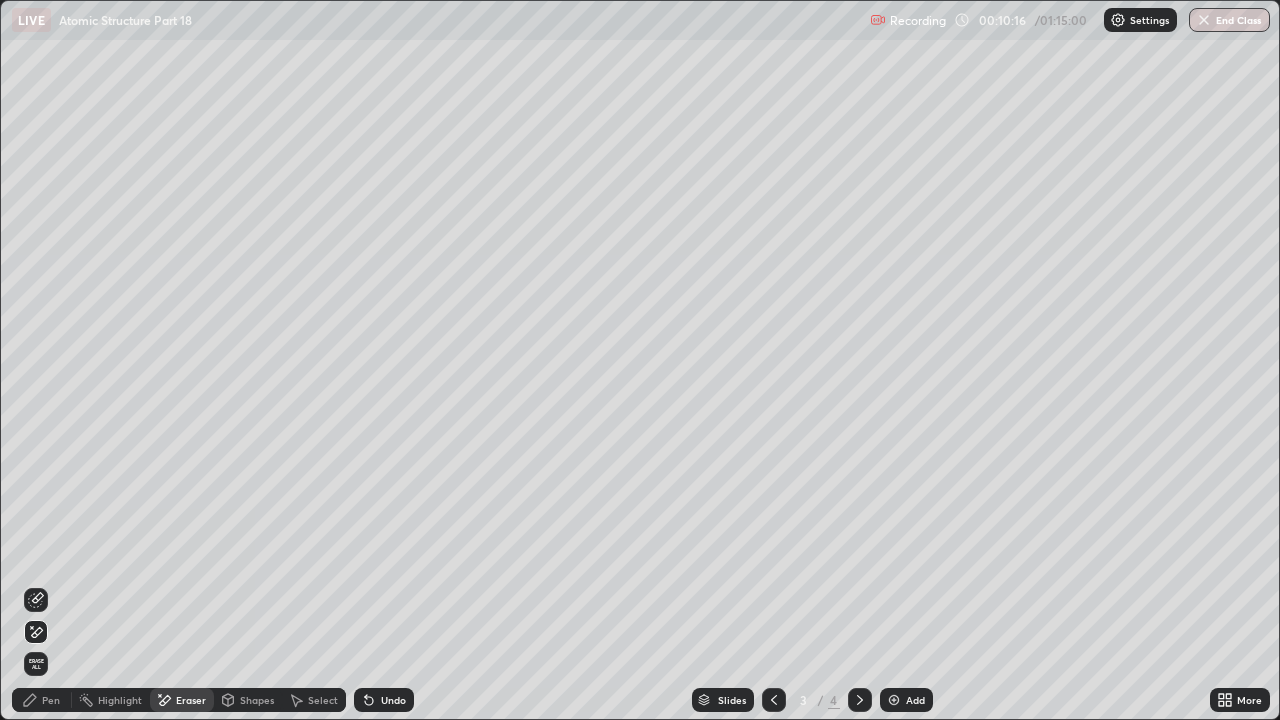 click on "Undo" at bounding box center [384, 700] 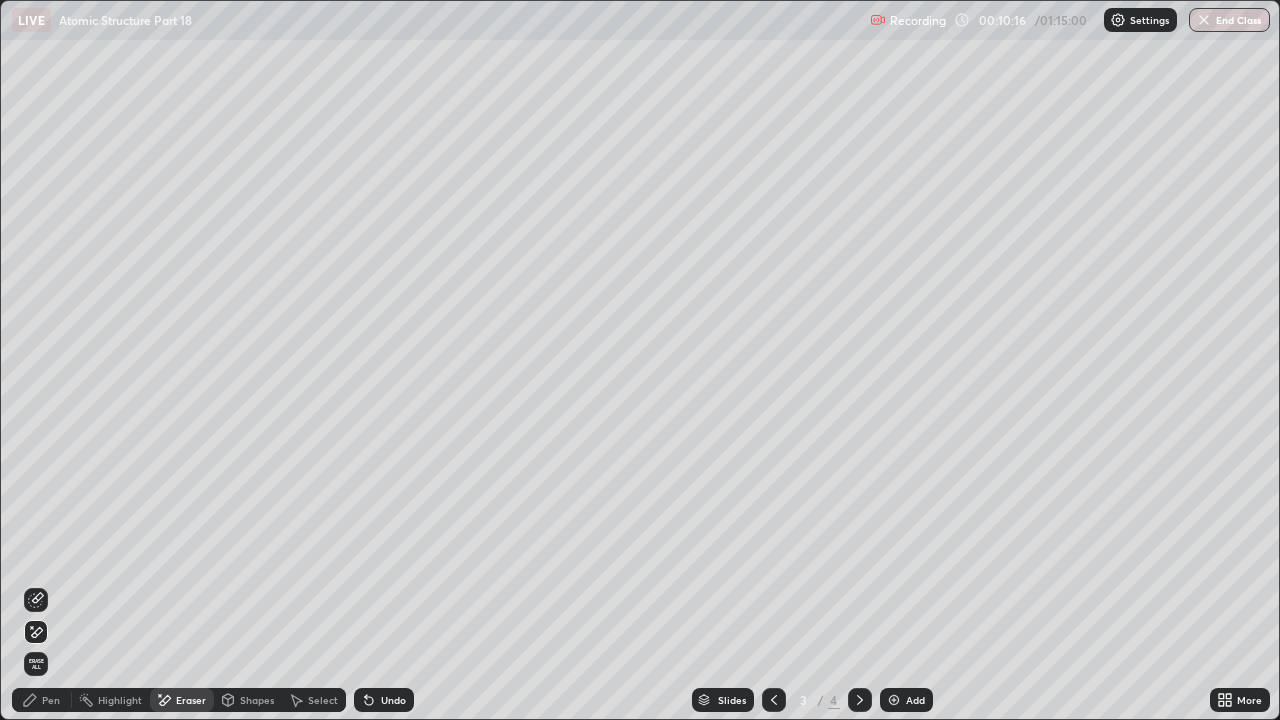 click on "Undo" at bounding box center [384, 700] 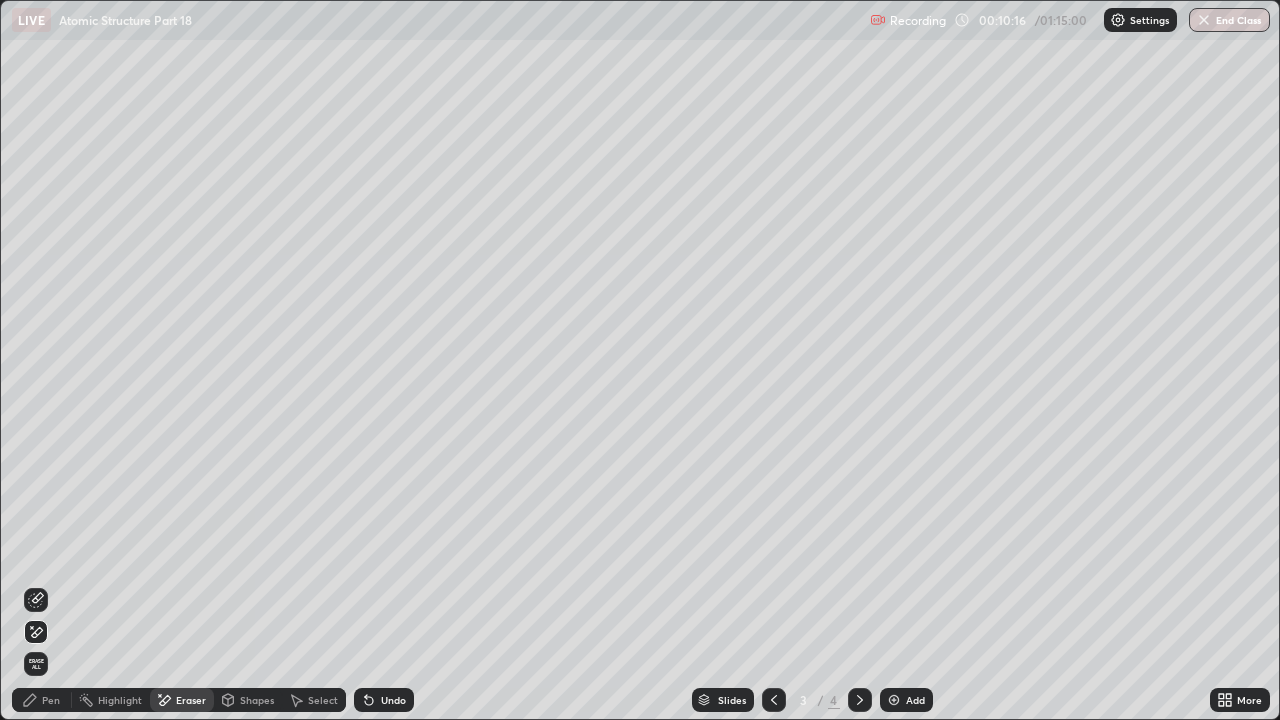 click on "Undo" at bounding box center (384, 700) 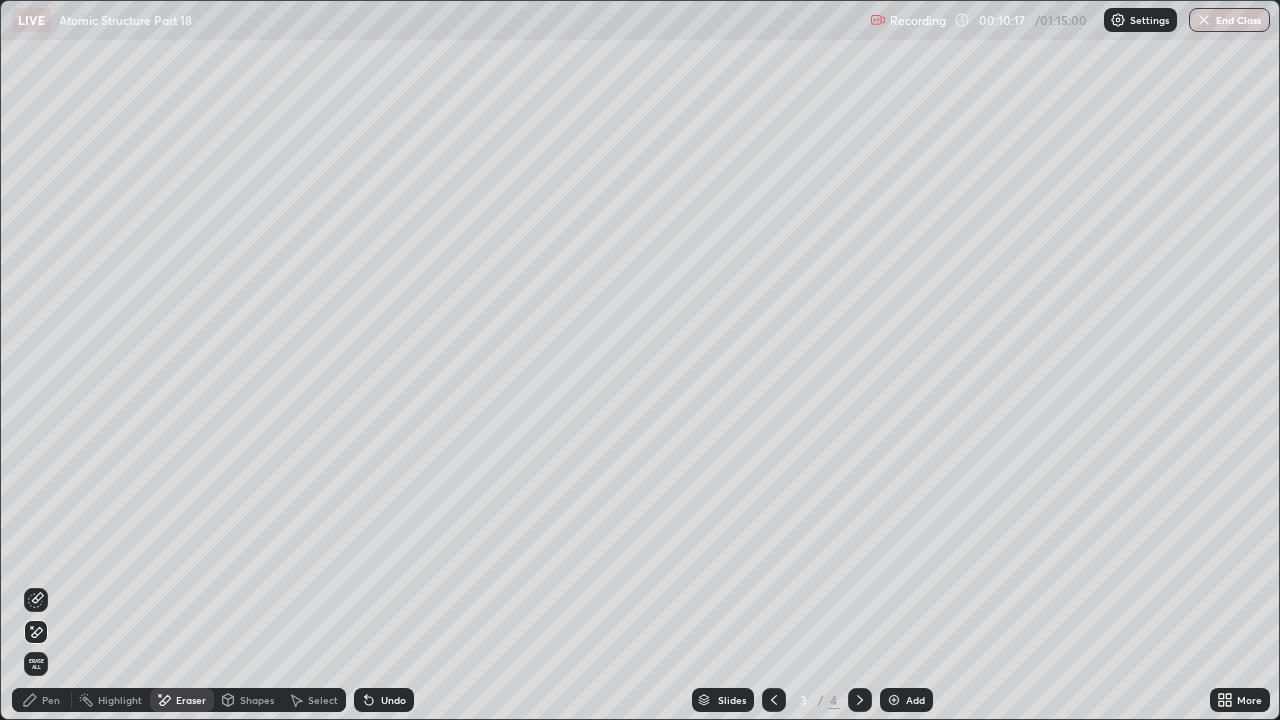 click on "Undo" at bounding box center (384, 700) 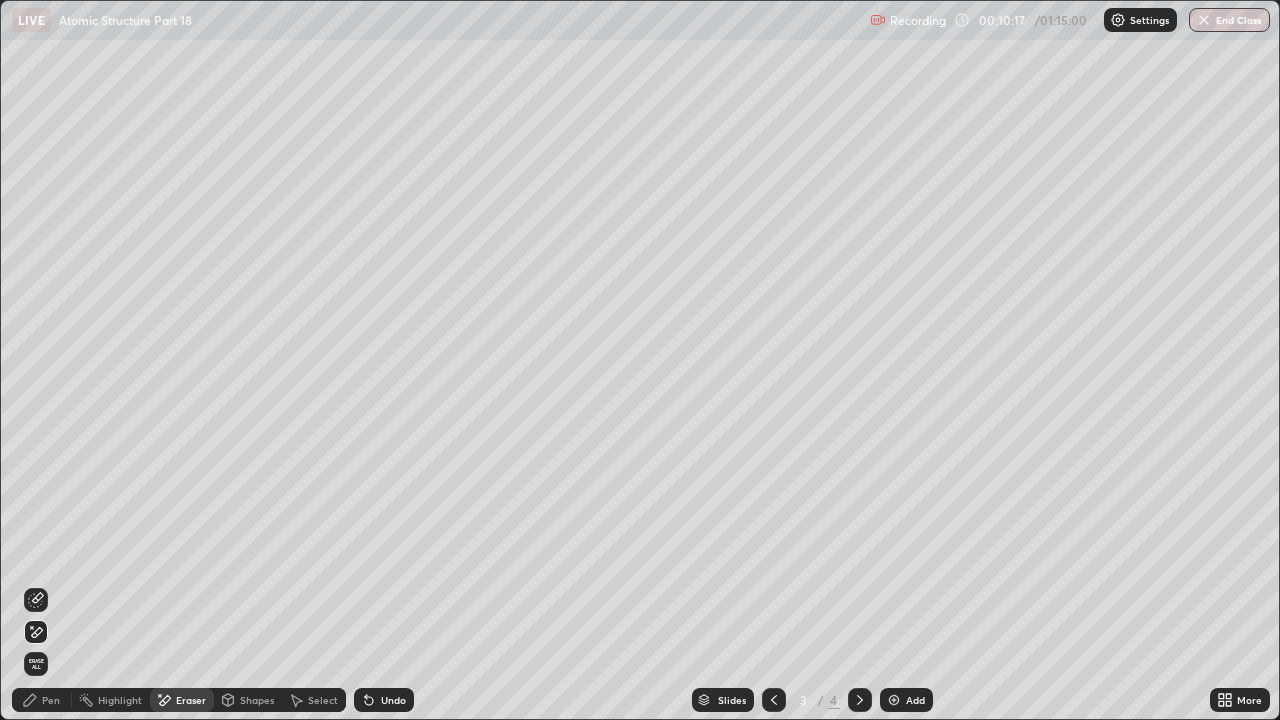click on "Undo" at bounding box center [384, 700] 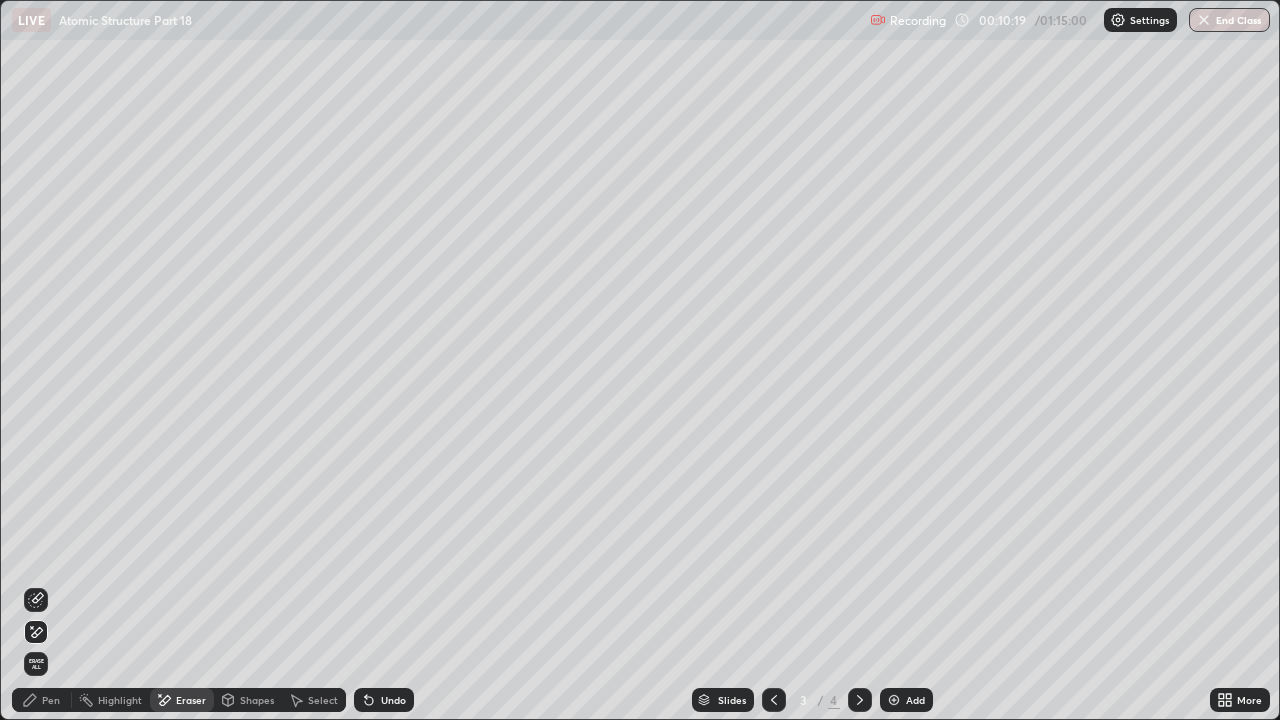 click on "Pen" at bounding box center [42, 700] 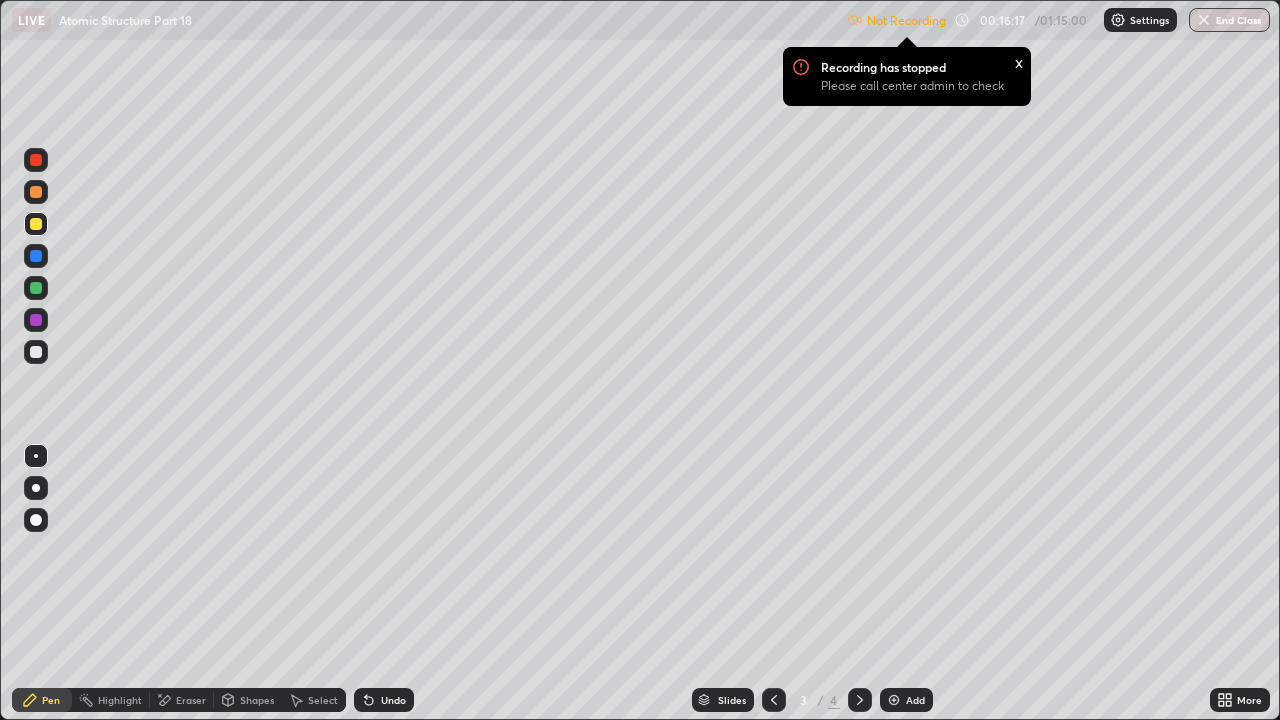 click on "Settings" at bounding box center [1149, 20] 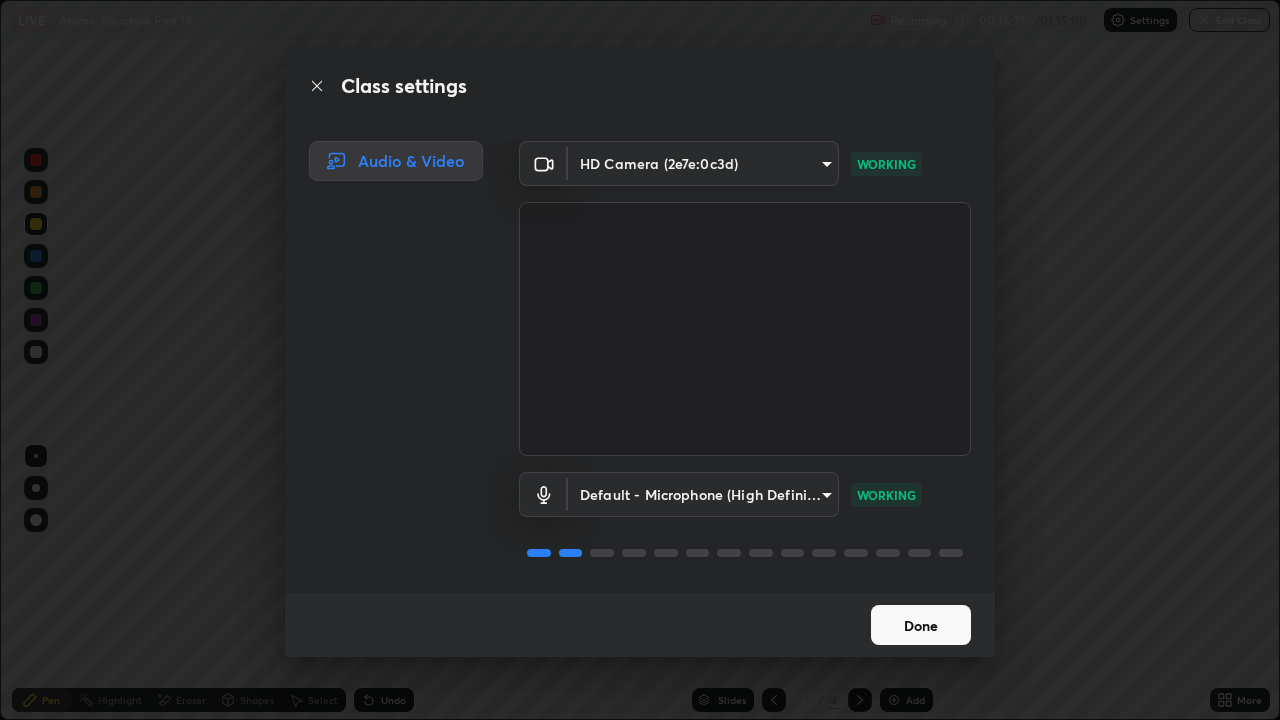 scroll, scrollTop: 2, scrollLeft: 0, axis: vertical 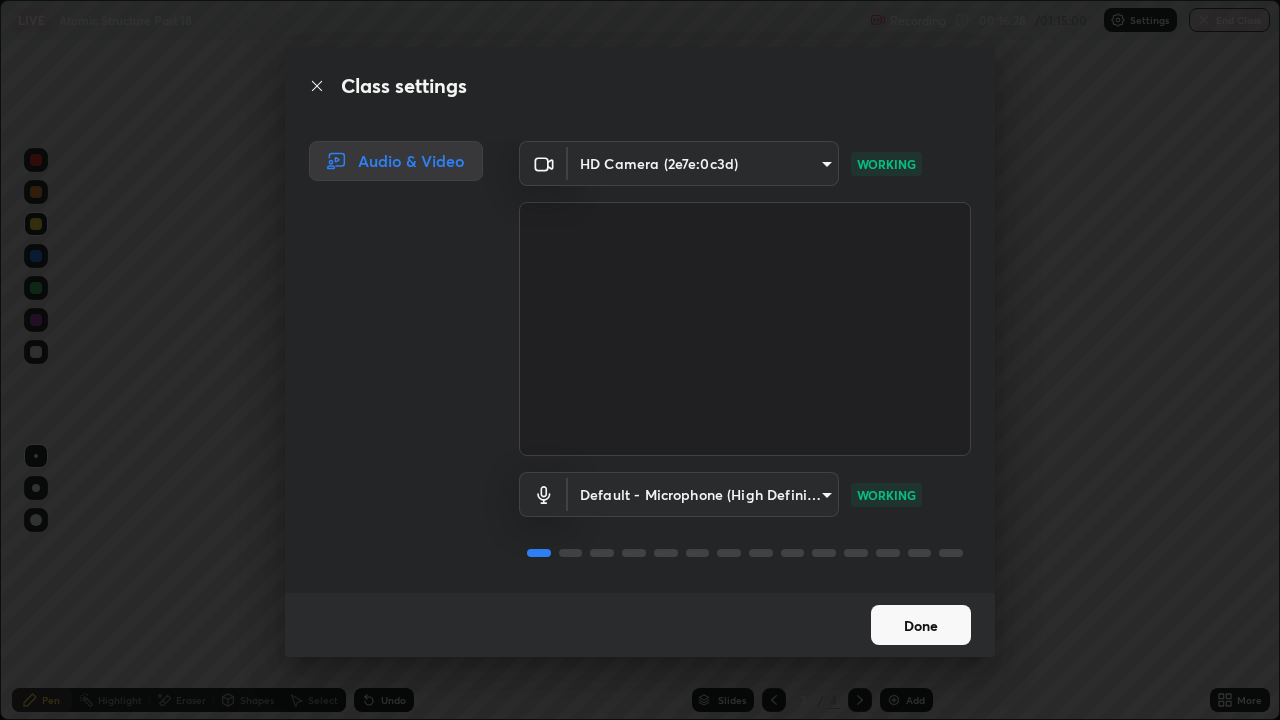 click on "Done" at bounding box center [921, 625] 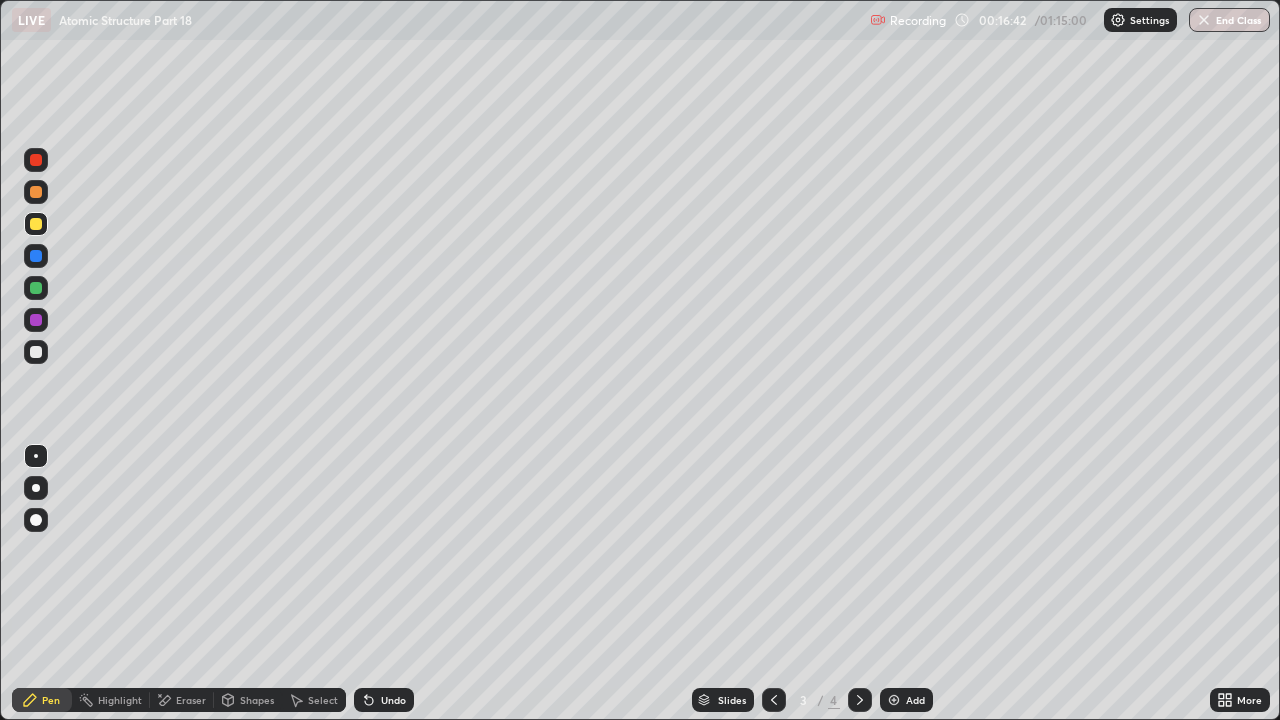 click 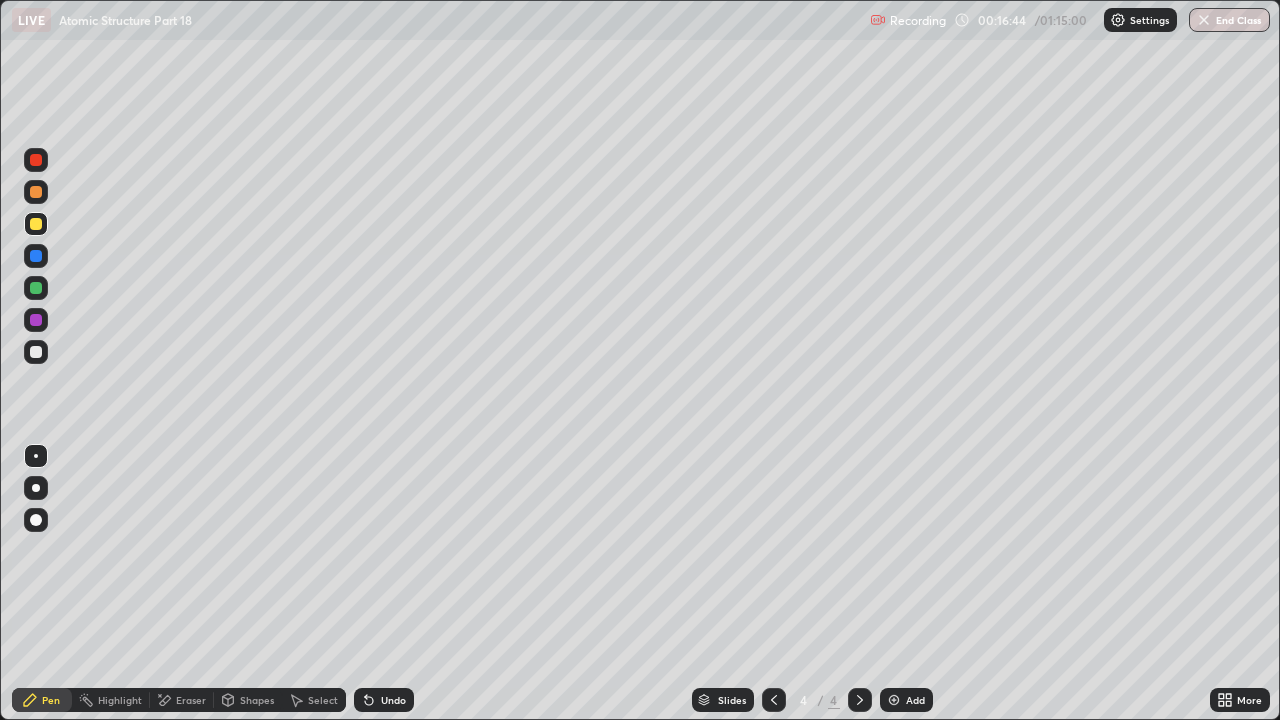 click at bounding box center (894, 700) 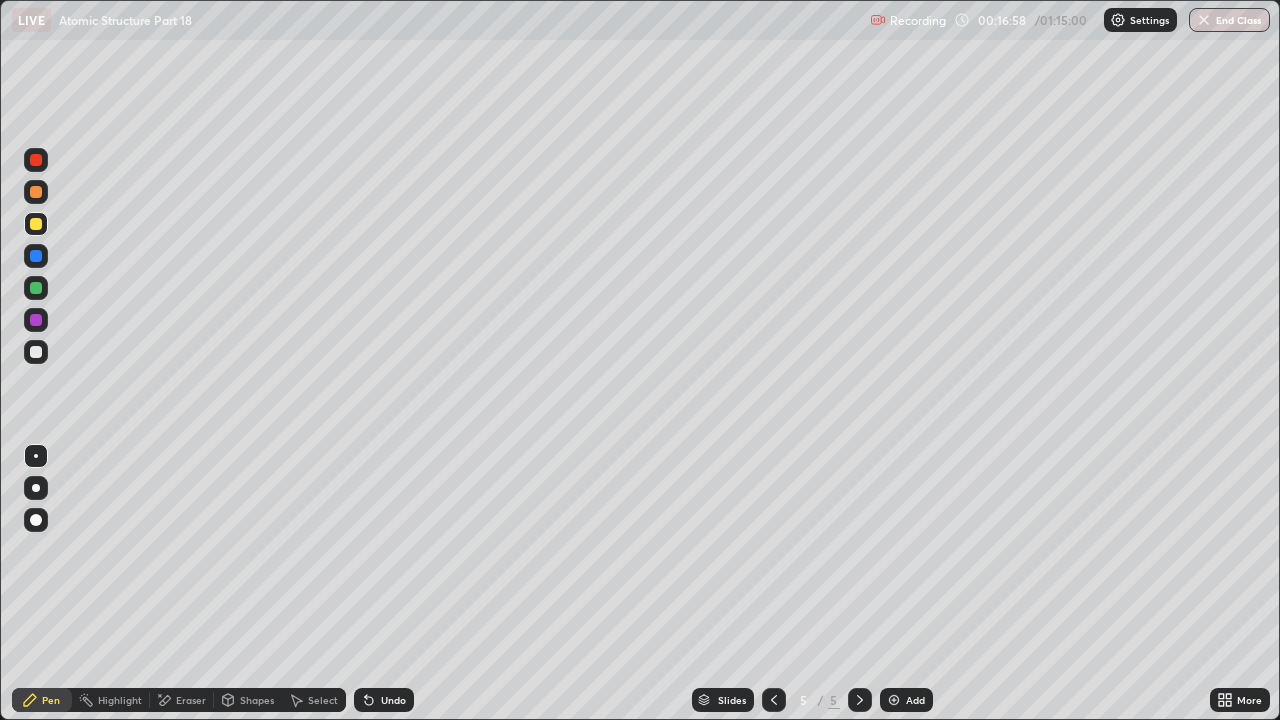 click 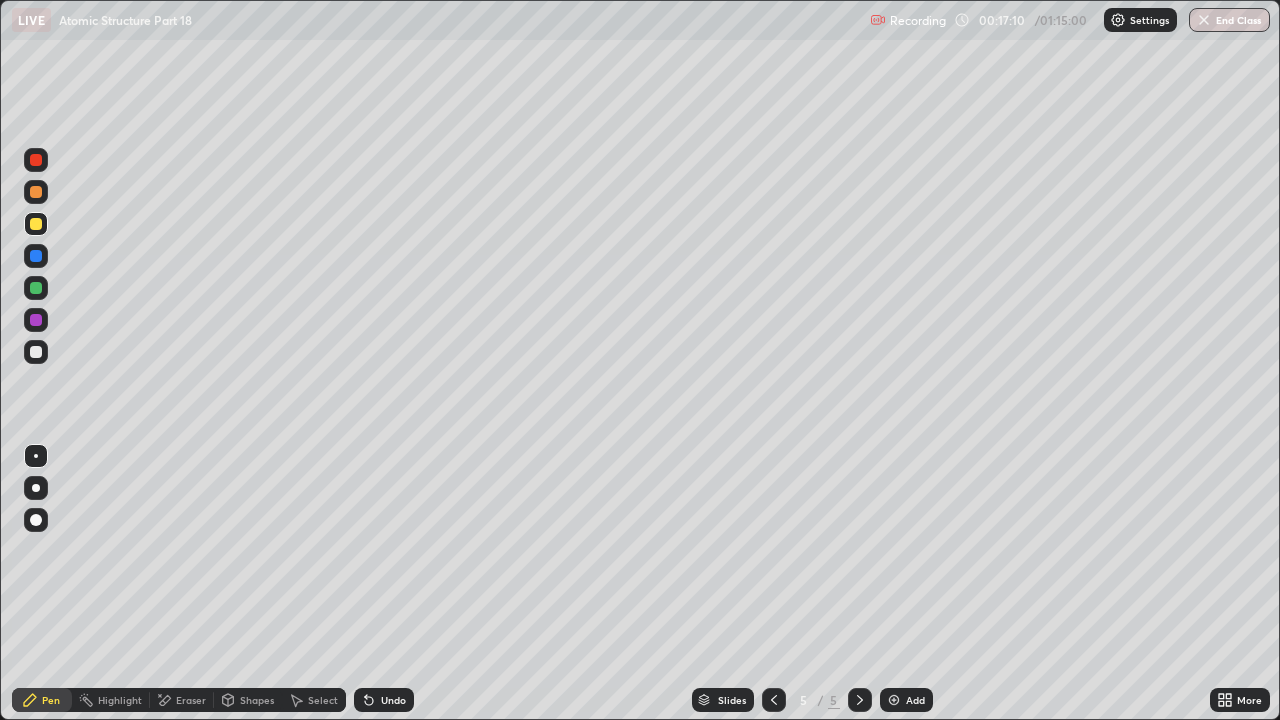 click at bounding box center (36, 192) 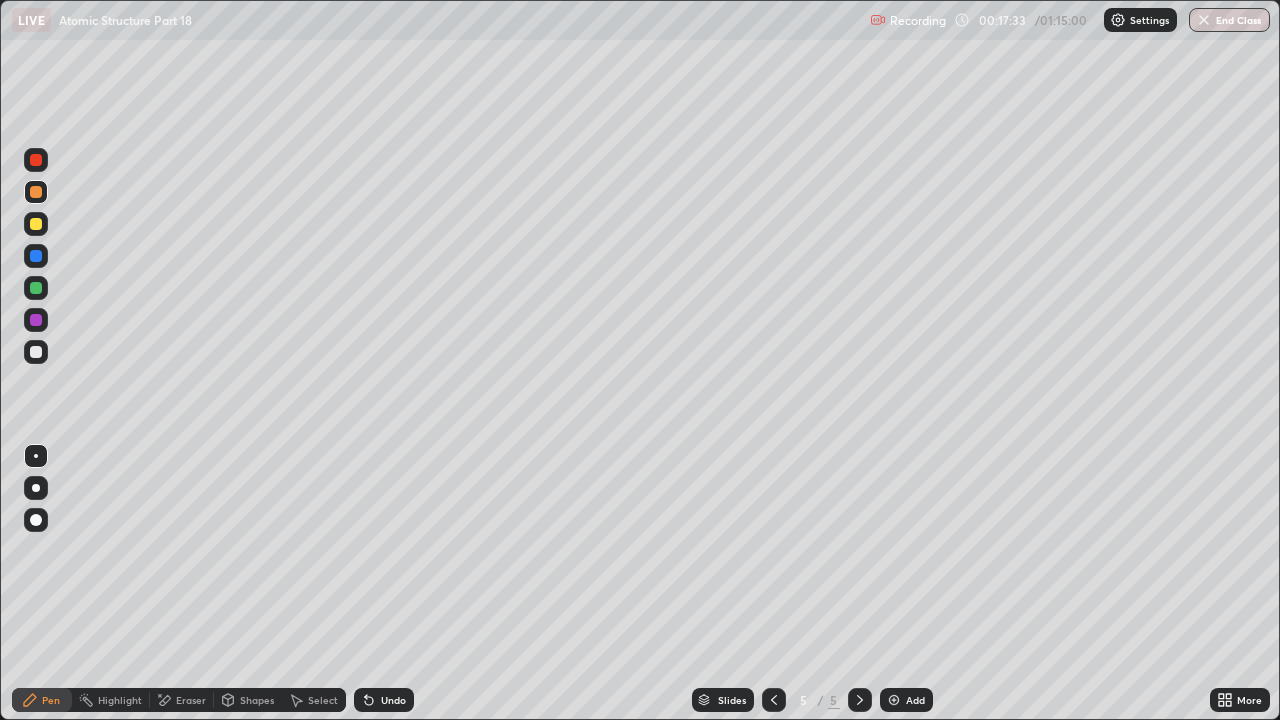 click 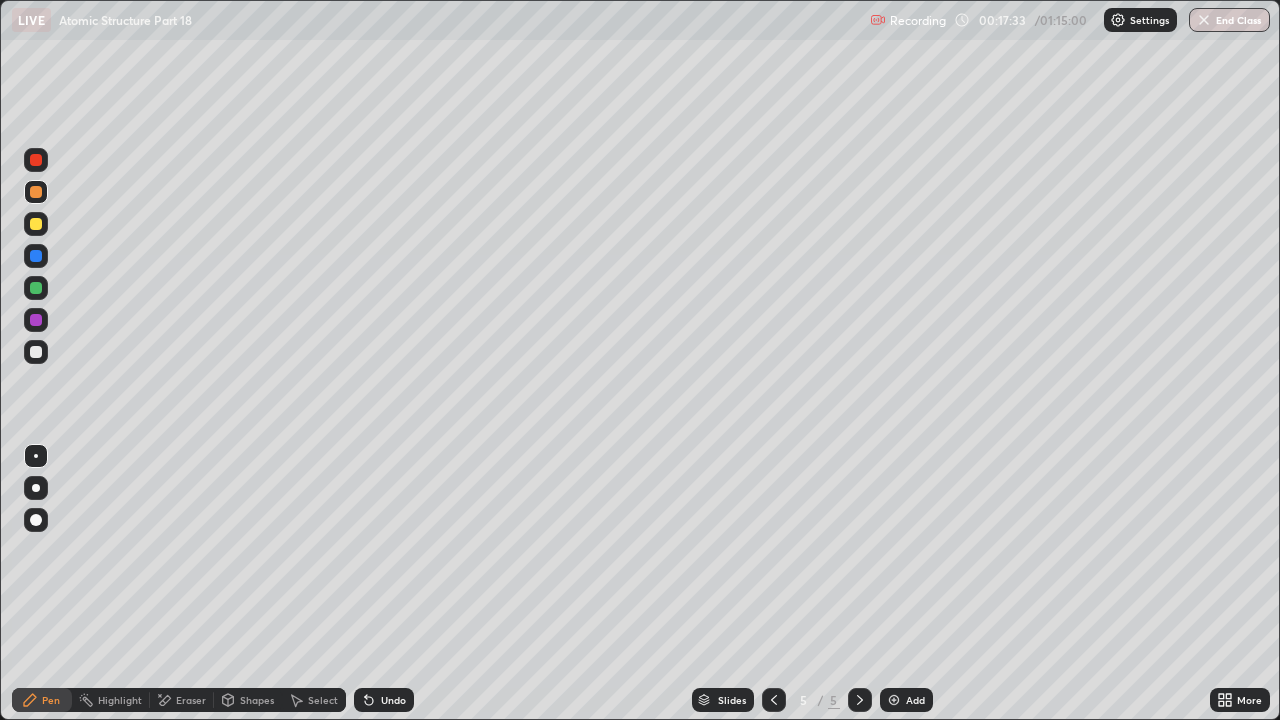click 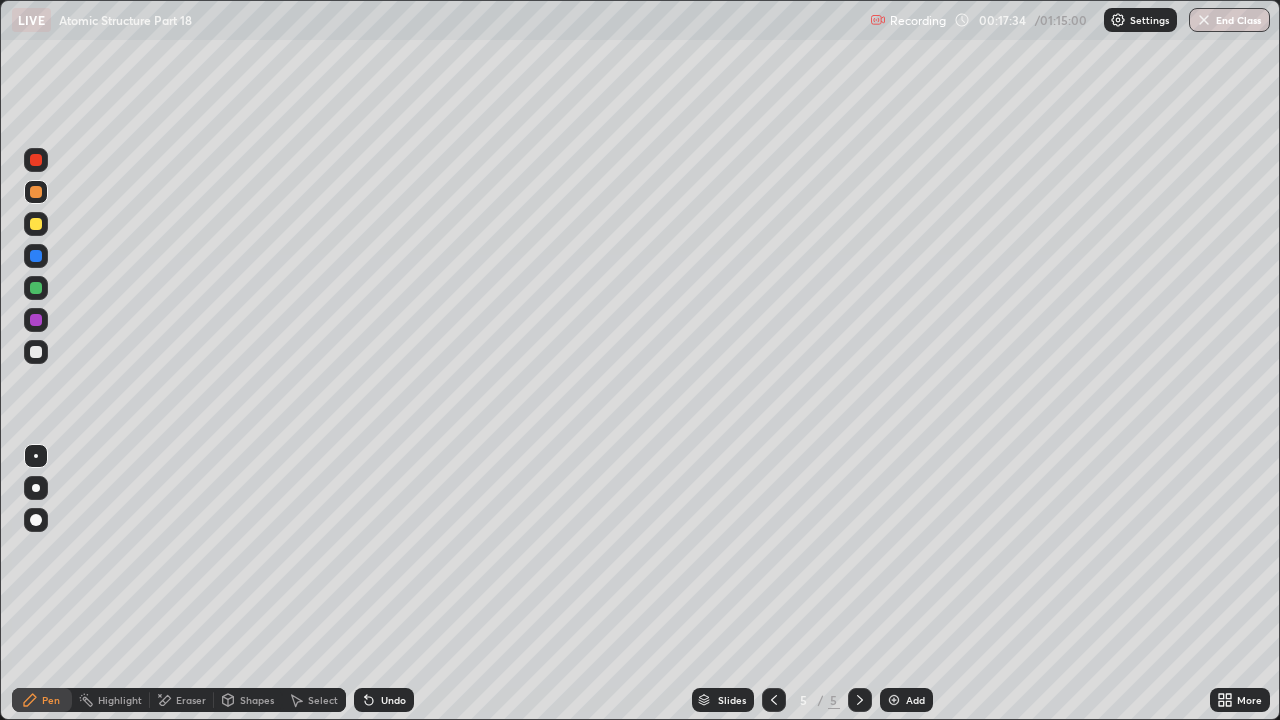 click 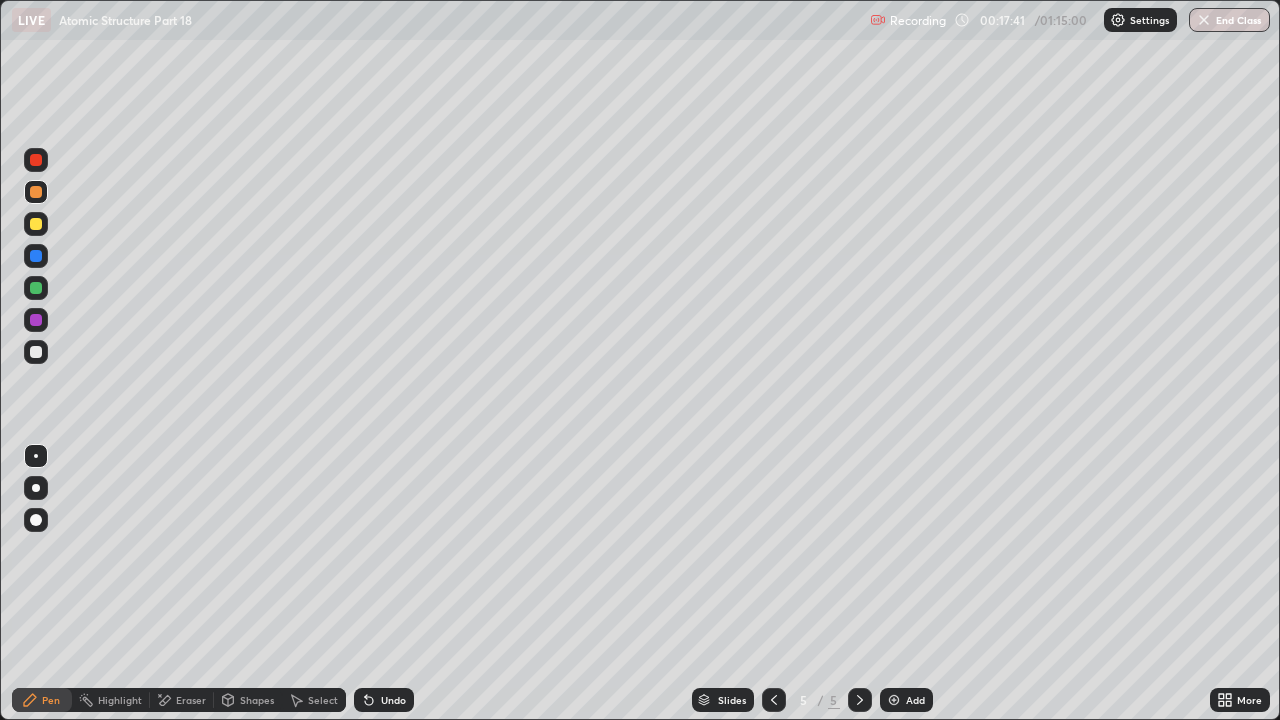 click at bounding box center (36, 352) 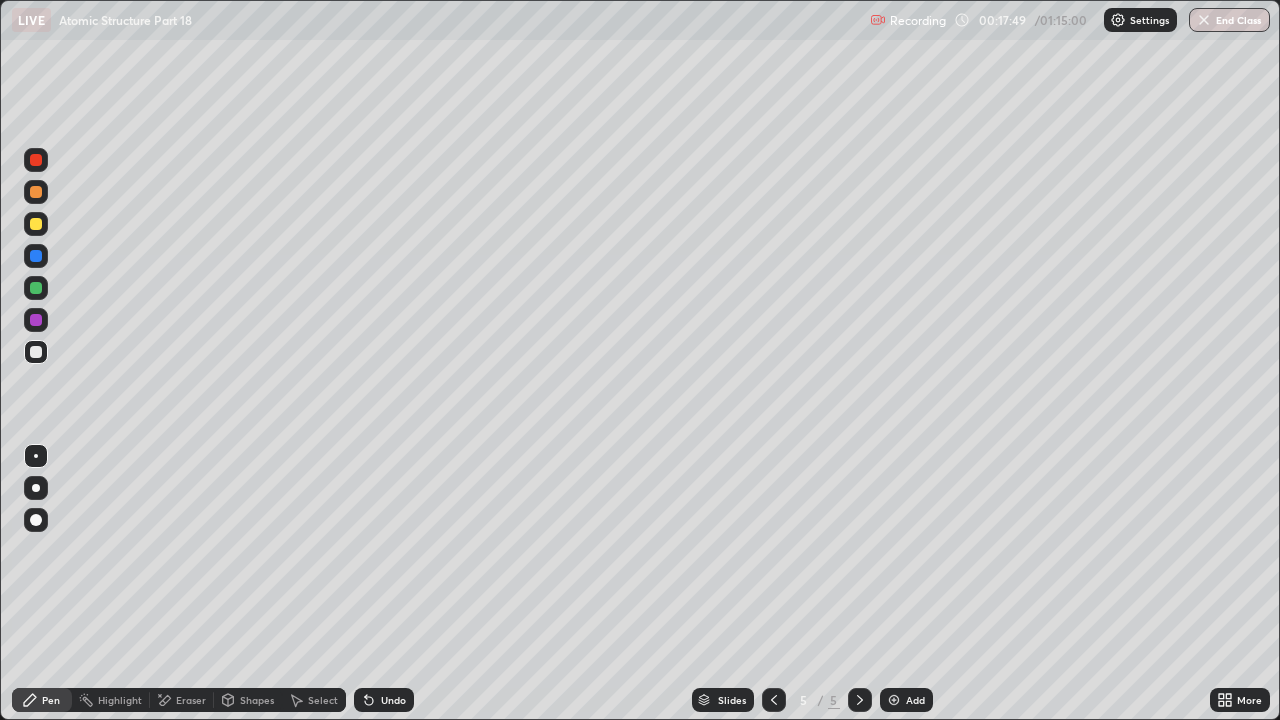 click at bounding box center [36, 288] 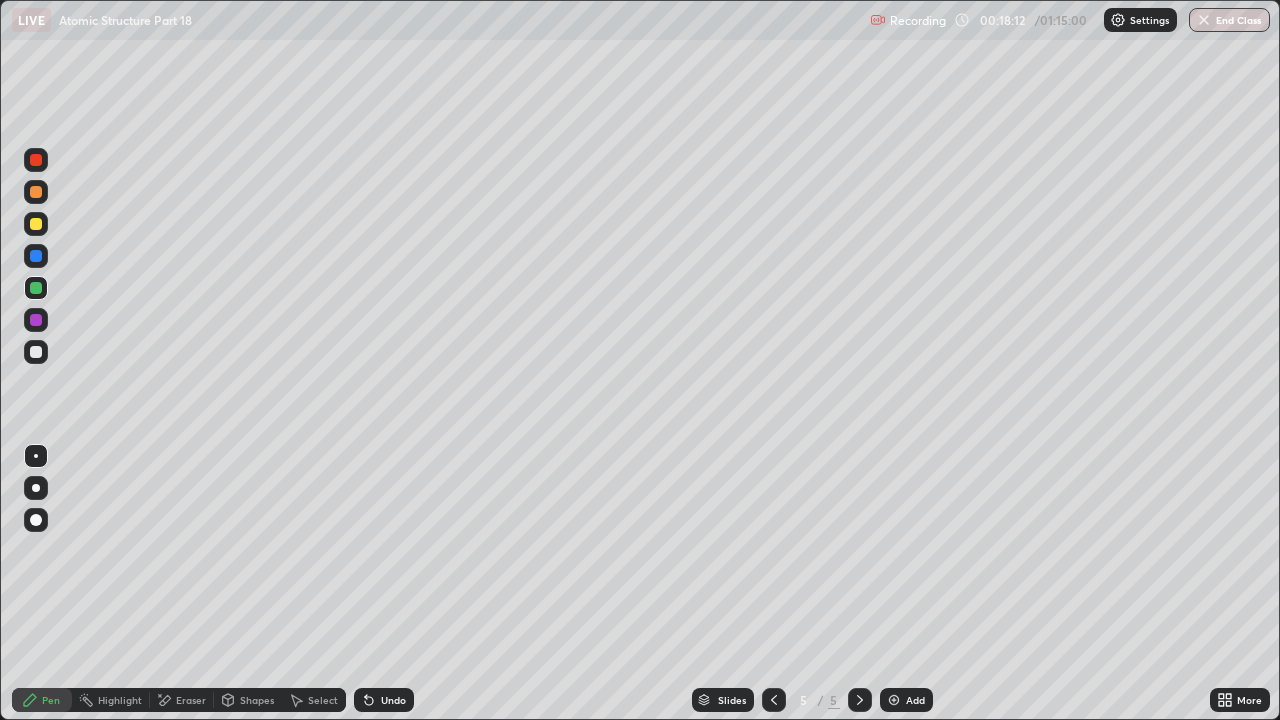 click on "Undo" at bounding box center [384, 700] 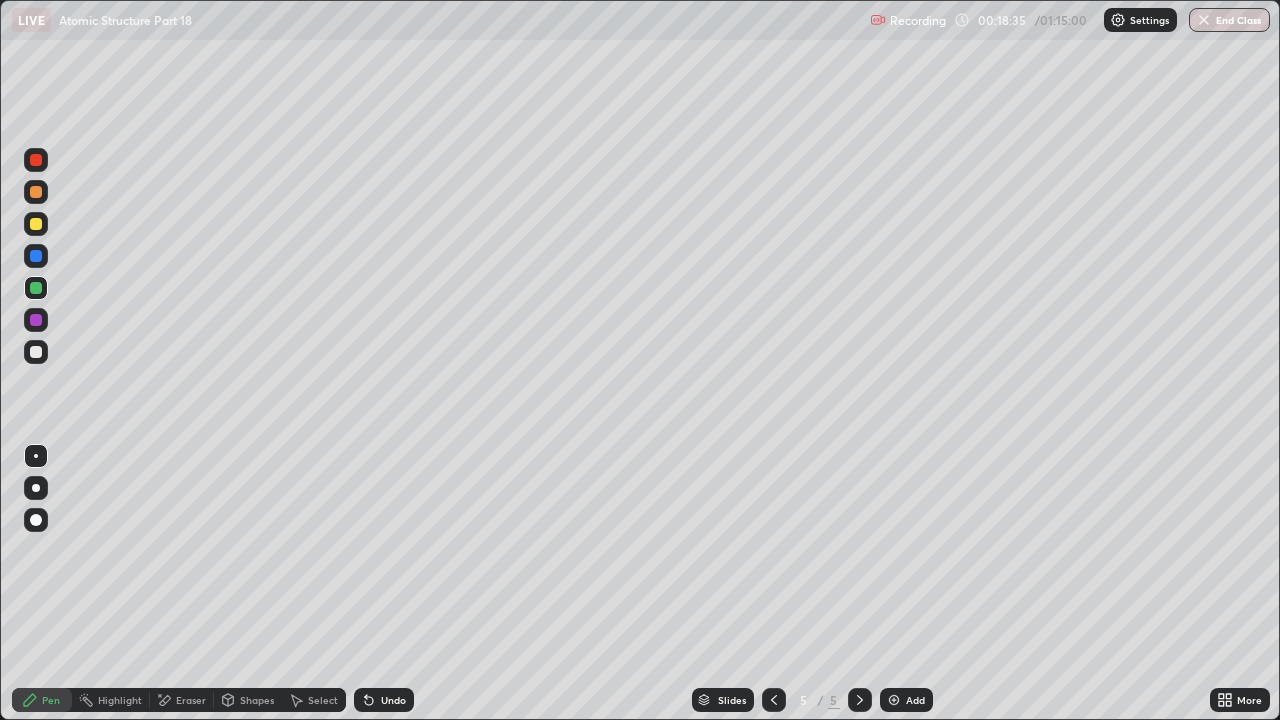 click at bounding box center [36, 352] 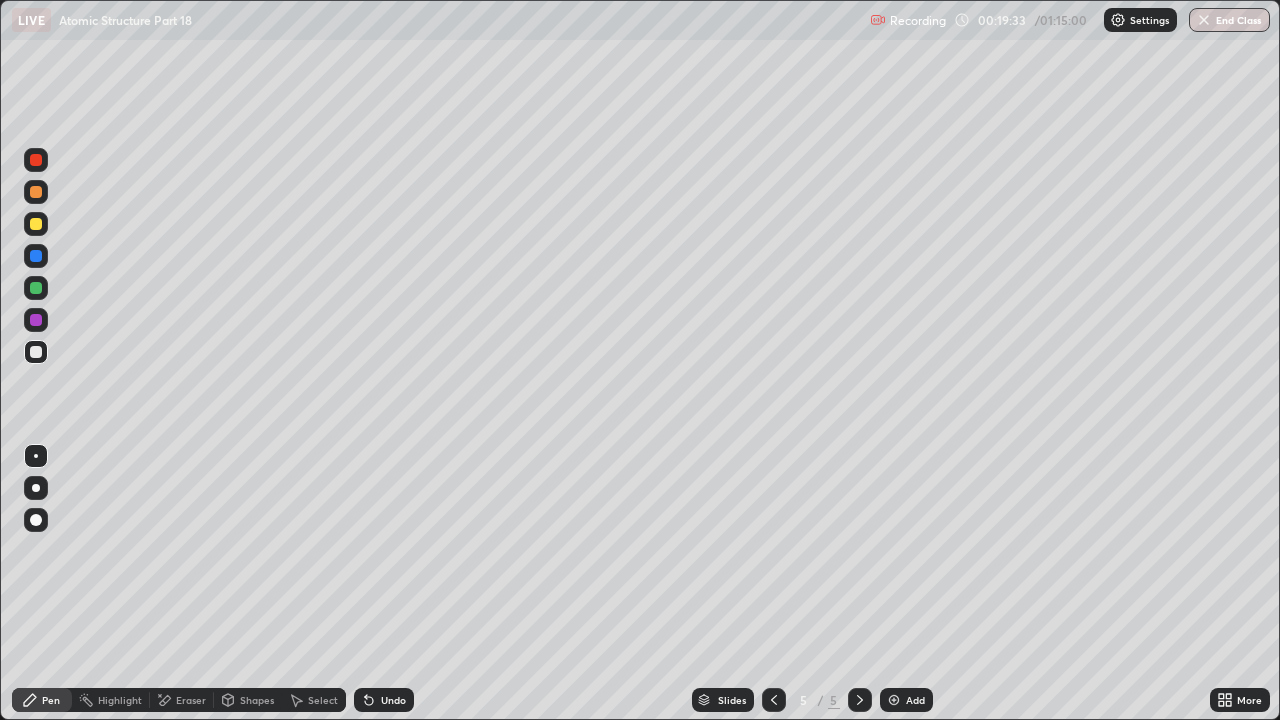 click on "Undo" at bounding box center [384, 700] 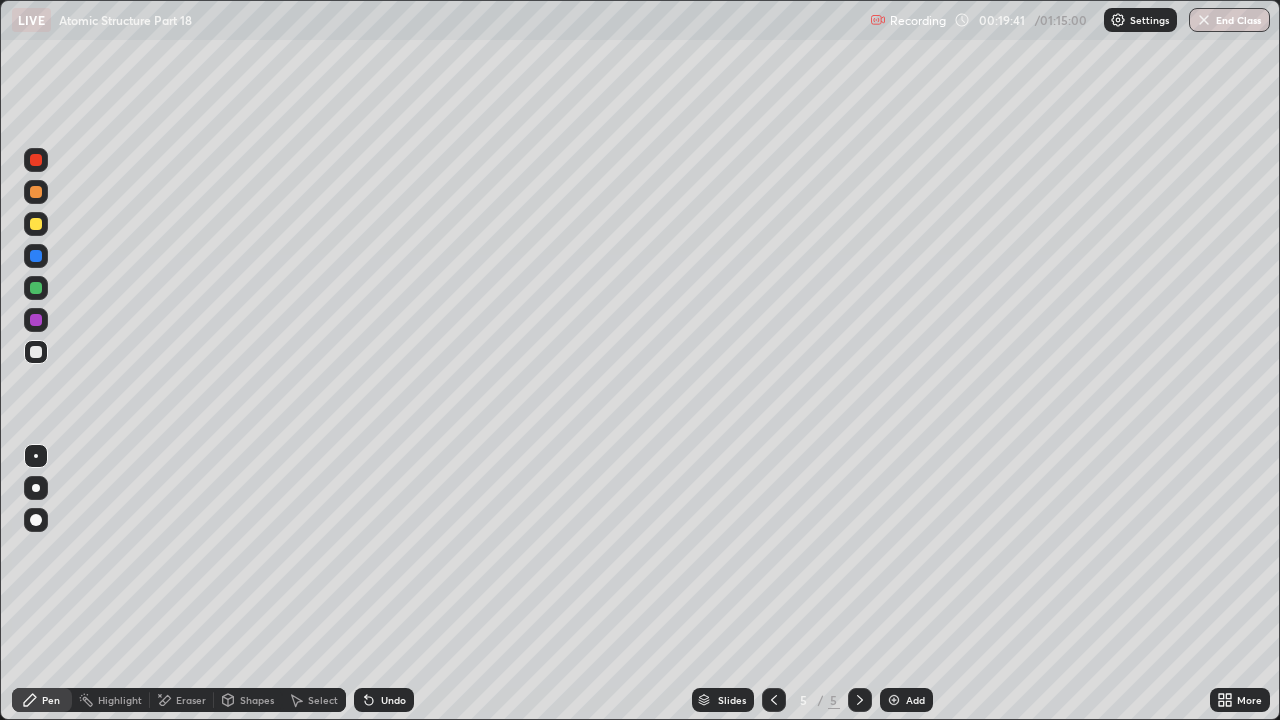 click on "Undo" at bounding box center [393, 700] 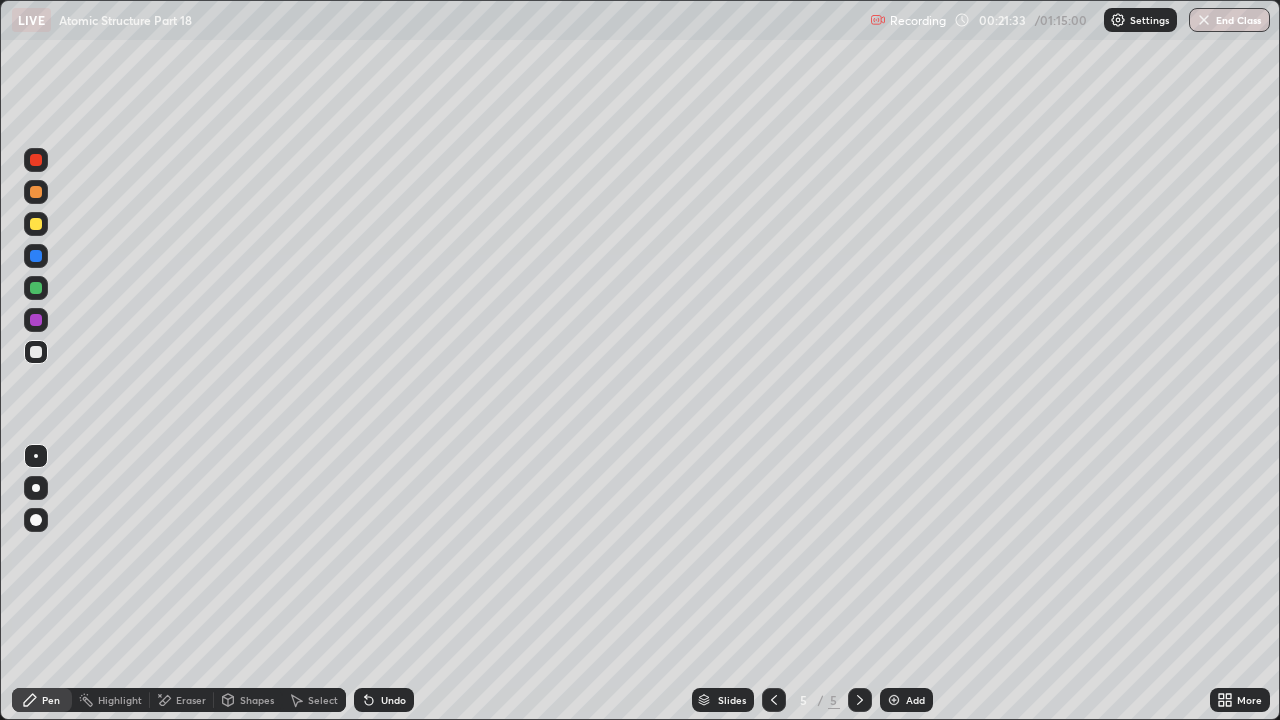 click on "Undo" at bounding box center (393, 700) 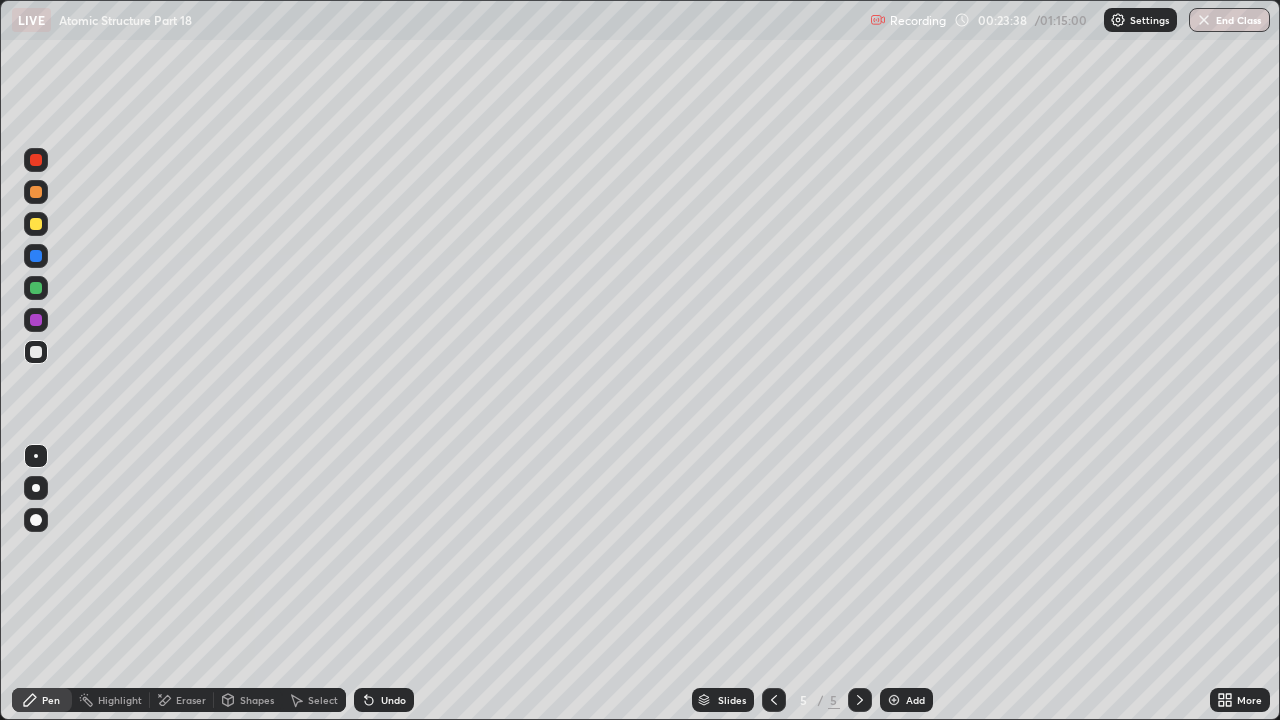 click 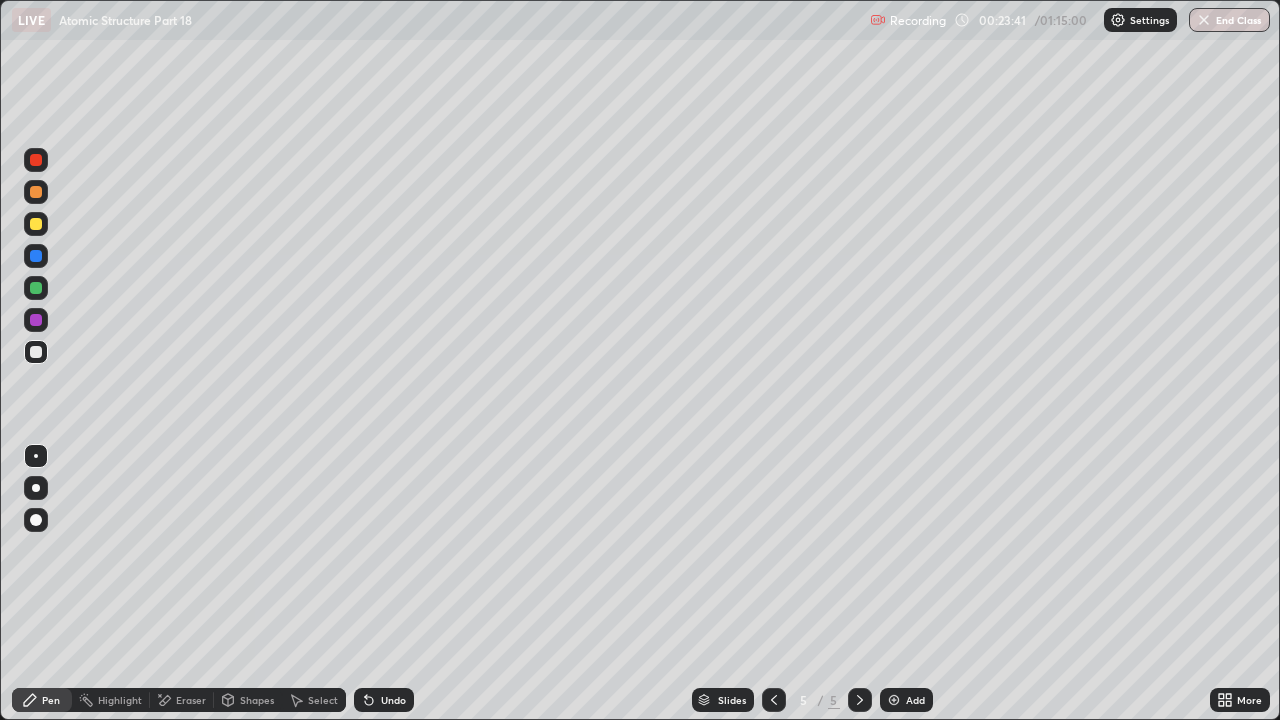 click 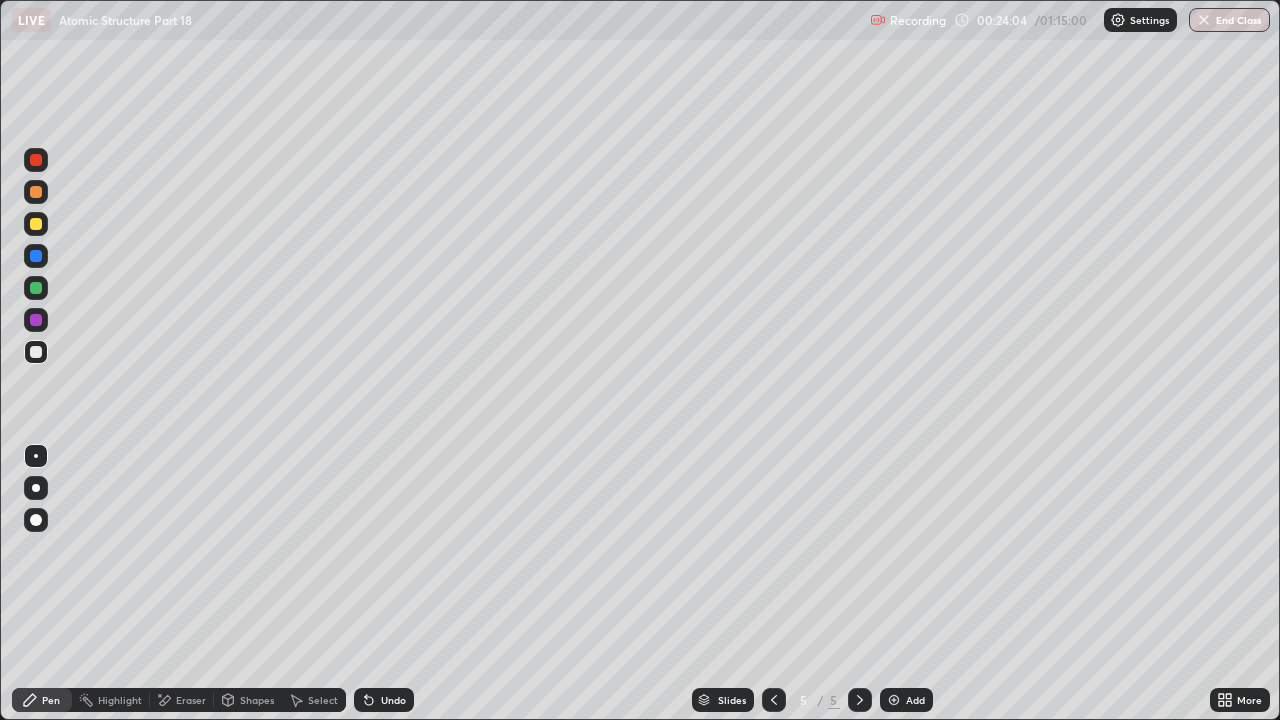 click at bounding box center [36, 288] 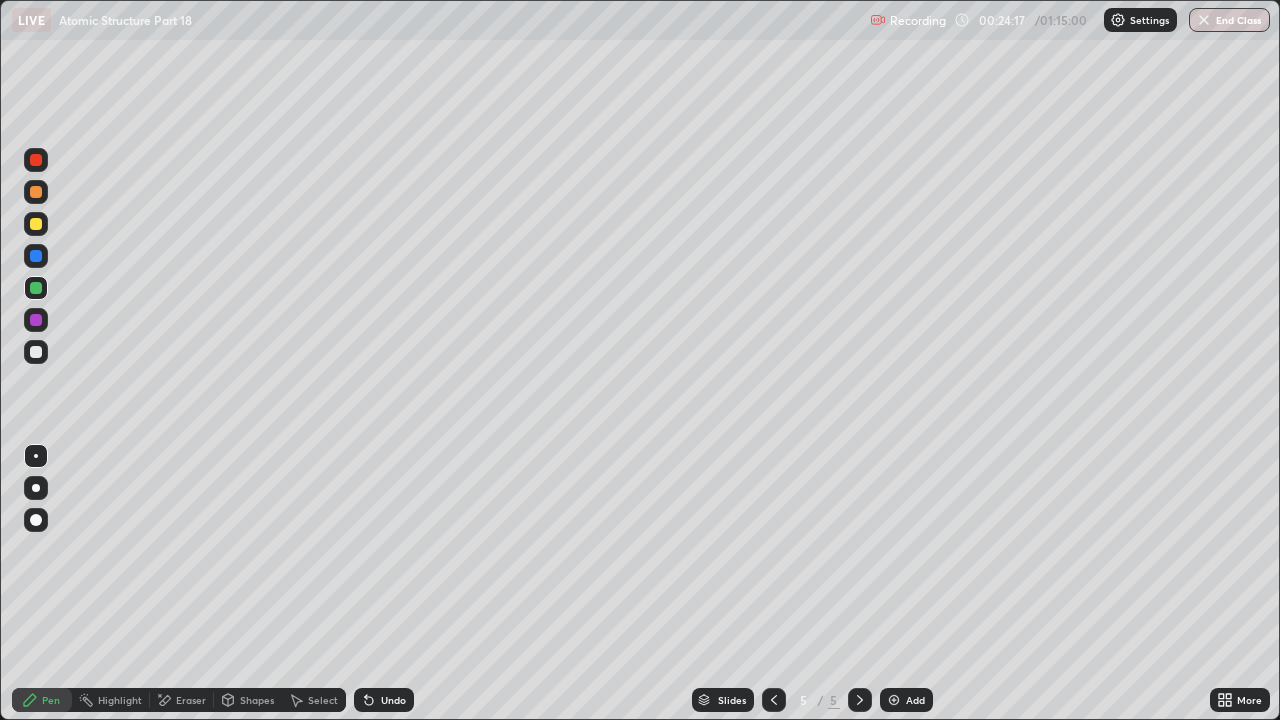 click at bounding box center (36, 224) 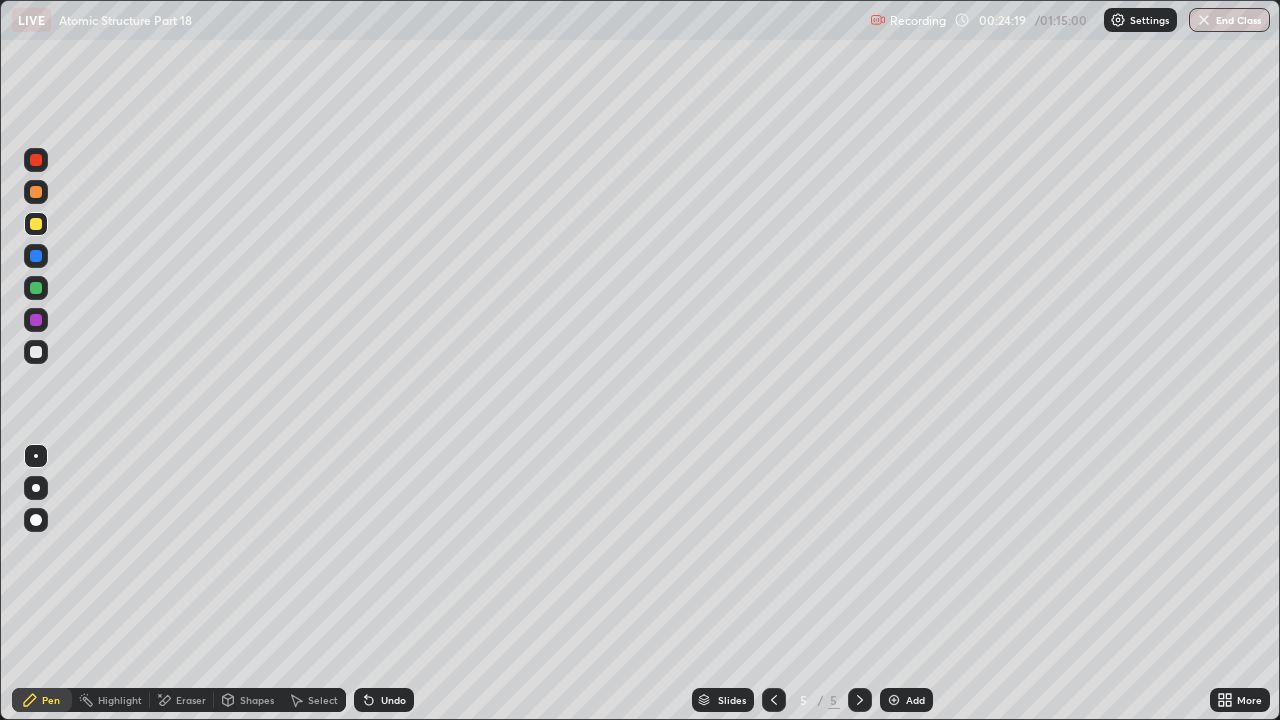 click at bounding box center [36, 352] 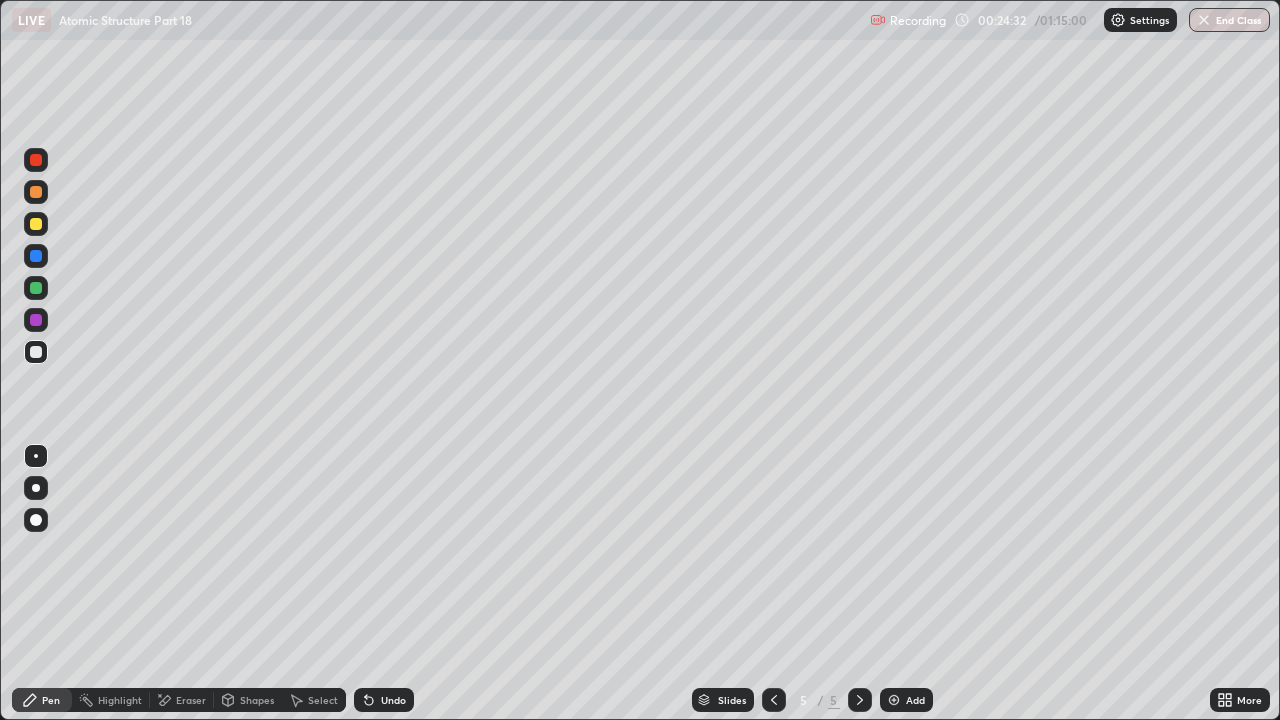 click on "Undo" at bounding box center [384, 700] 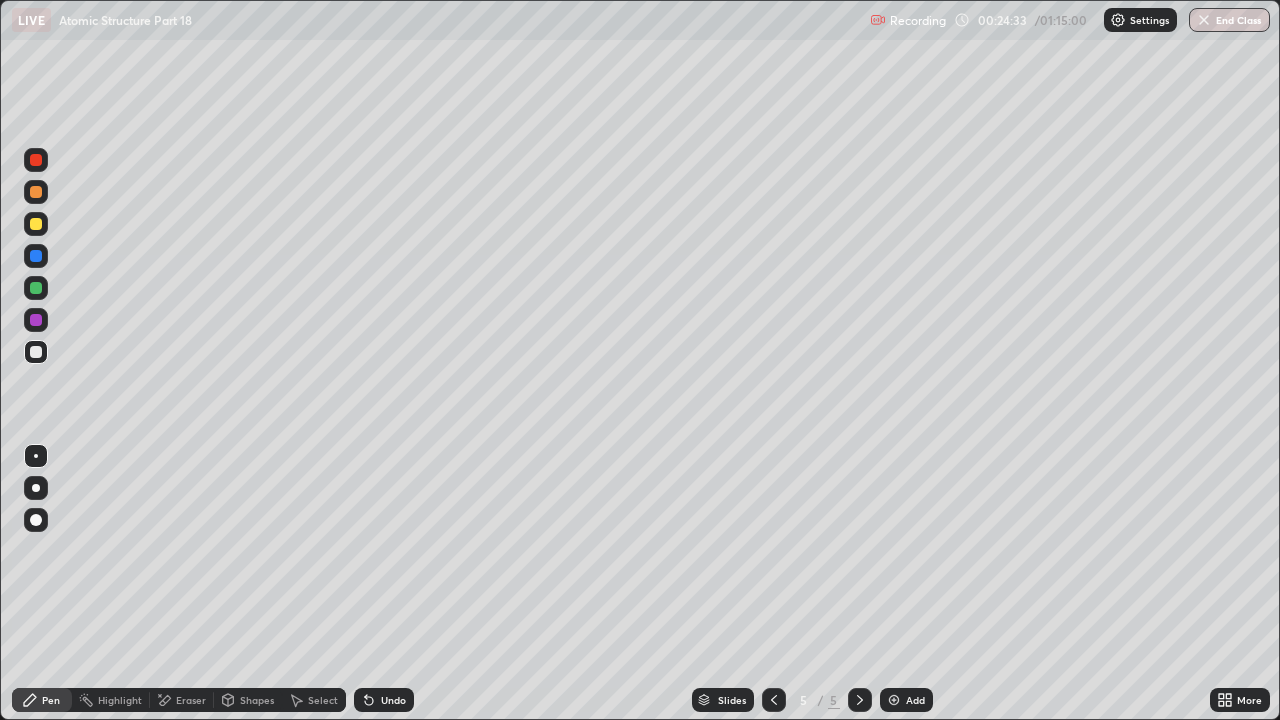 click 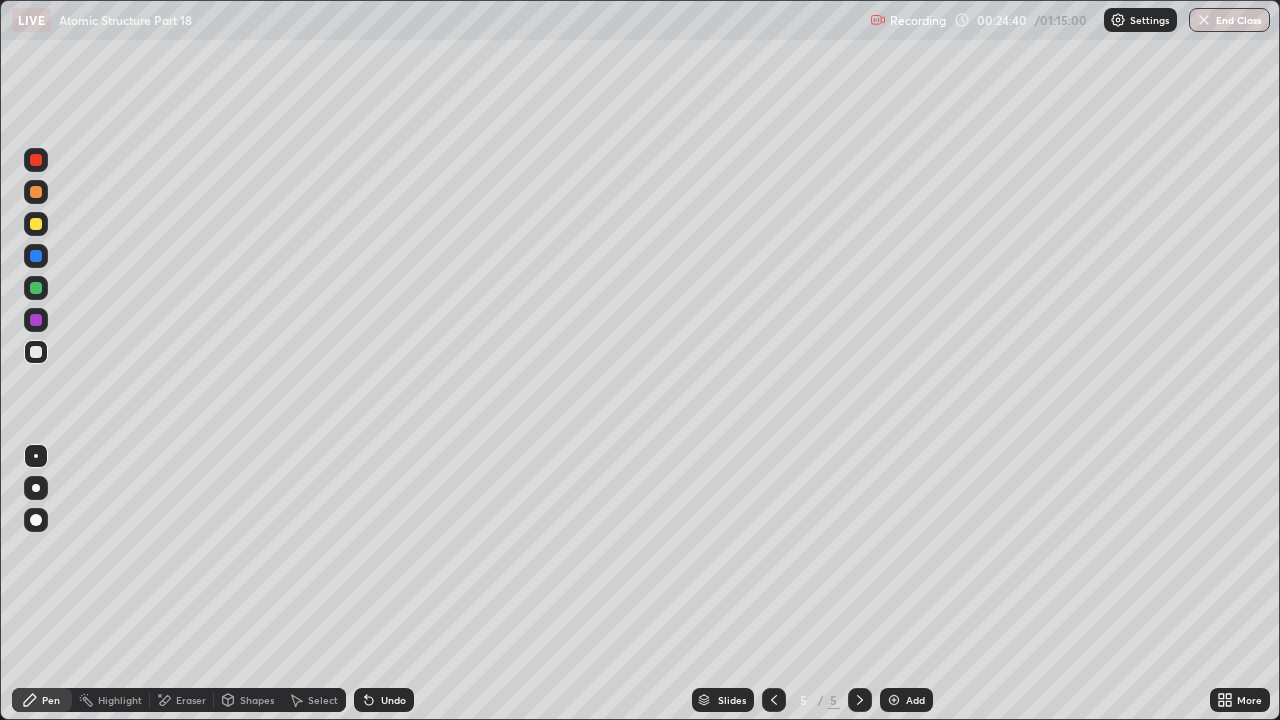 click at bounding box center [36, 224] 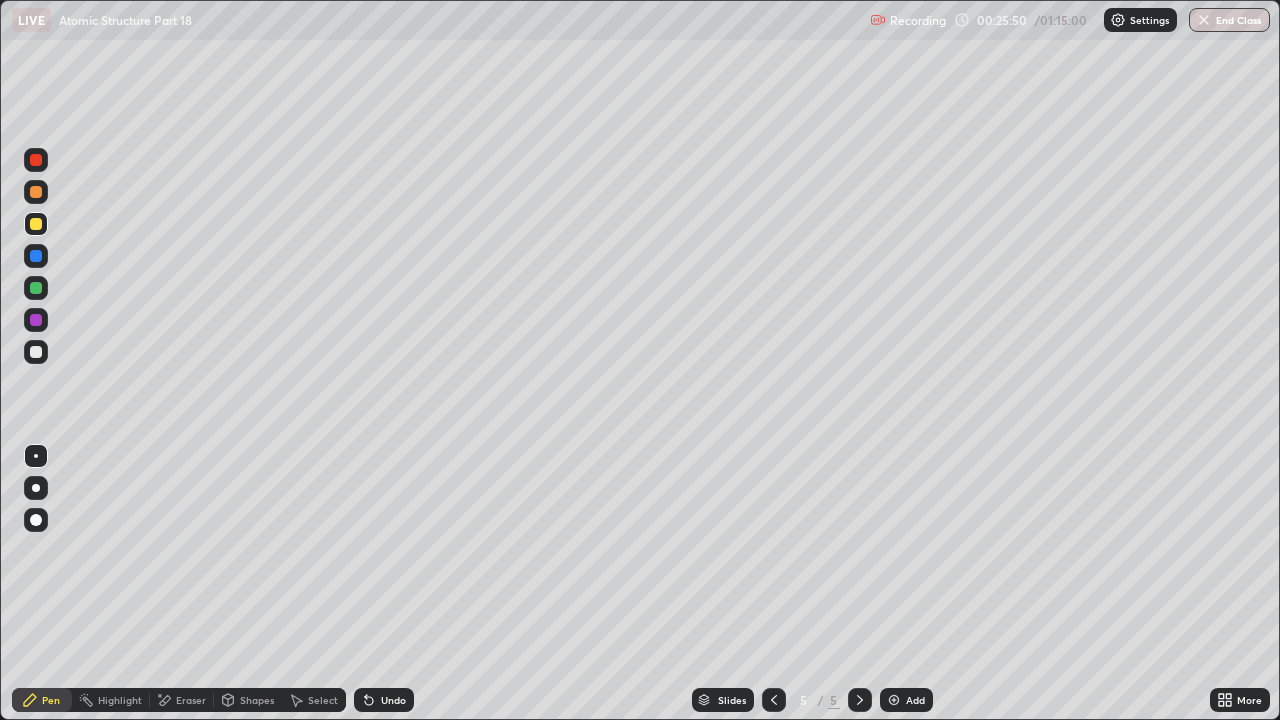 click at bounding box center [894, 700] 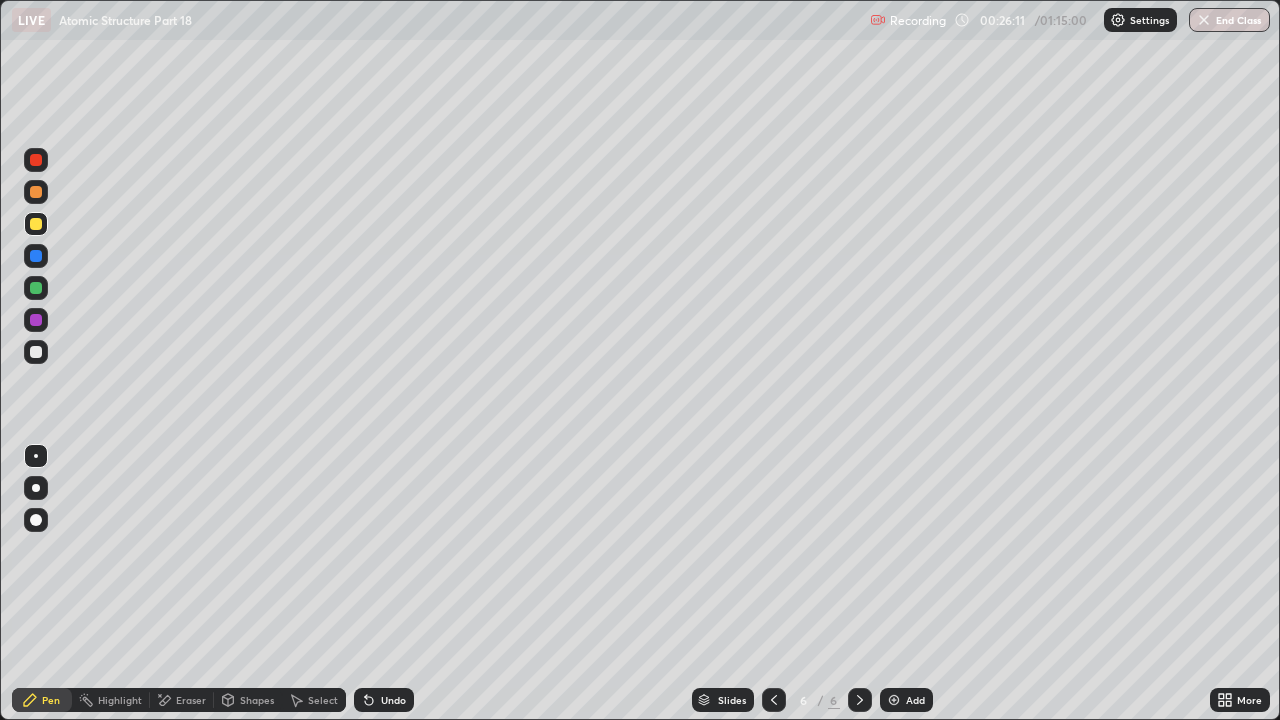 click at bounding box center [36, 192] 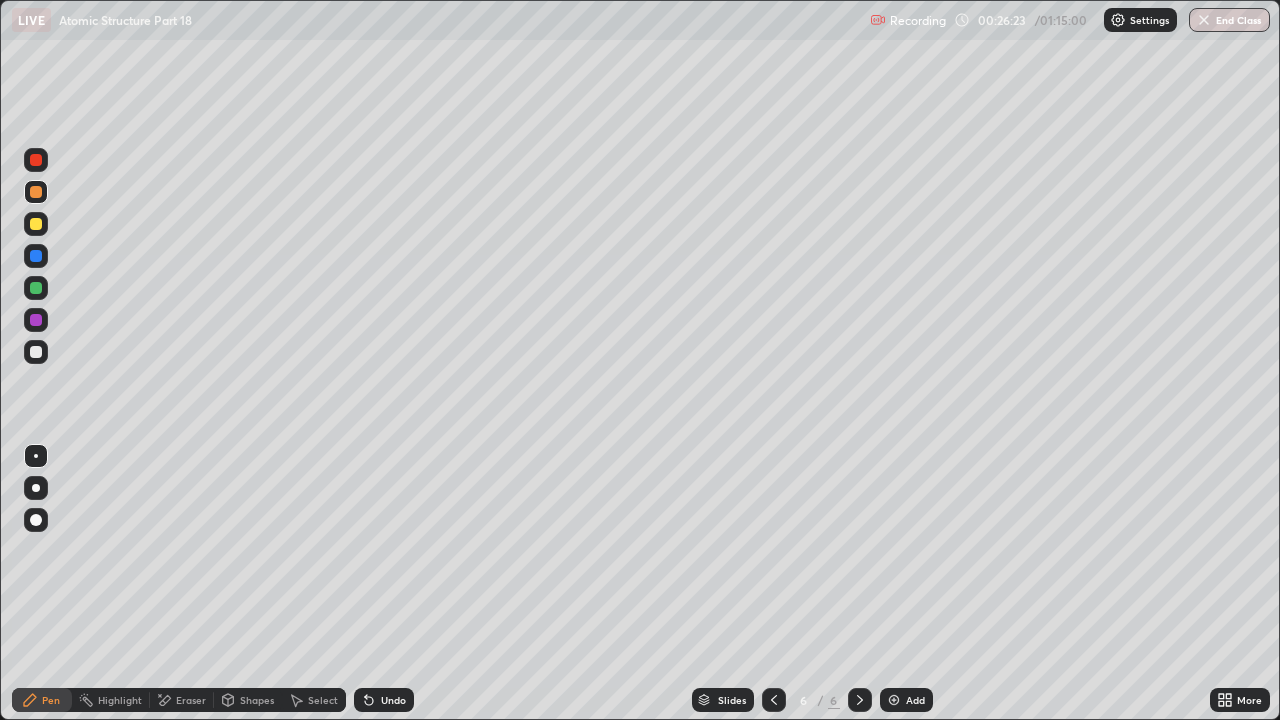 click at bounding box center [36, 288] 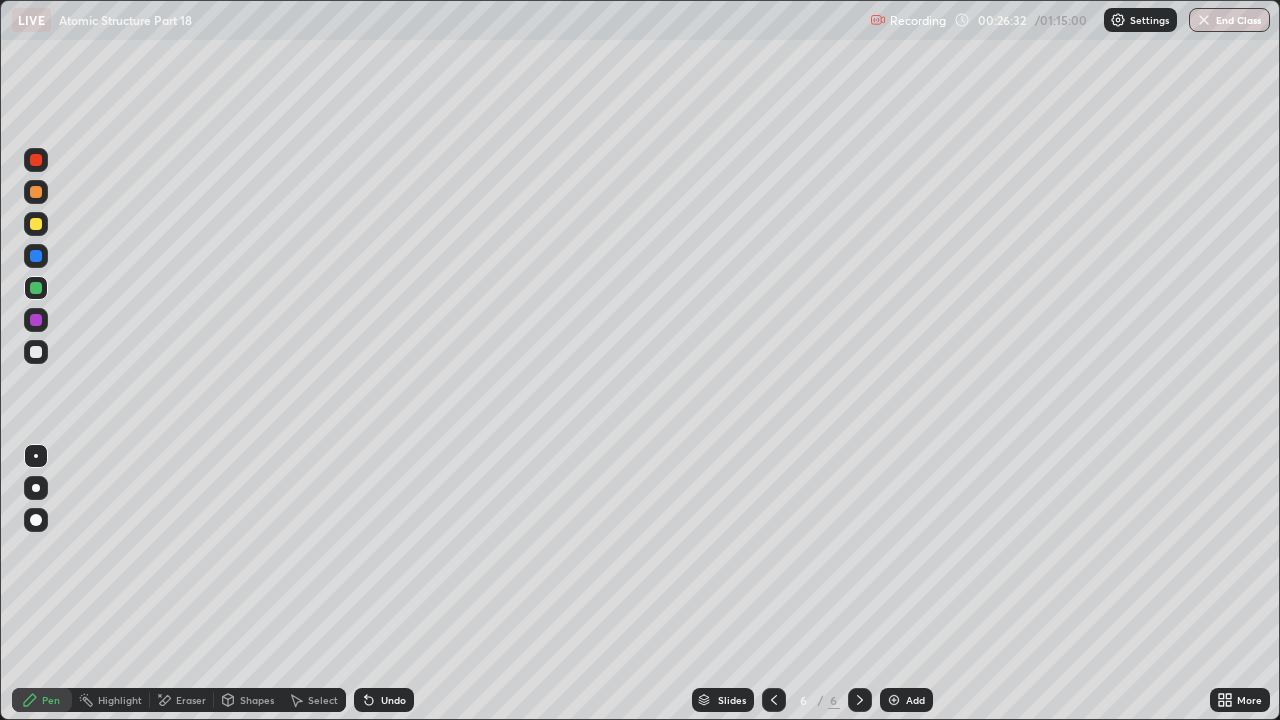 click 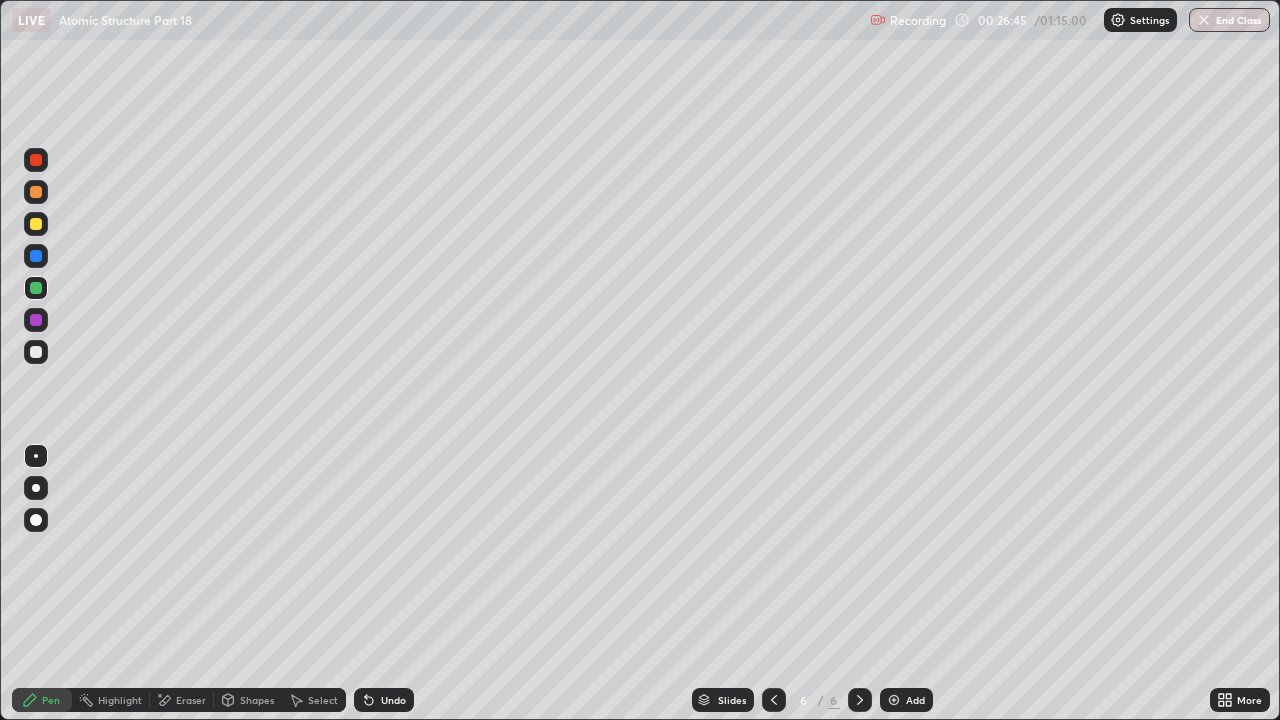 click at bounding box center [36, 352] 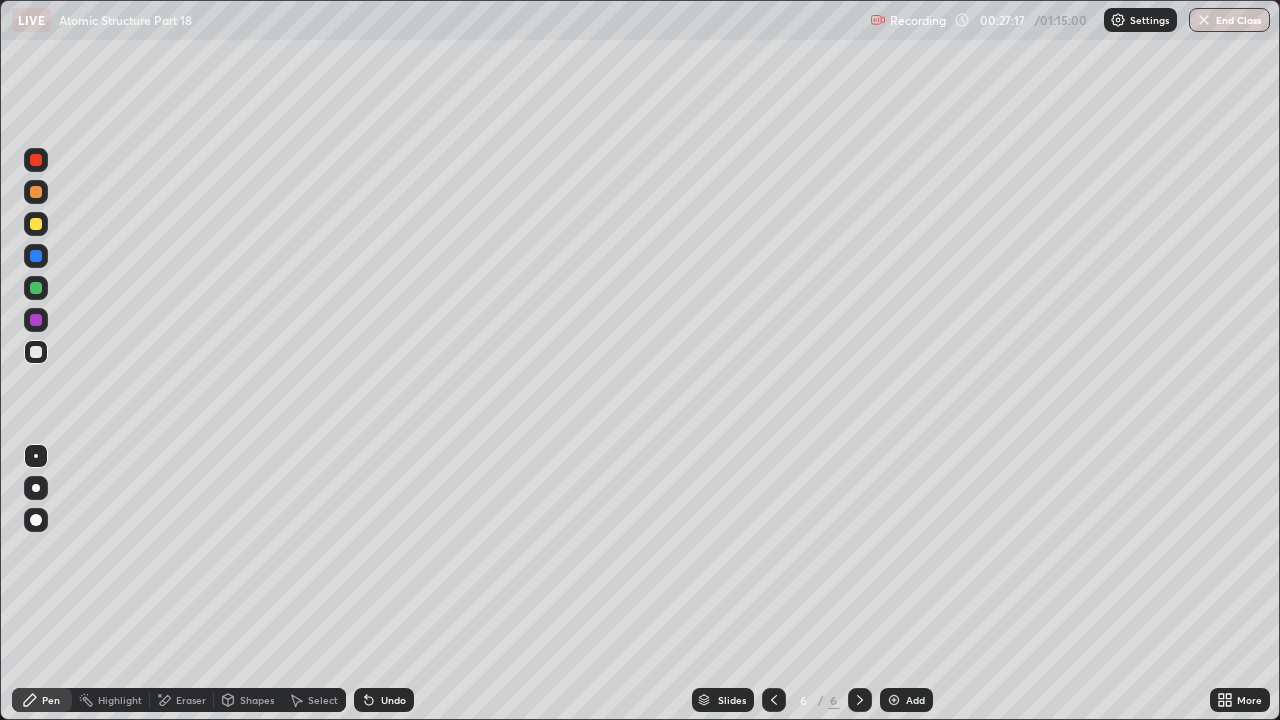 click at bounding box center (36, 192) 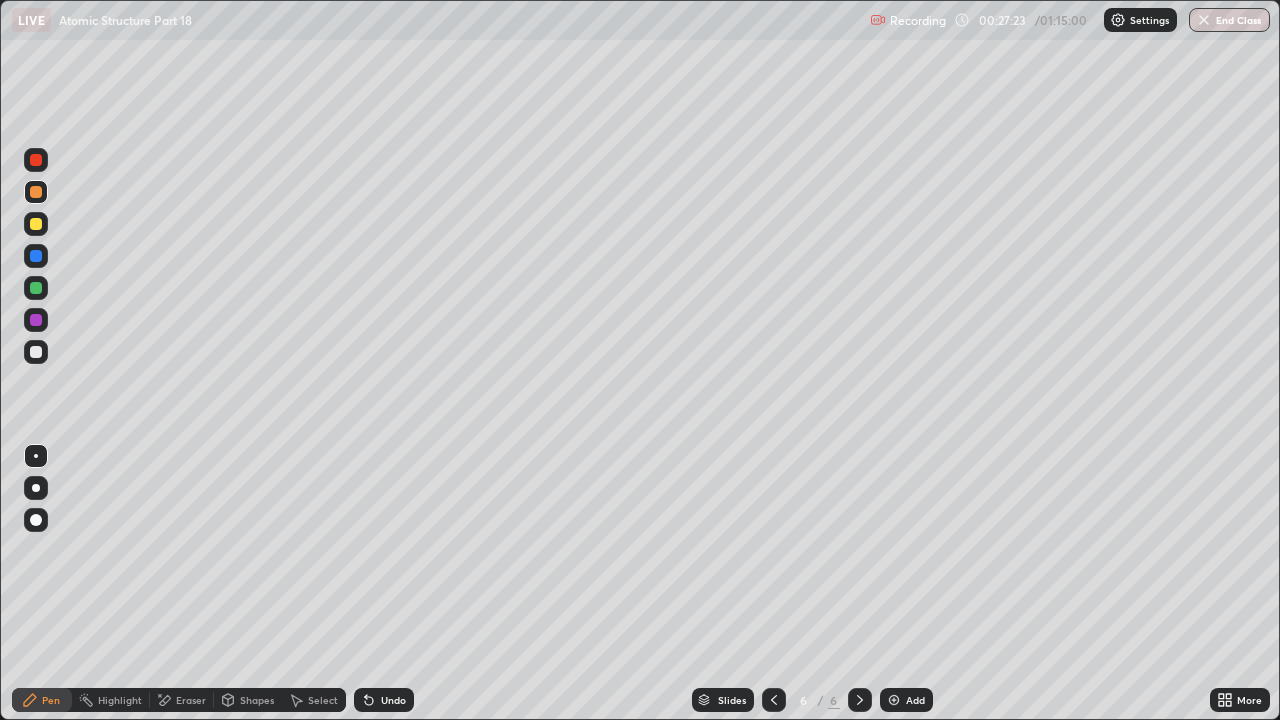 click at bounding box center [36, 352] 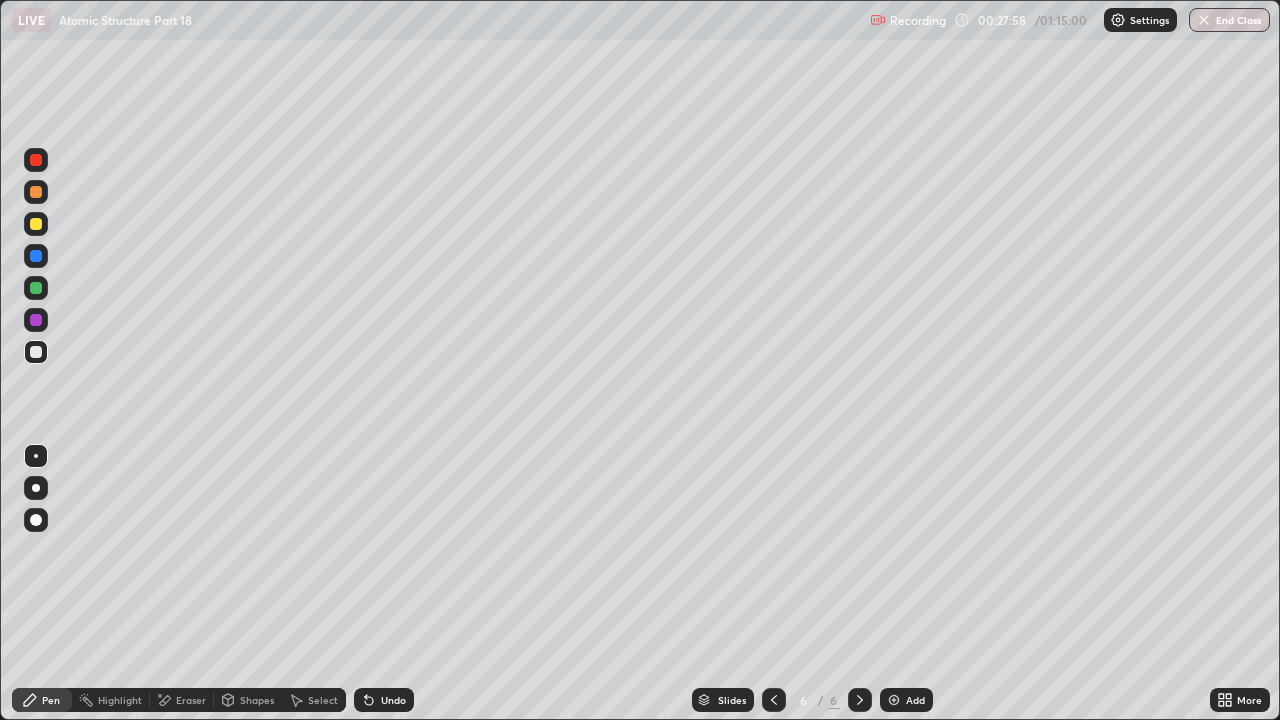 click at bounding box center [36, 288] 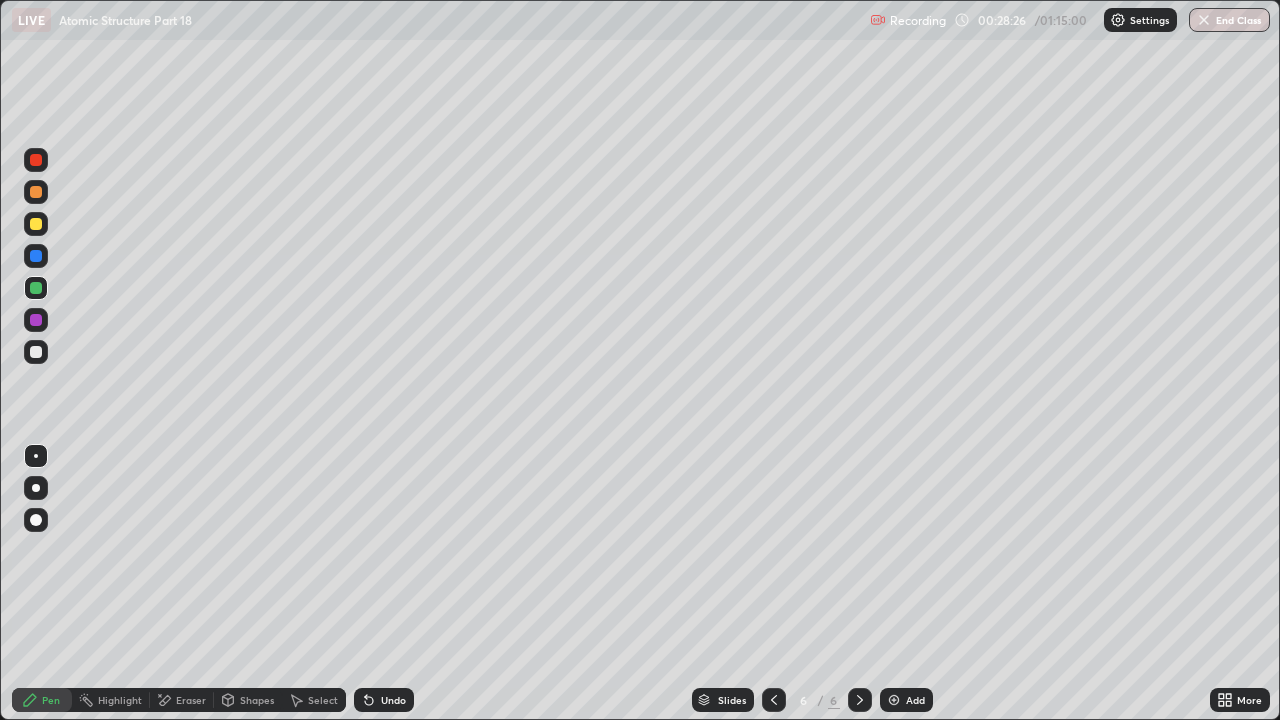 click at bounding box center (36, 352) 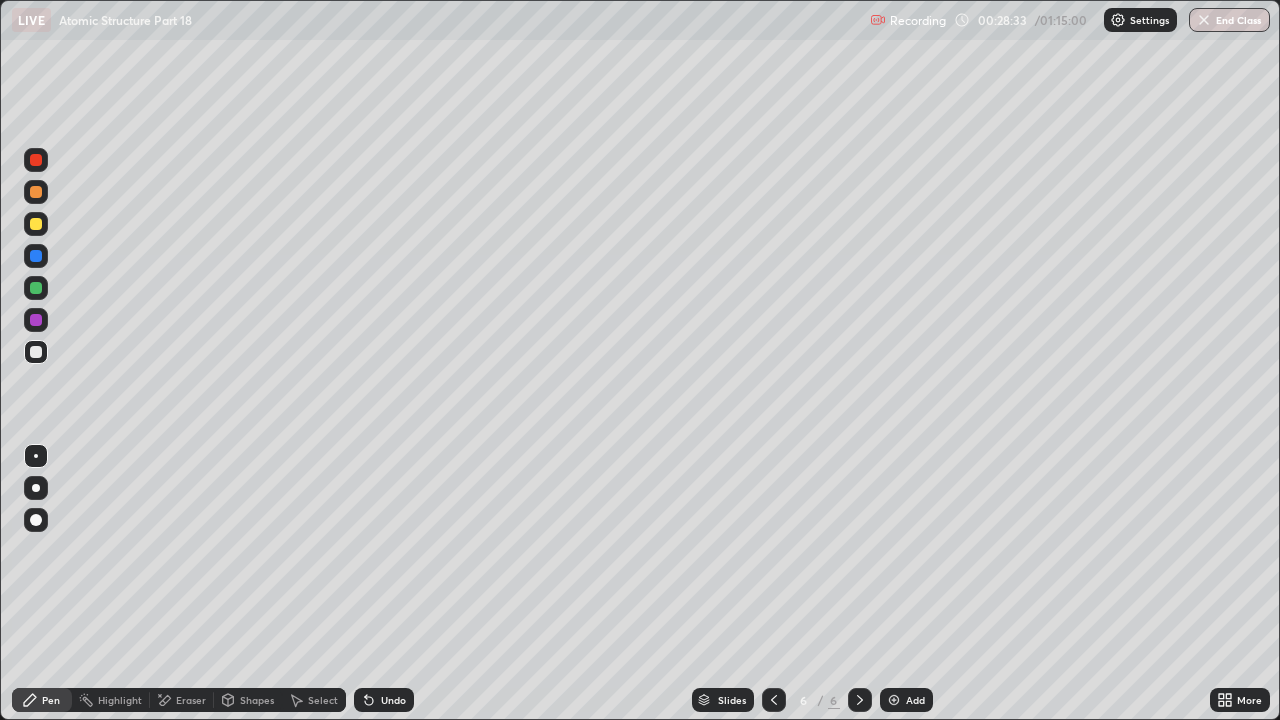click on "Undo" at bounding box center [384, 700] 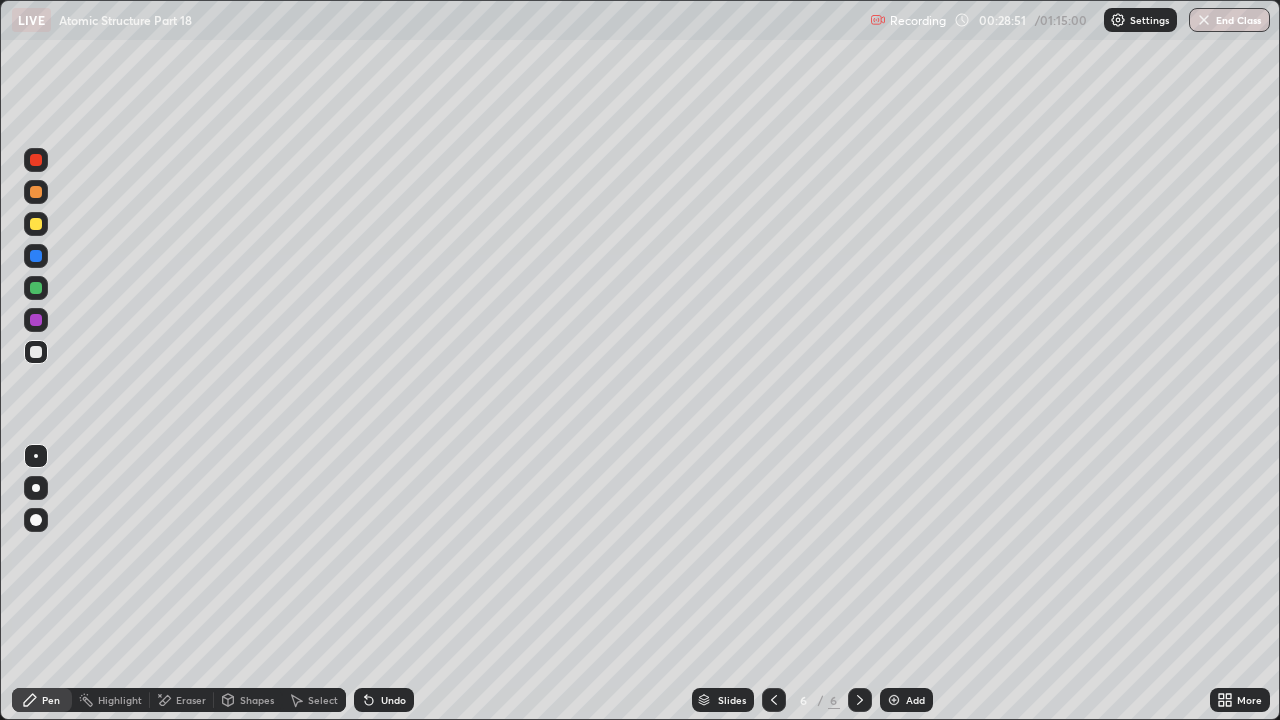 click at bounding box center [36, 224] 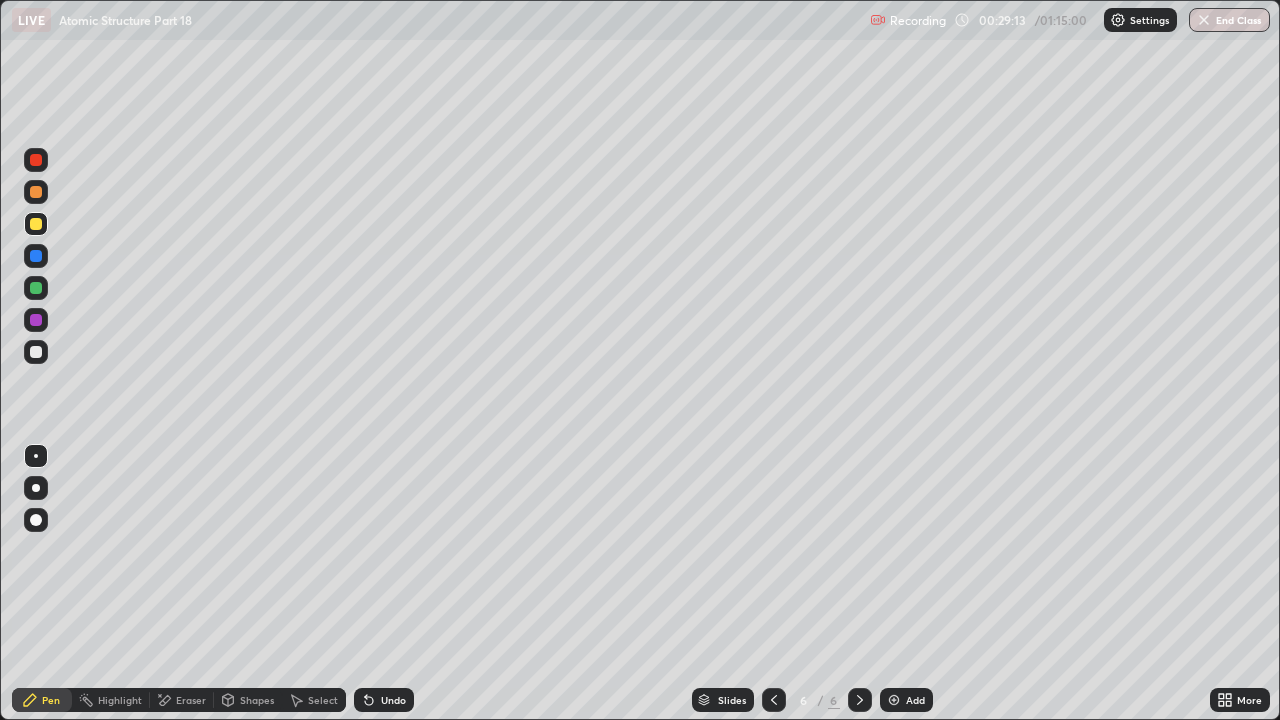 click 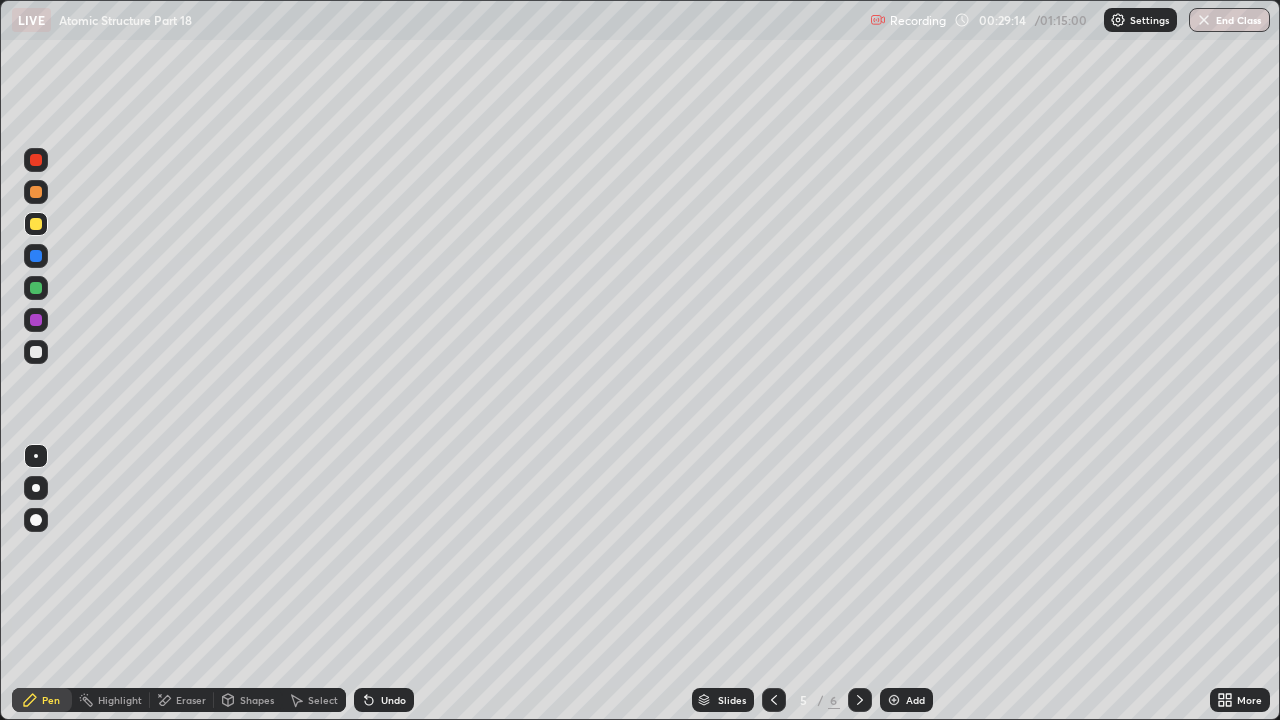 click 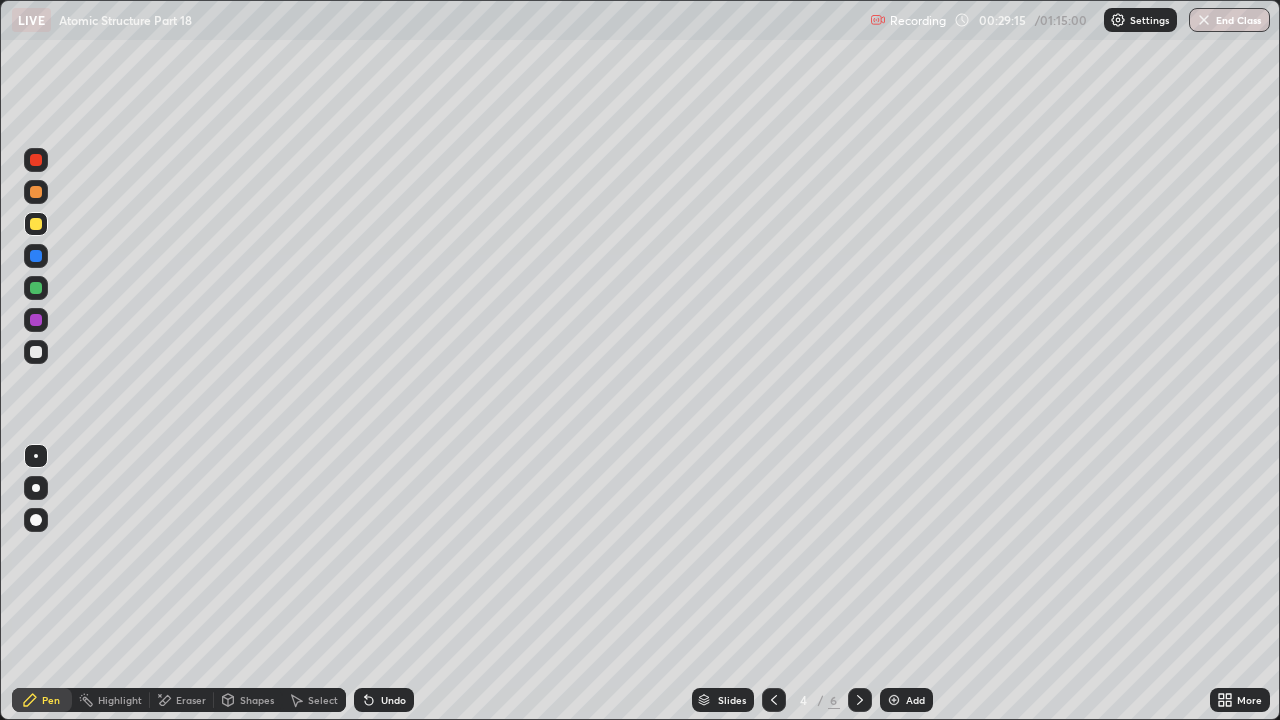 click 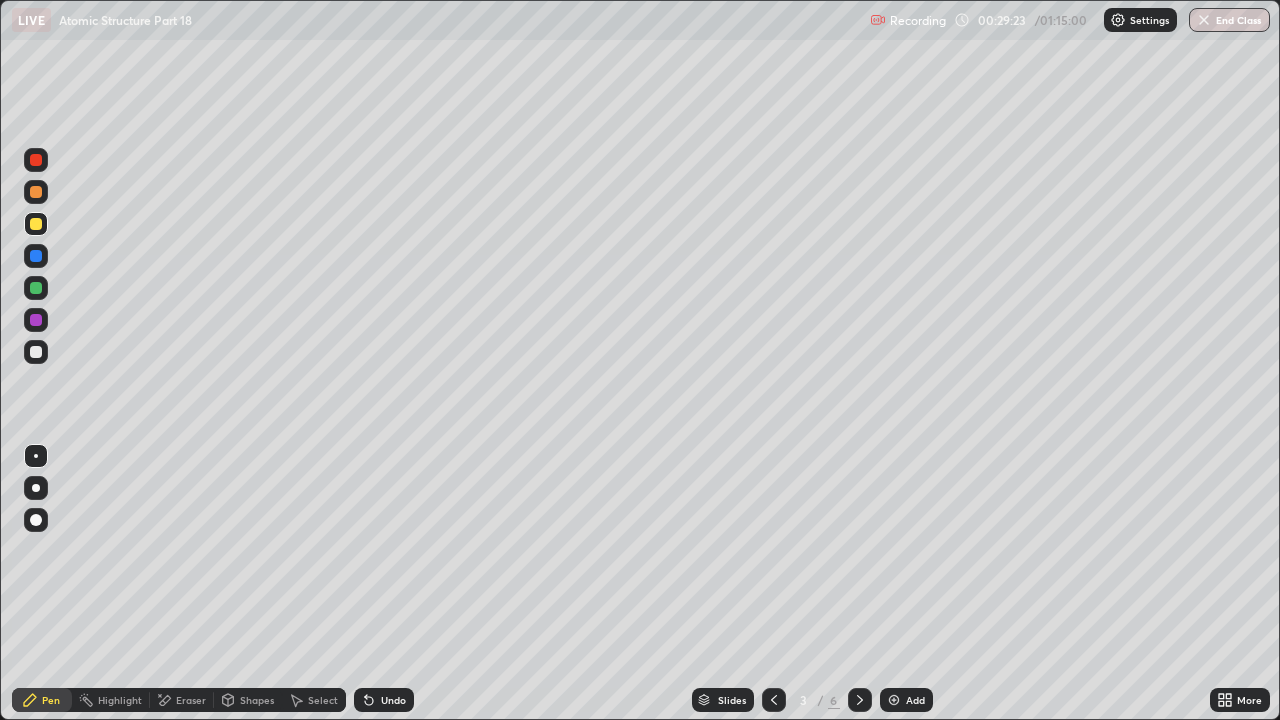 click 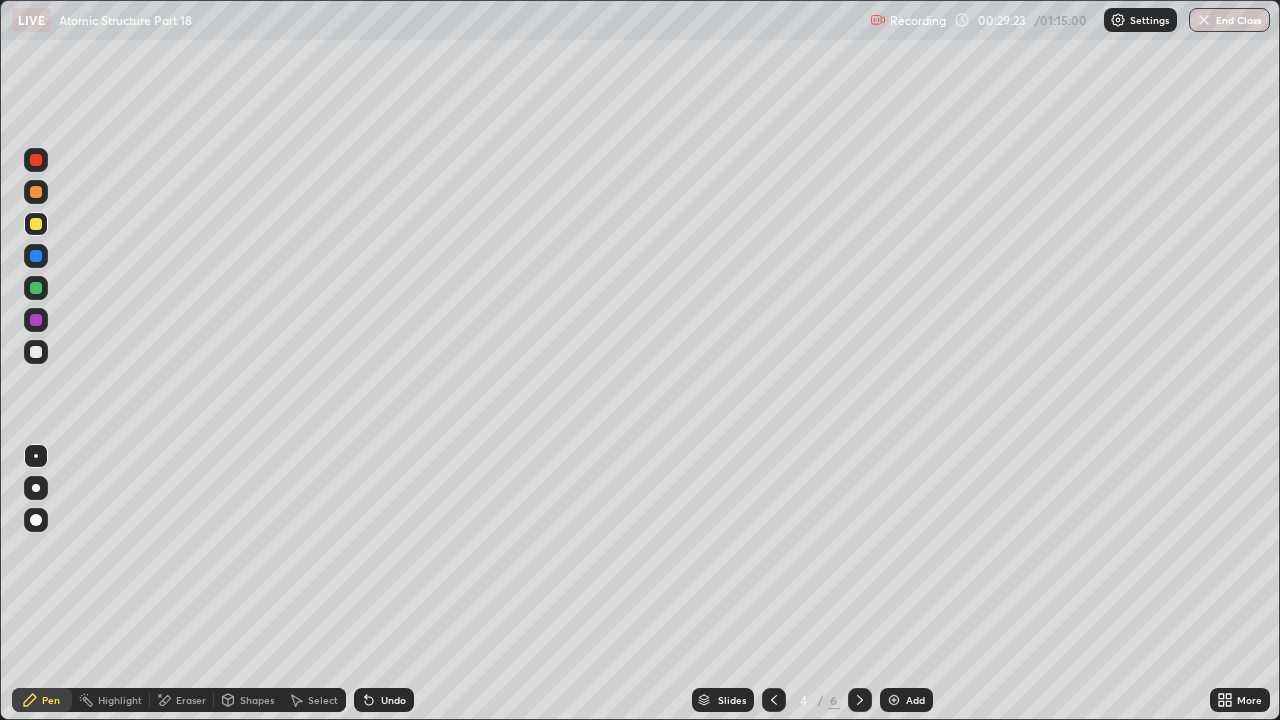 click 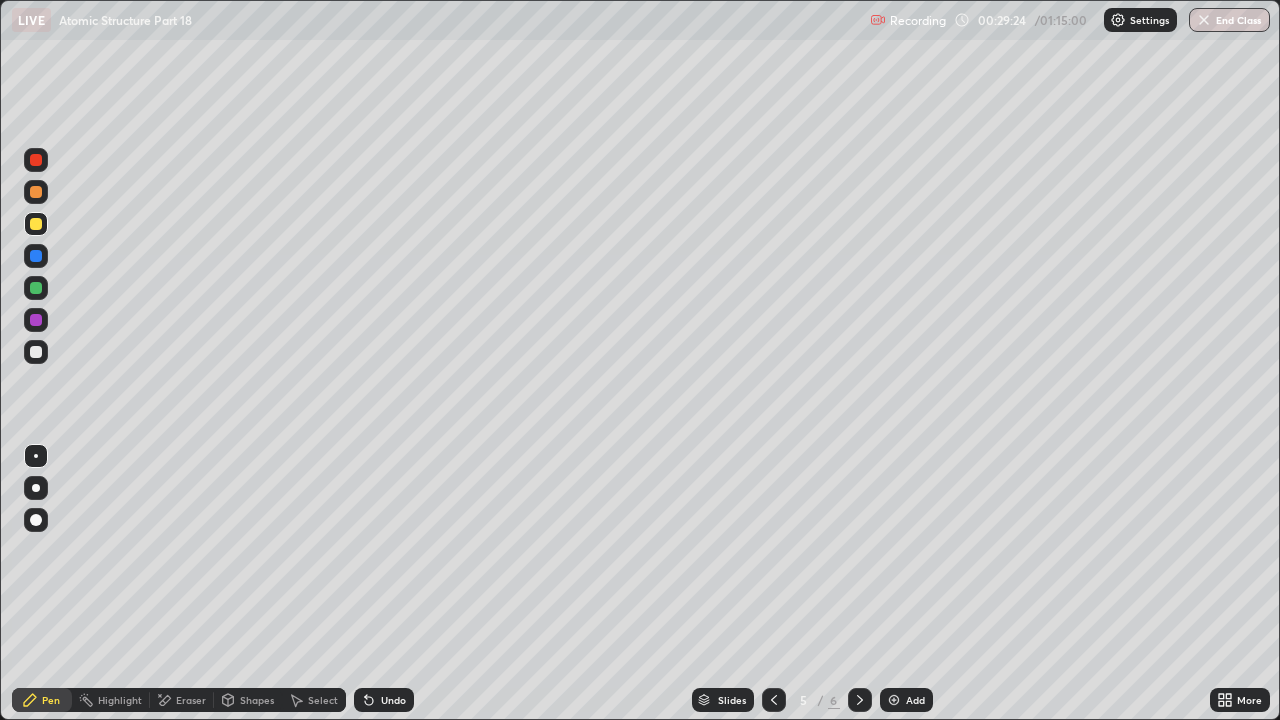 click 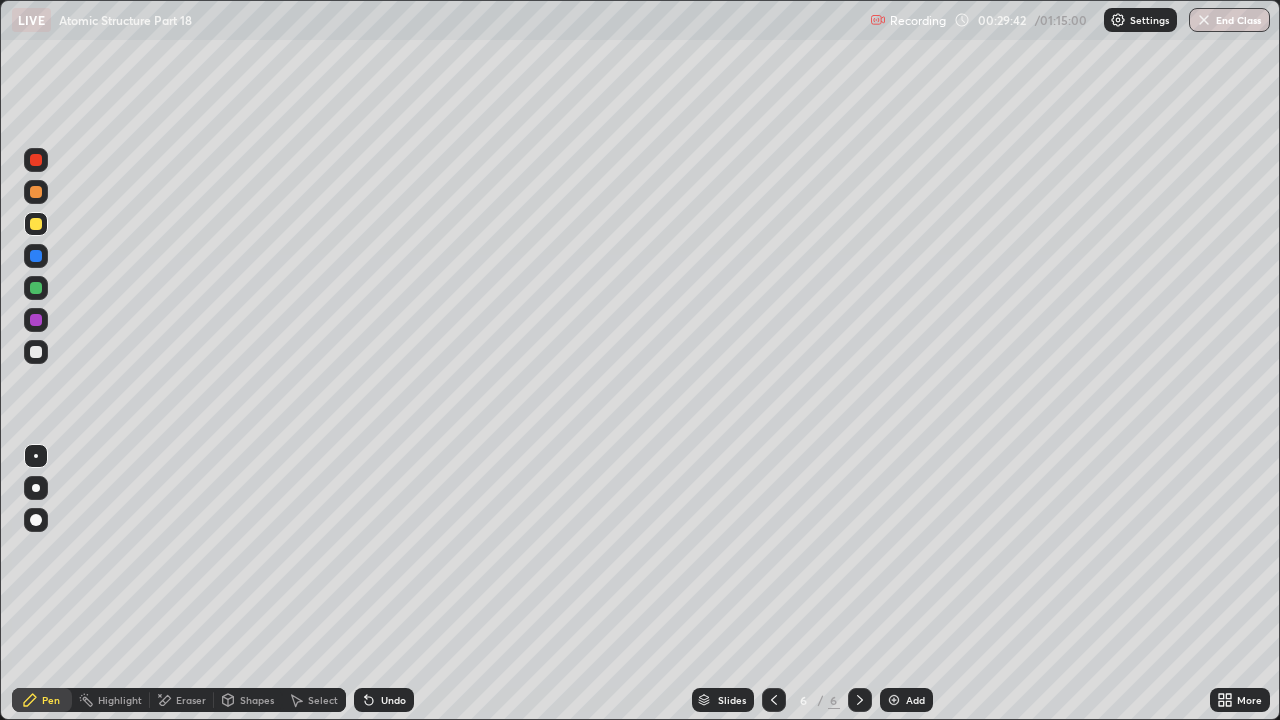 click at bounding box center (36, 352) 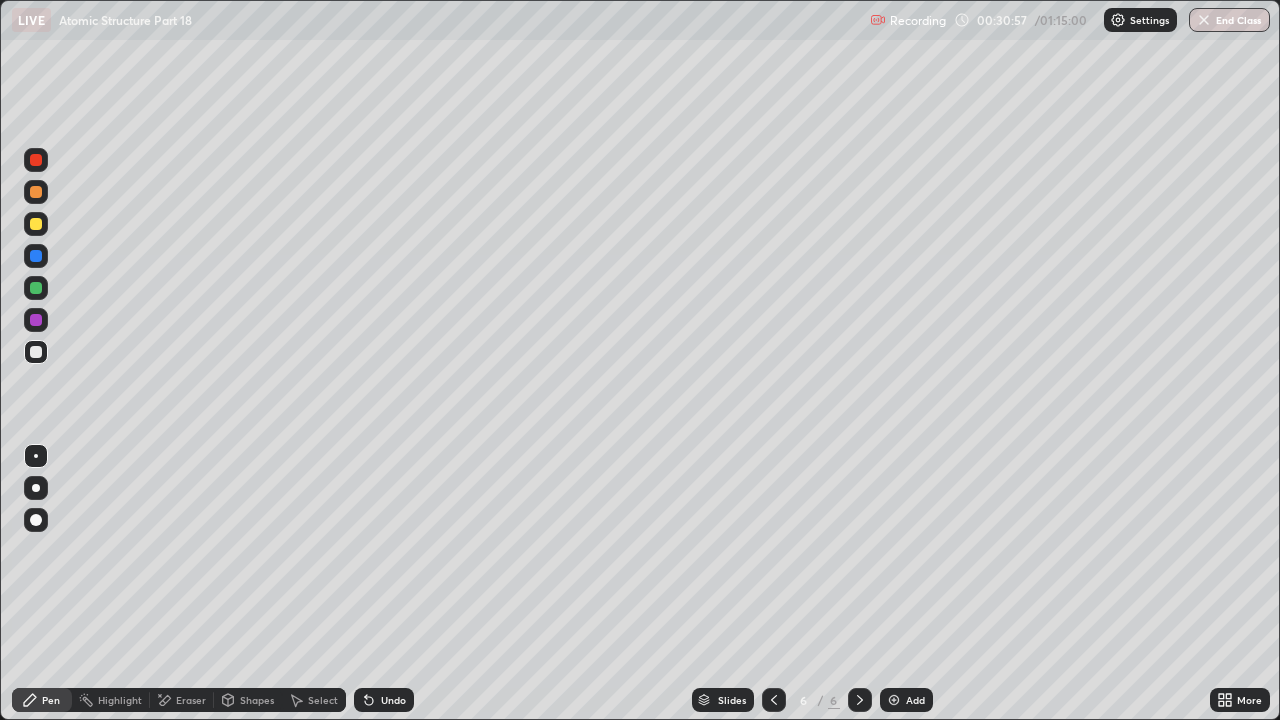 click at bounding box center (36, 288) 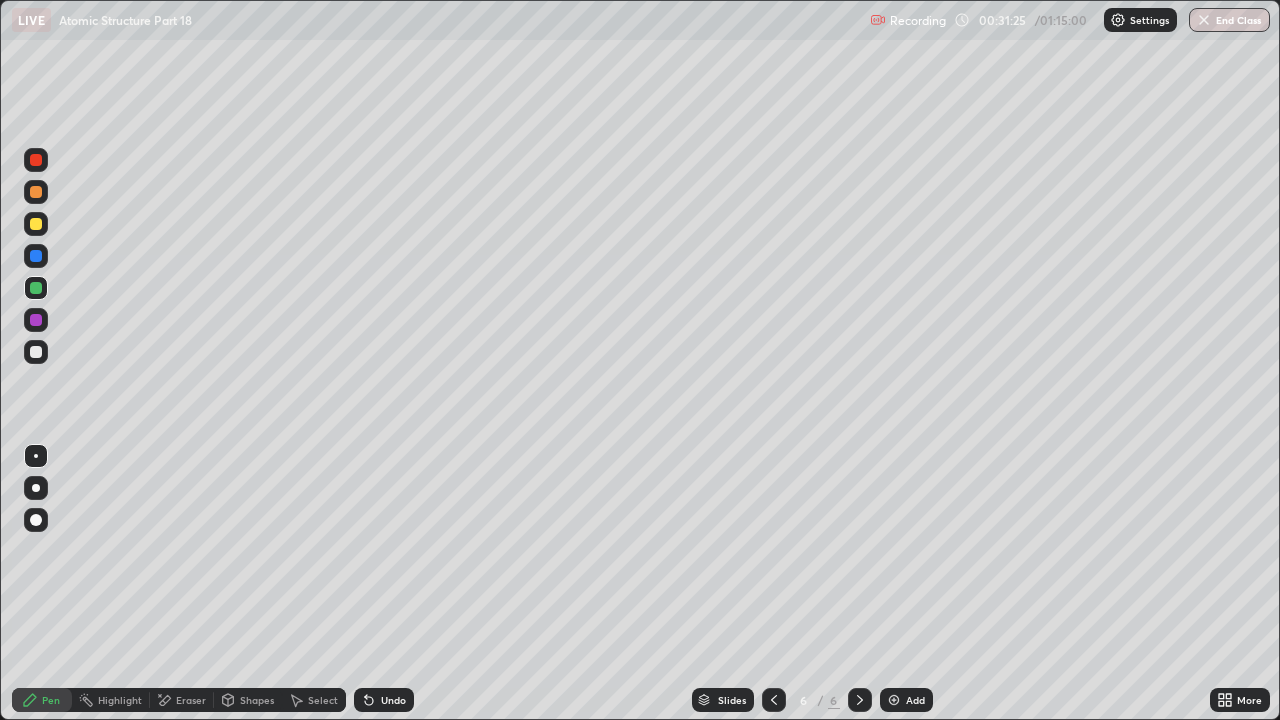 click at bounding box center [36, 352] 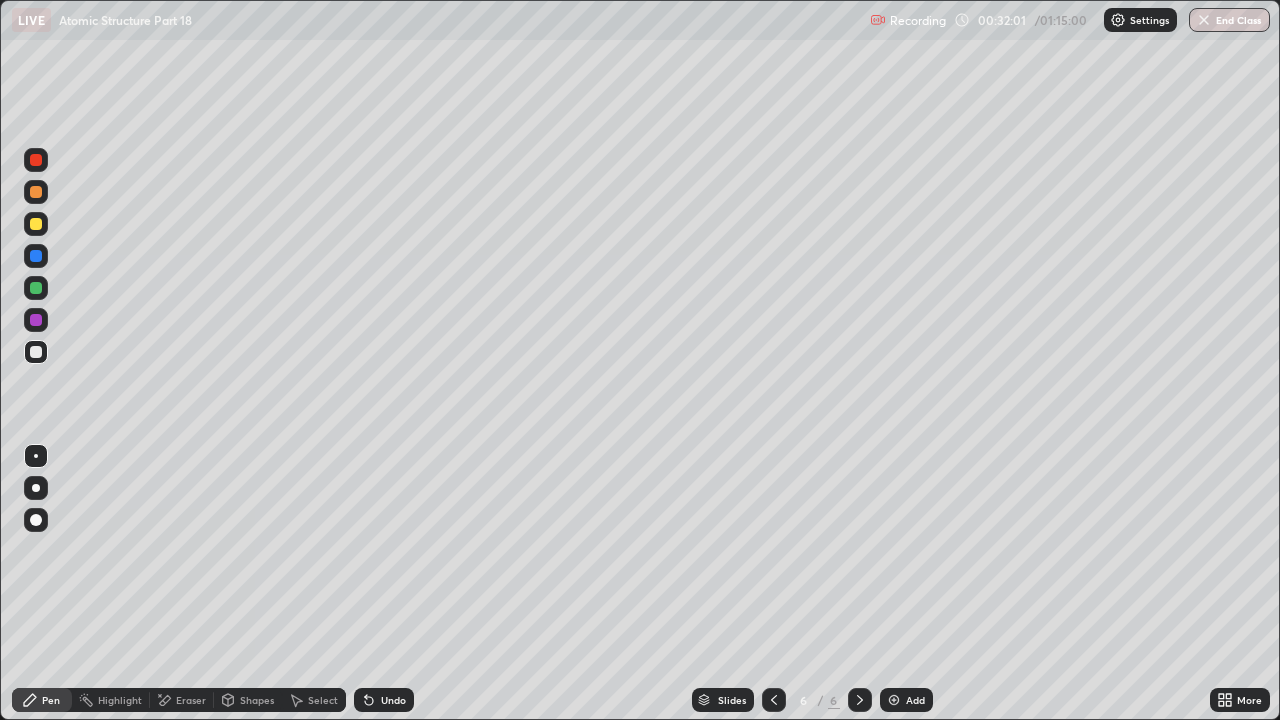 click on "Eraser" at bounding box center (191, 700) 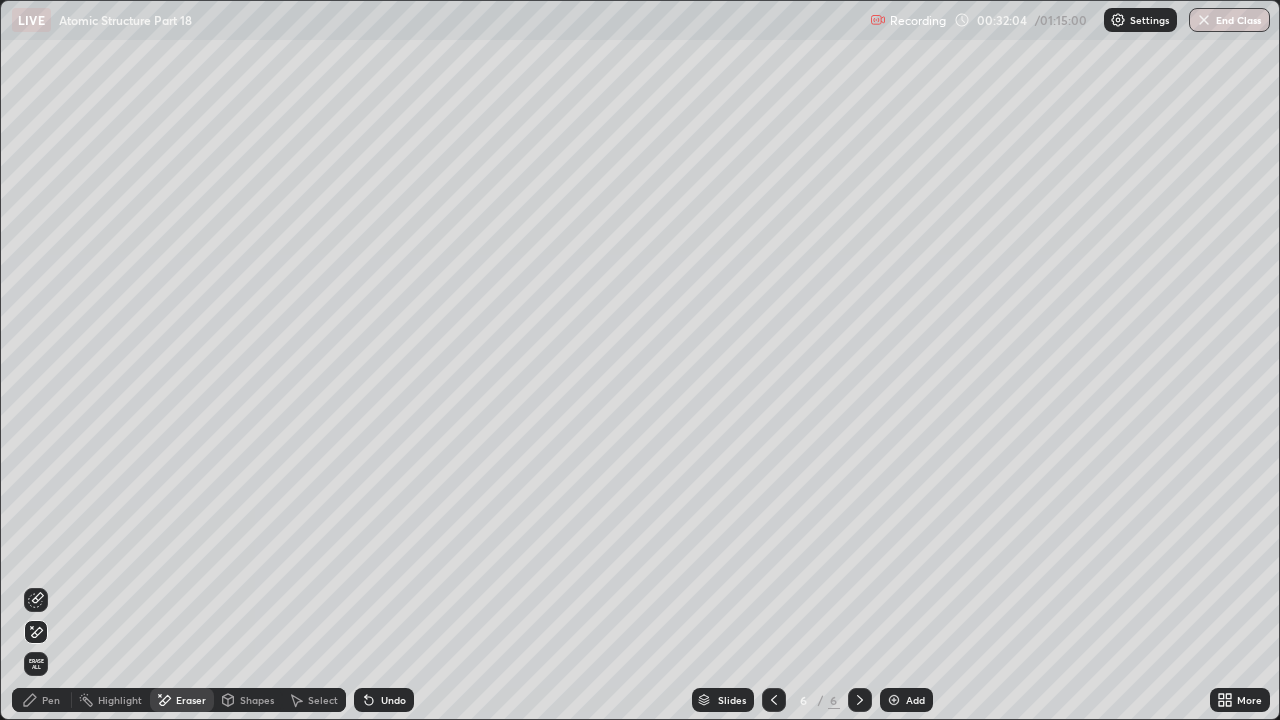 click on "Pen" at bounding box center (42, 700) 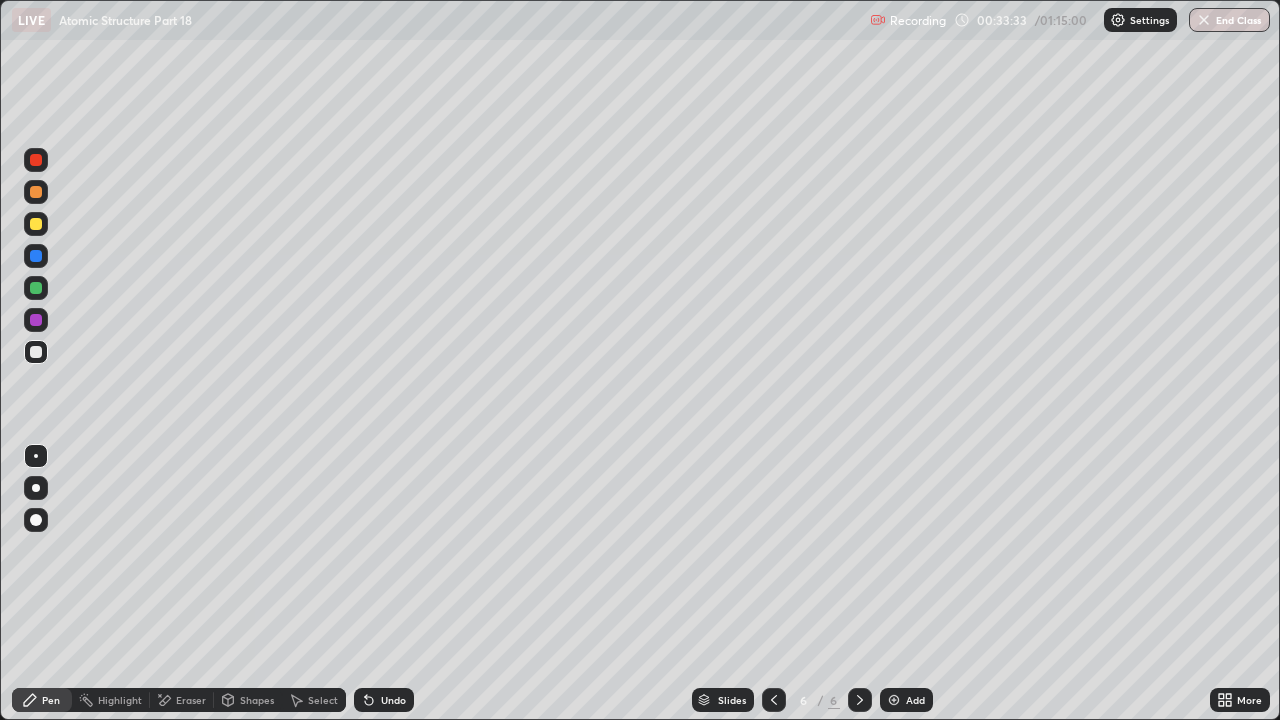 click at bounding box center (36, 288) 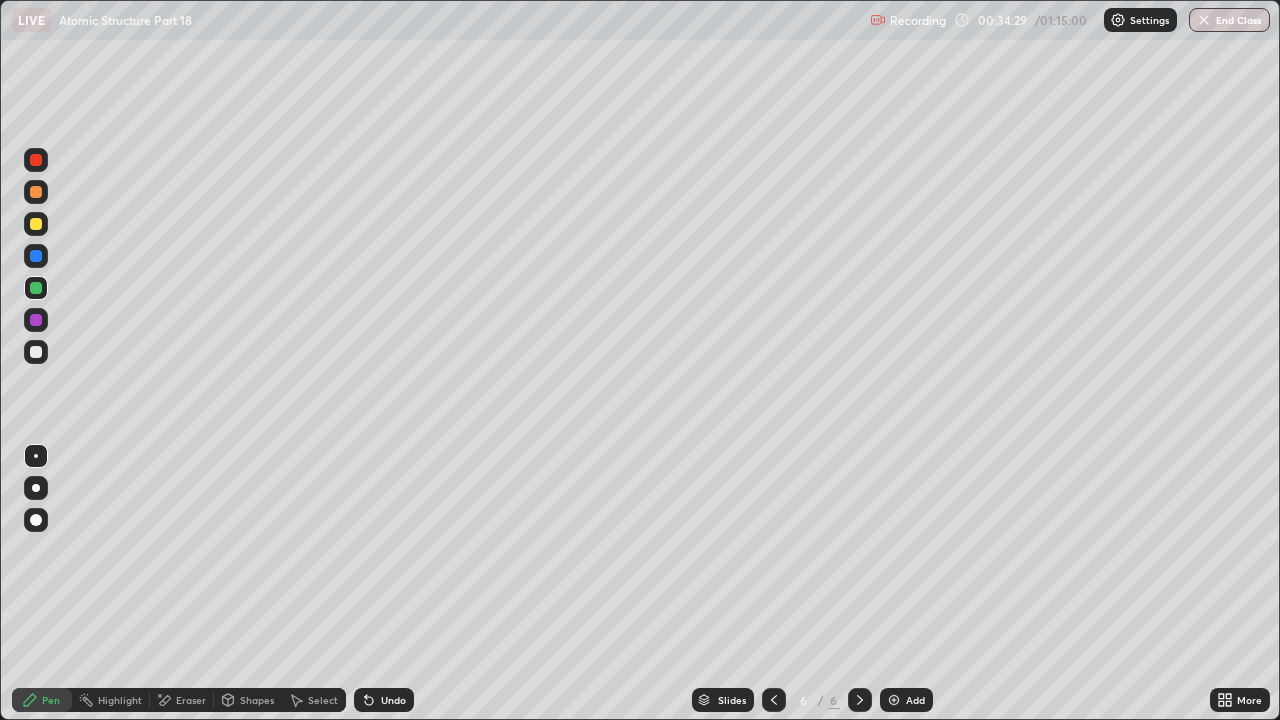 click at bounding box center (774, 700) 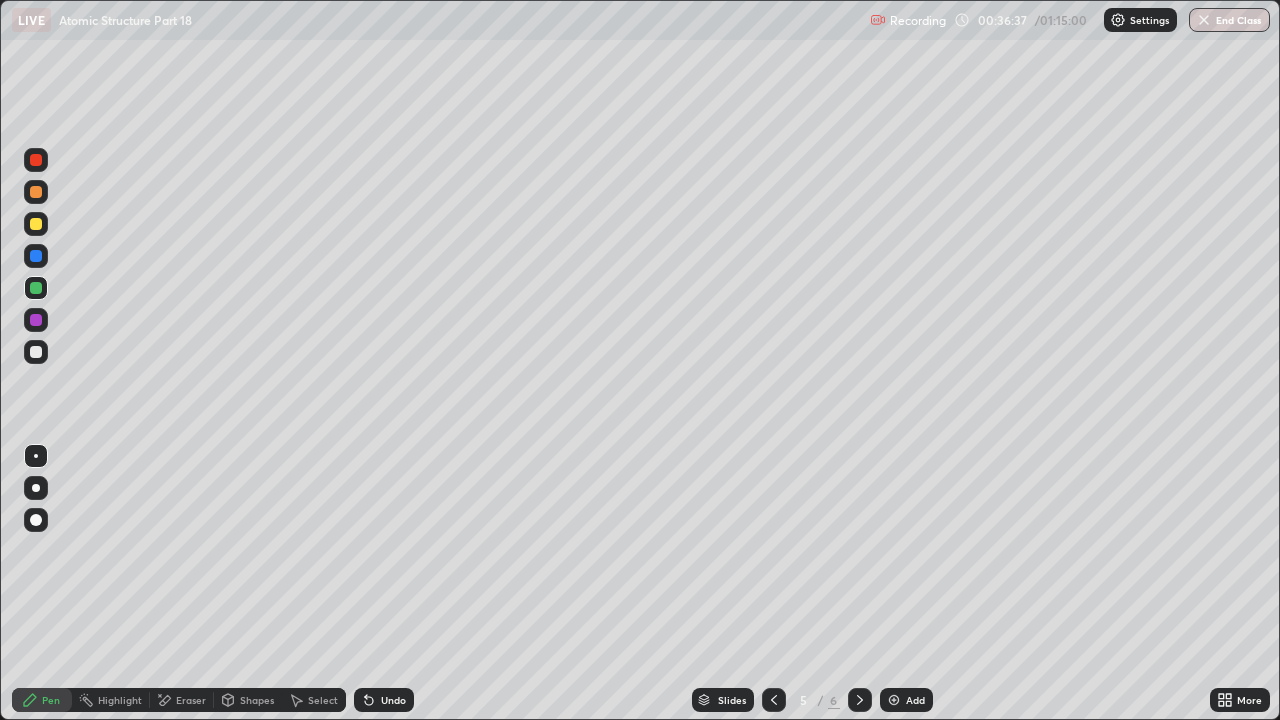 click 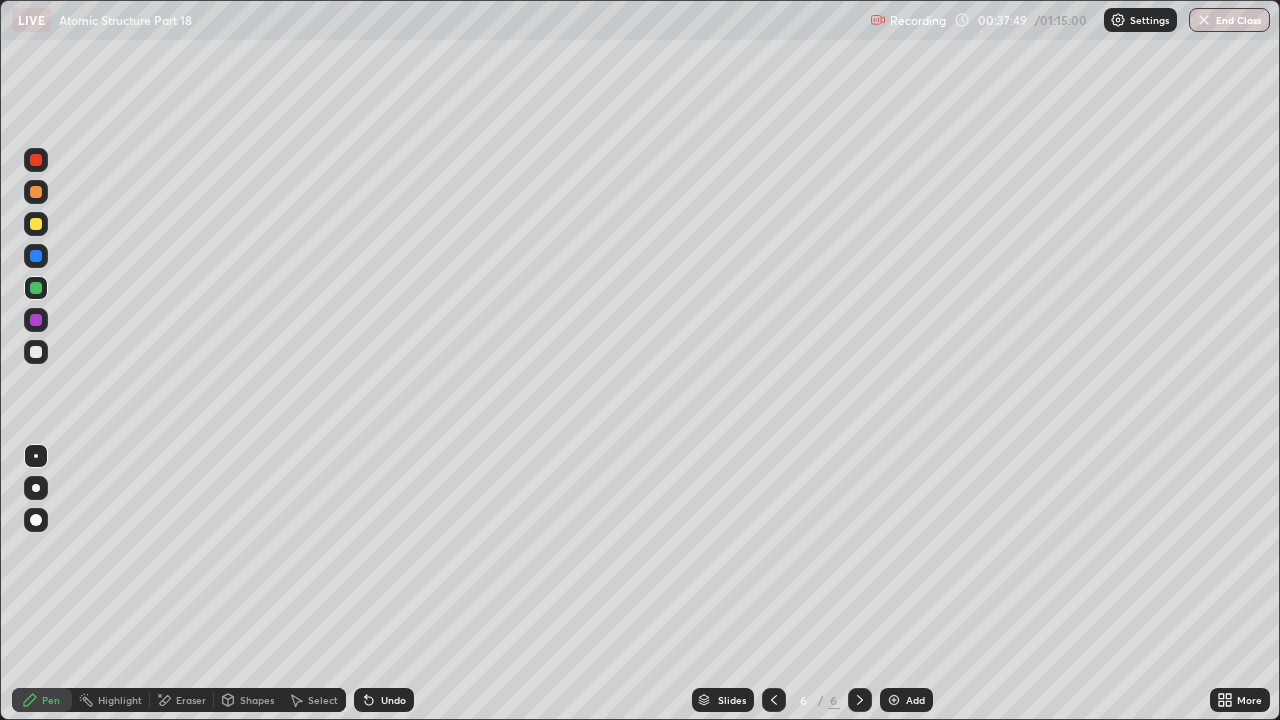click 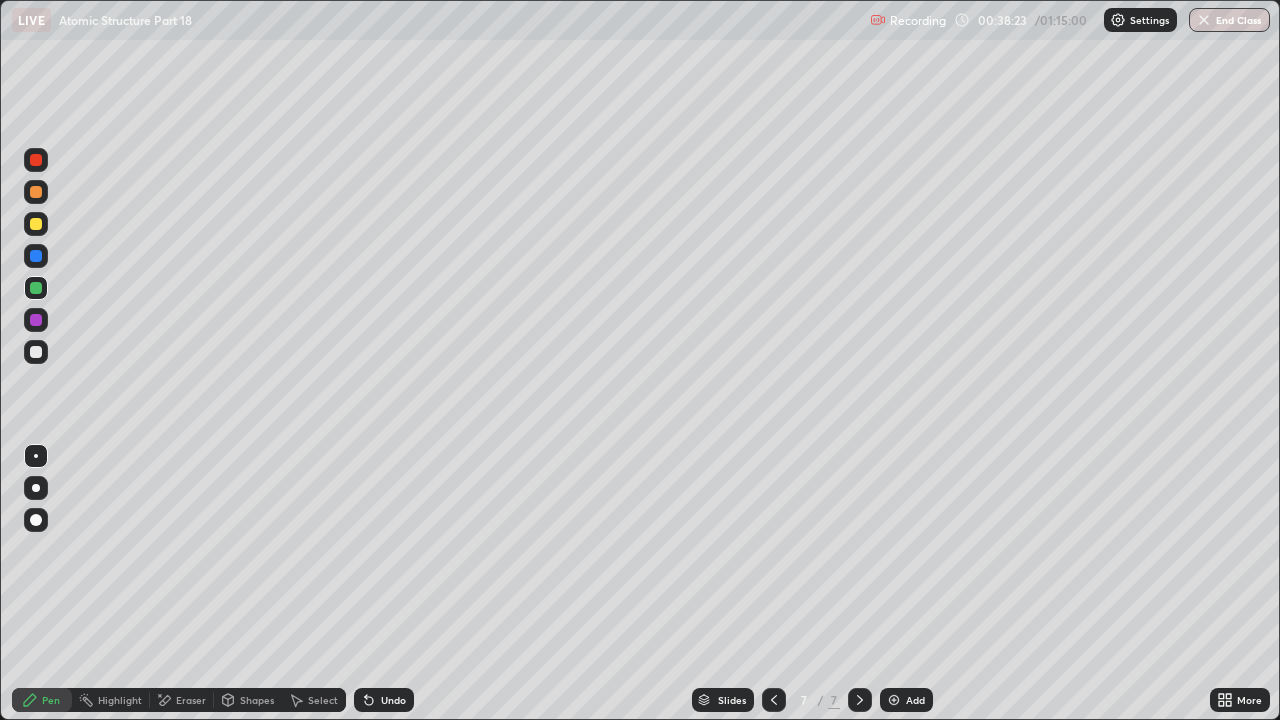 click 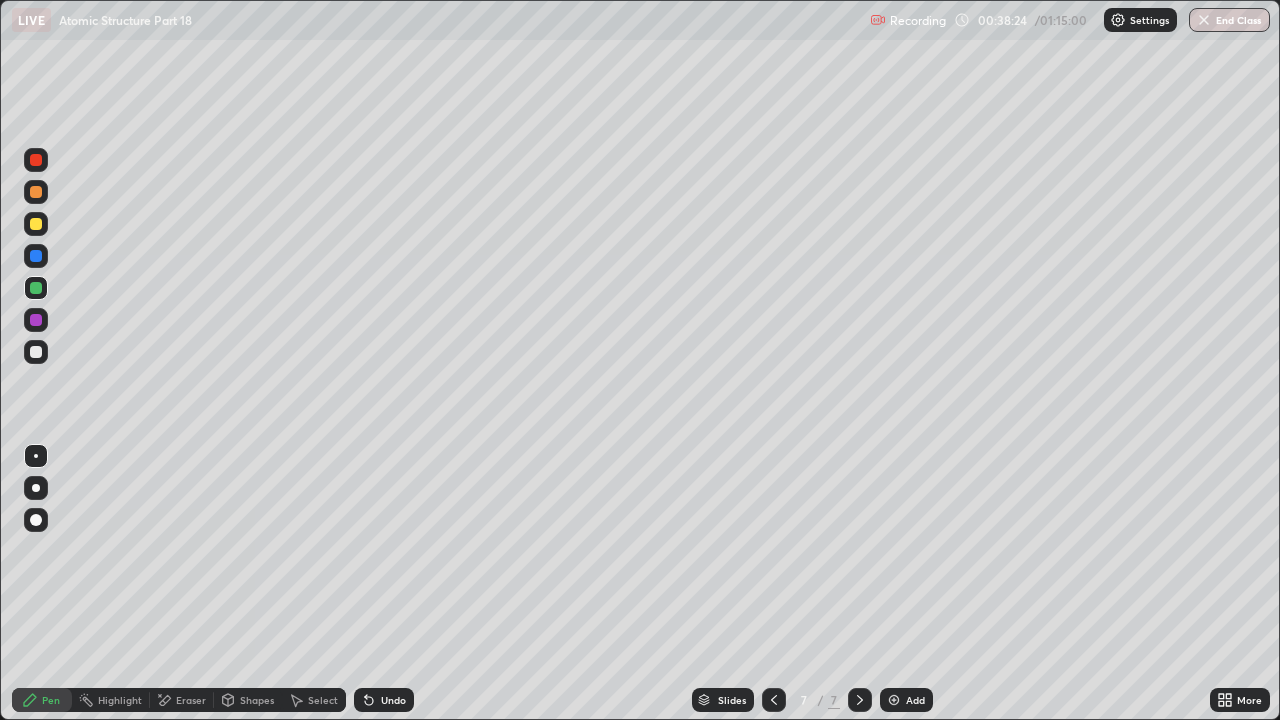 click 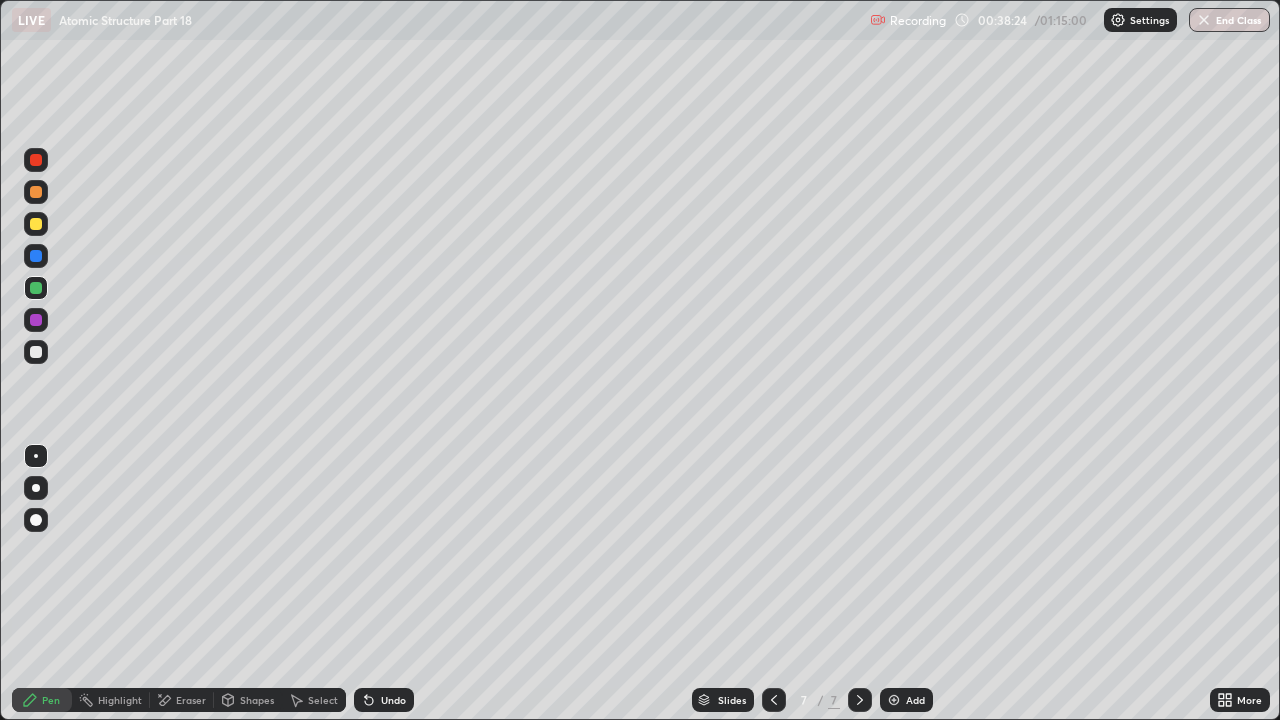 click 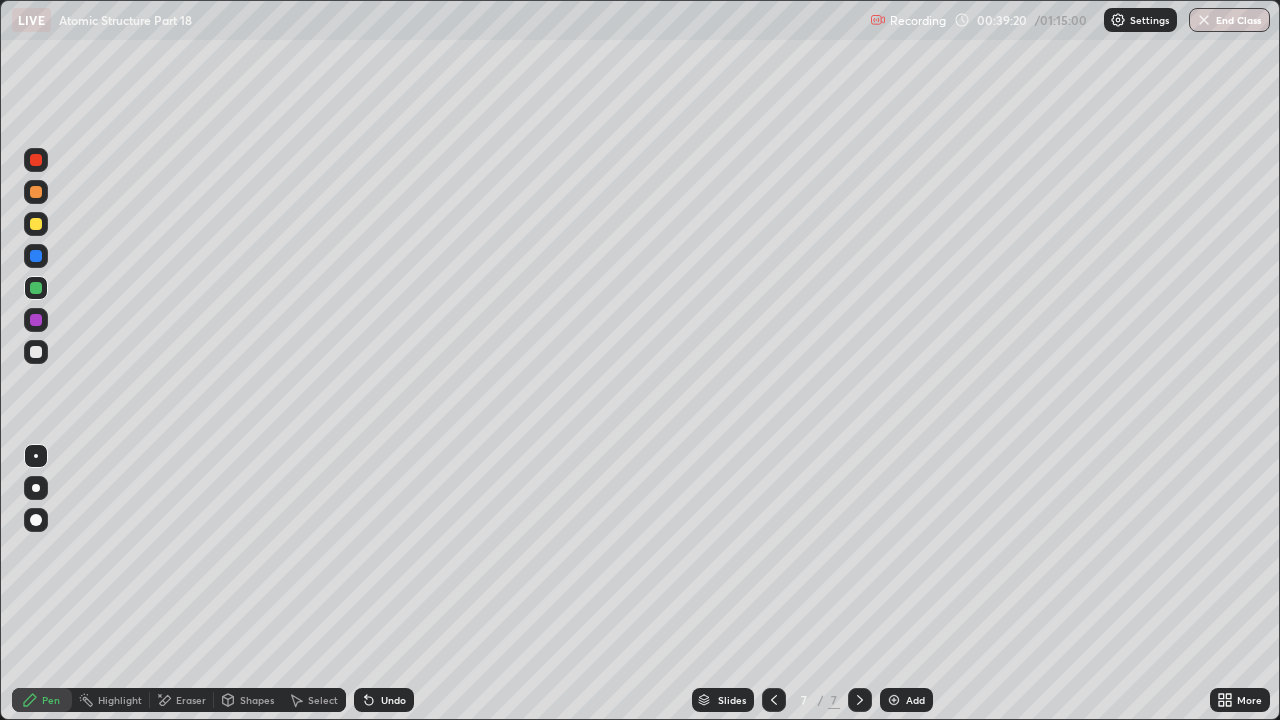 click 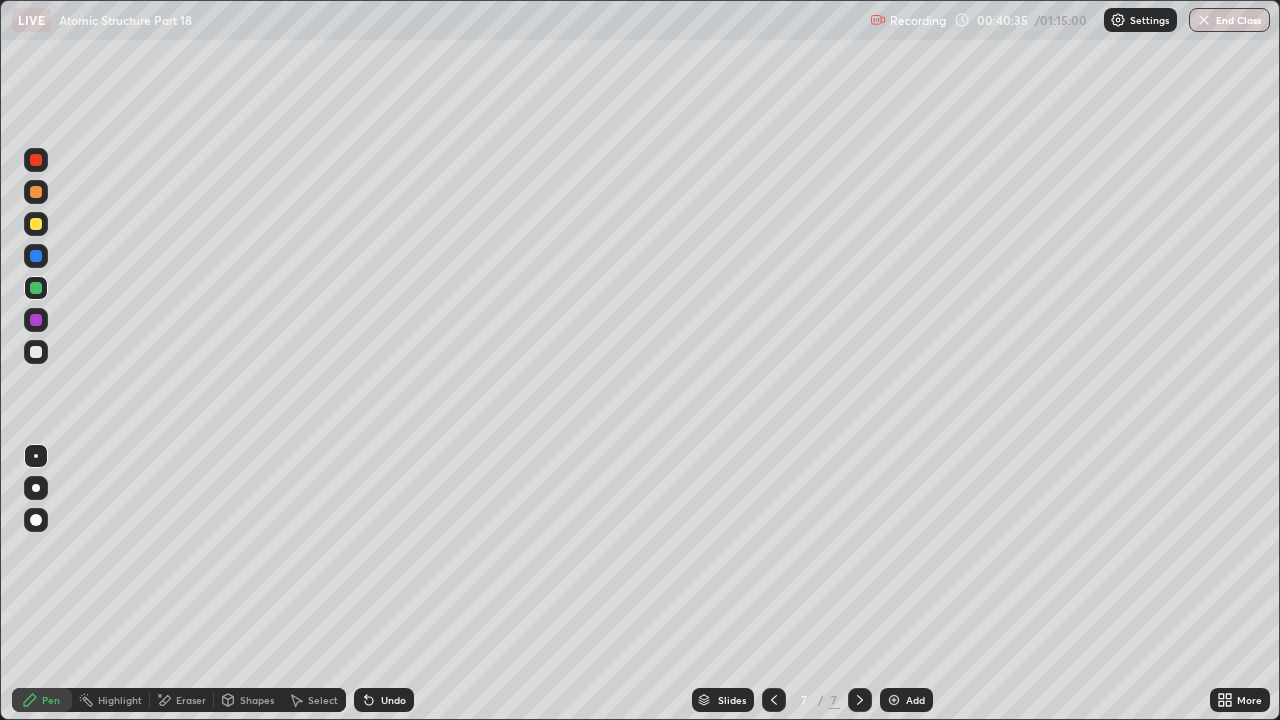 click on "Undo" at bounding box center (384, 700) 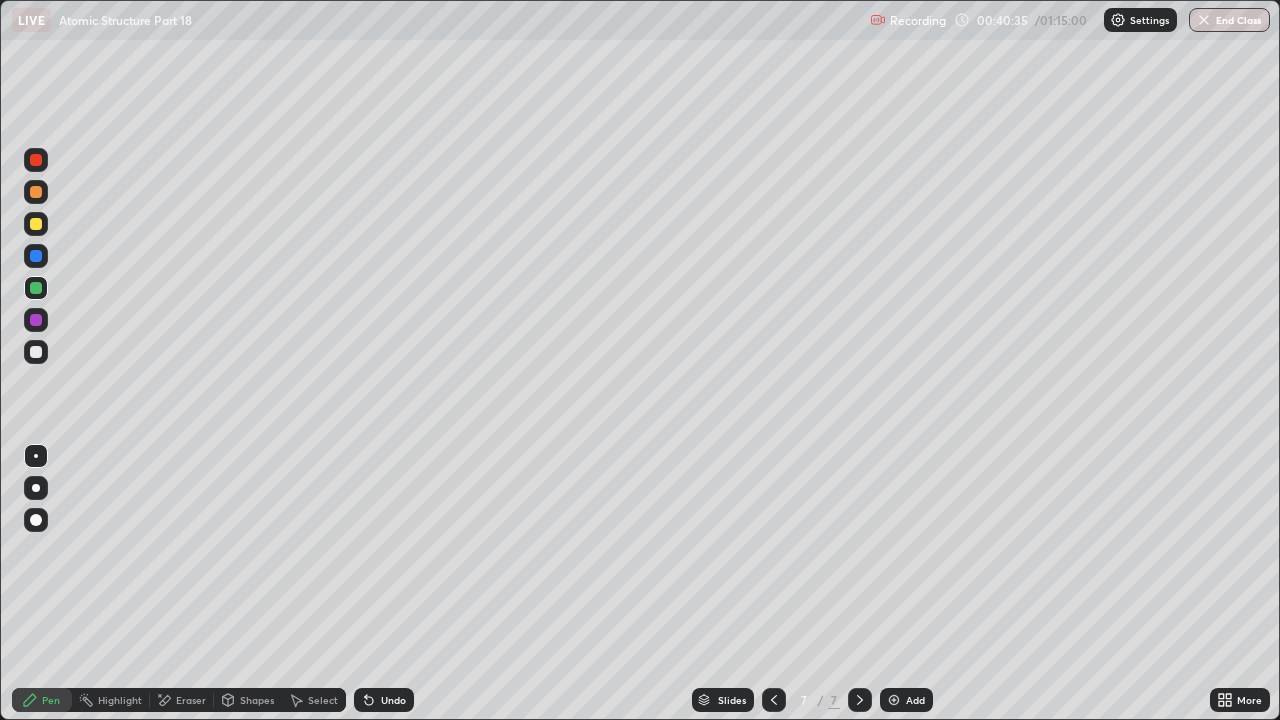 click on "Undo" at bounding box center (384, 700) 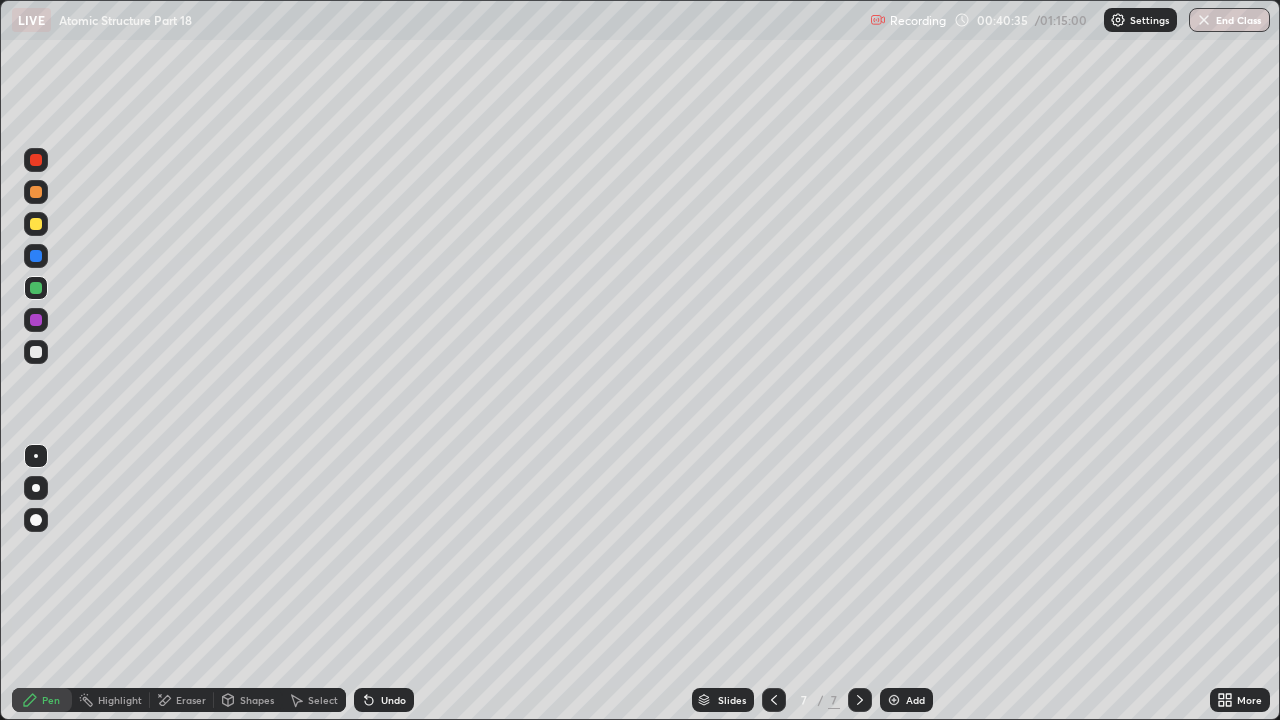 click on "Undo" at bounding box center (384, 700) 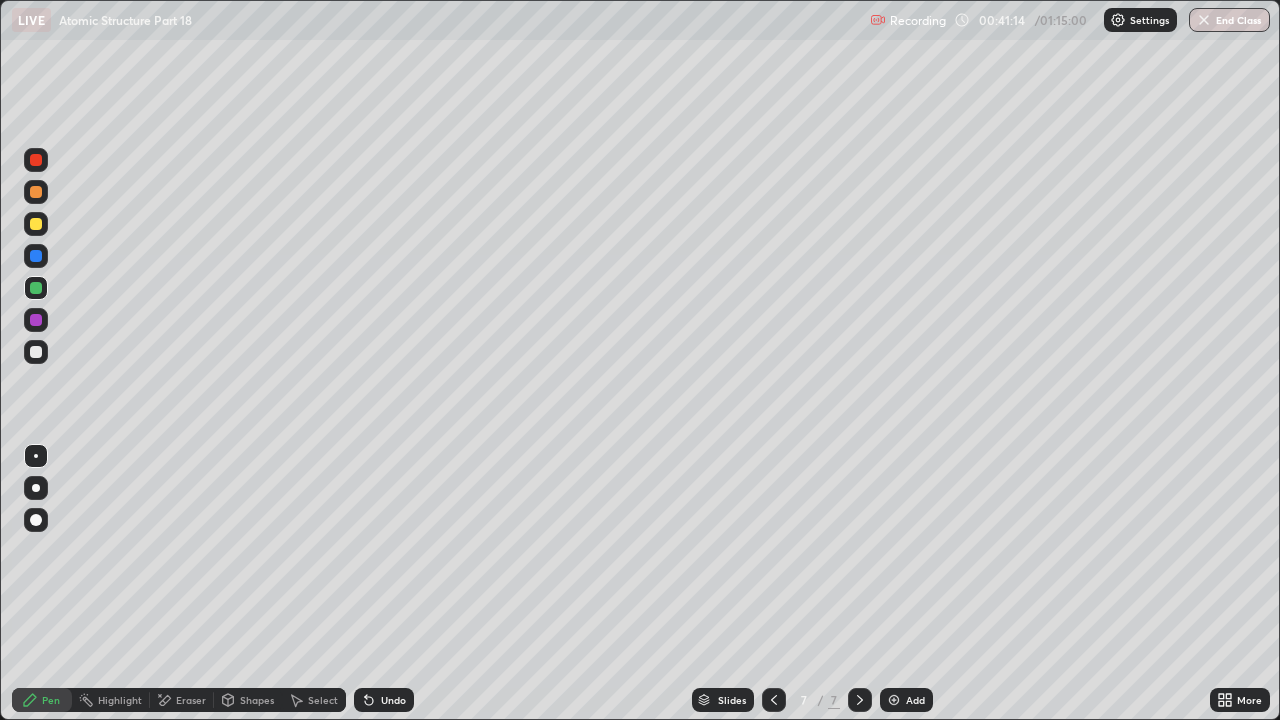 click at bounding box center [36, 352] 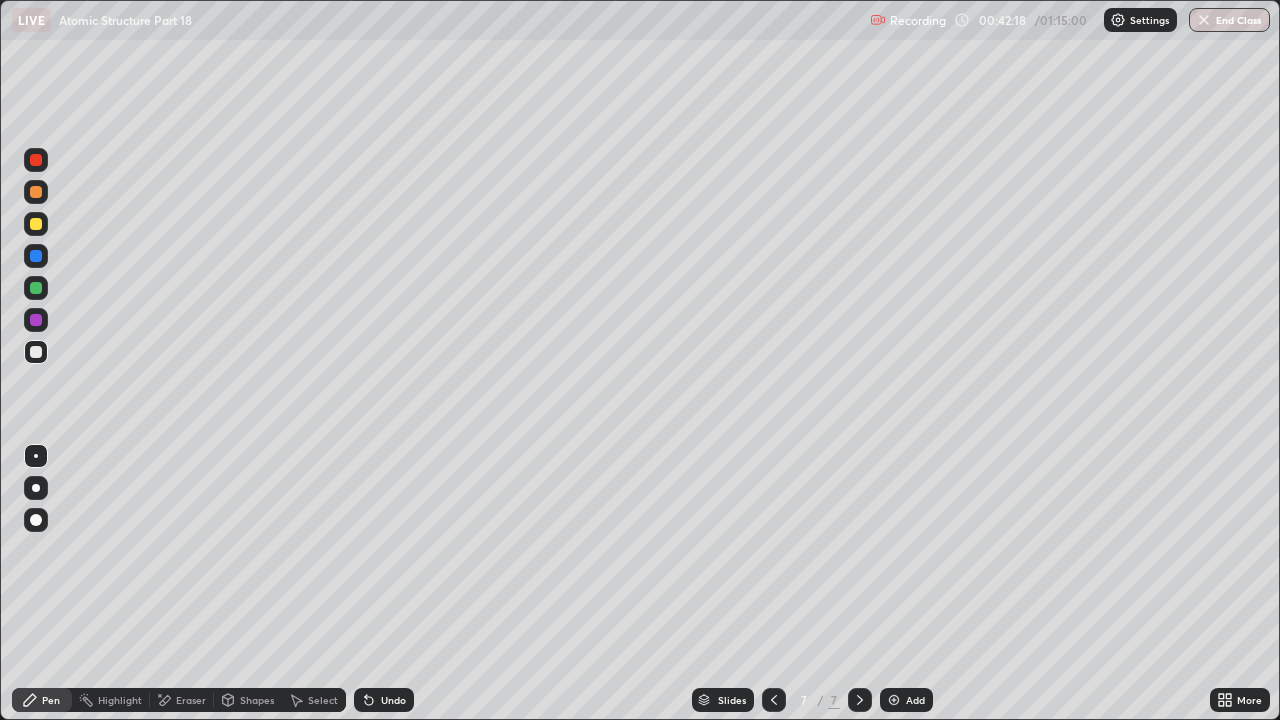 click on "Undo" at bounding box center (393, 700) 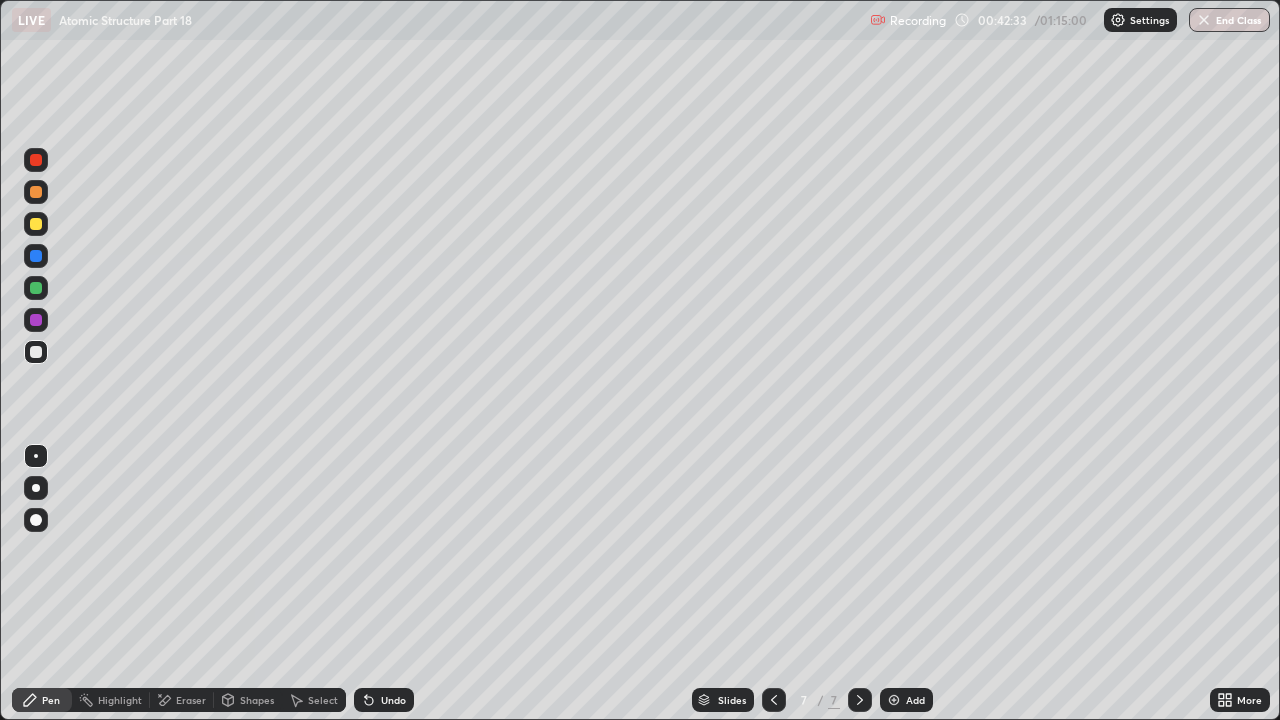 click on "Undo" at bounding box center (393, 700) 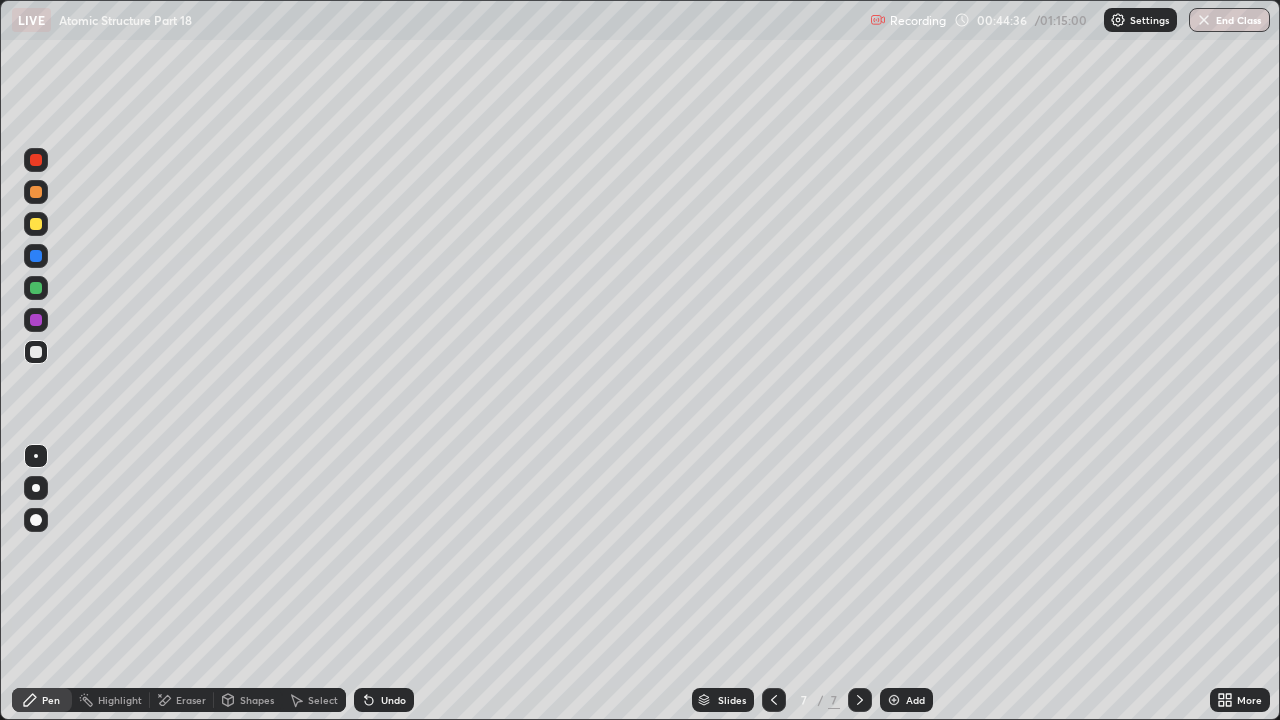 click on "Add" at bounding box center [915, 700] 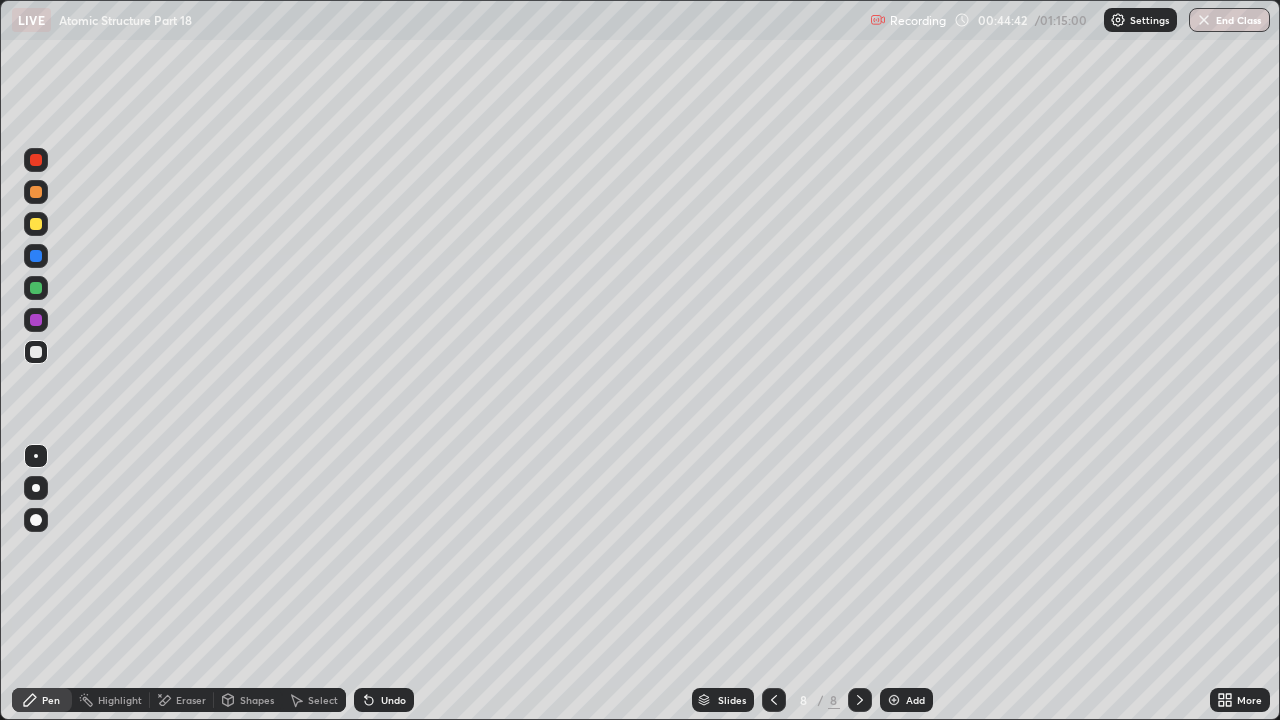 click at bounding box center (36, 192) 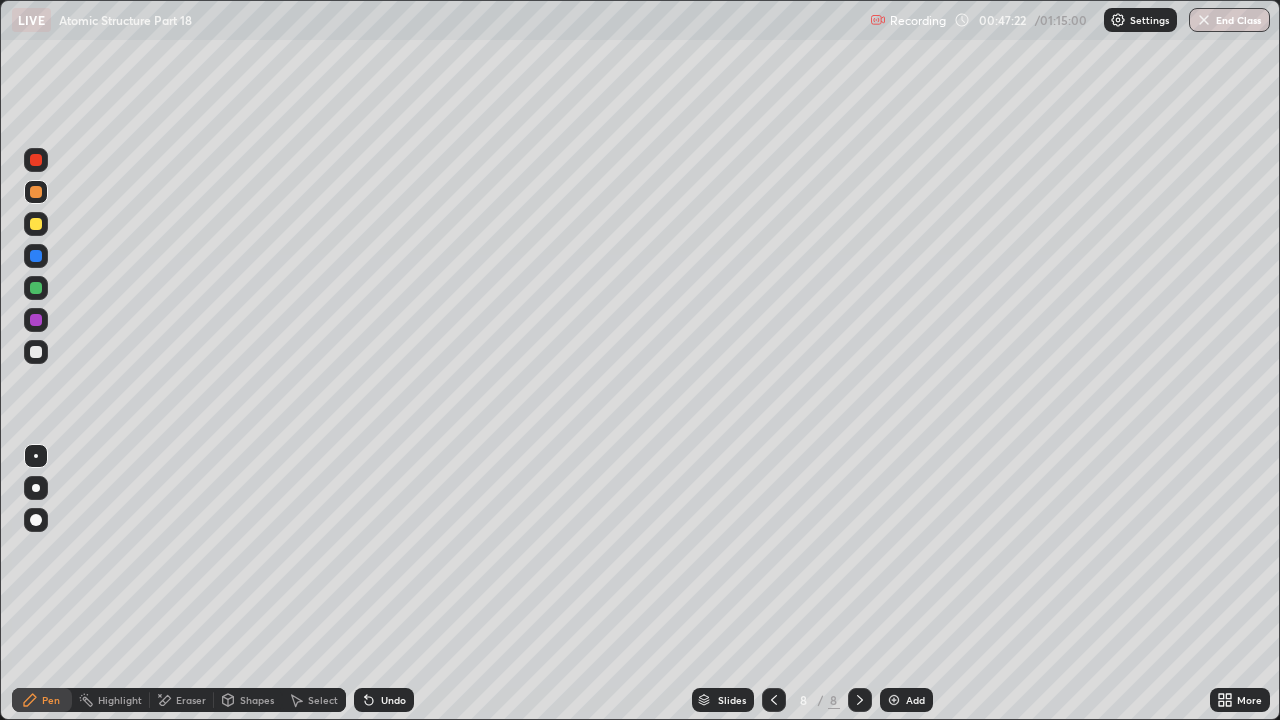 click at bounding box center (36, 224) 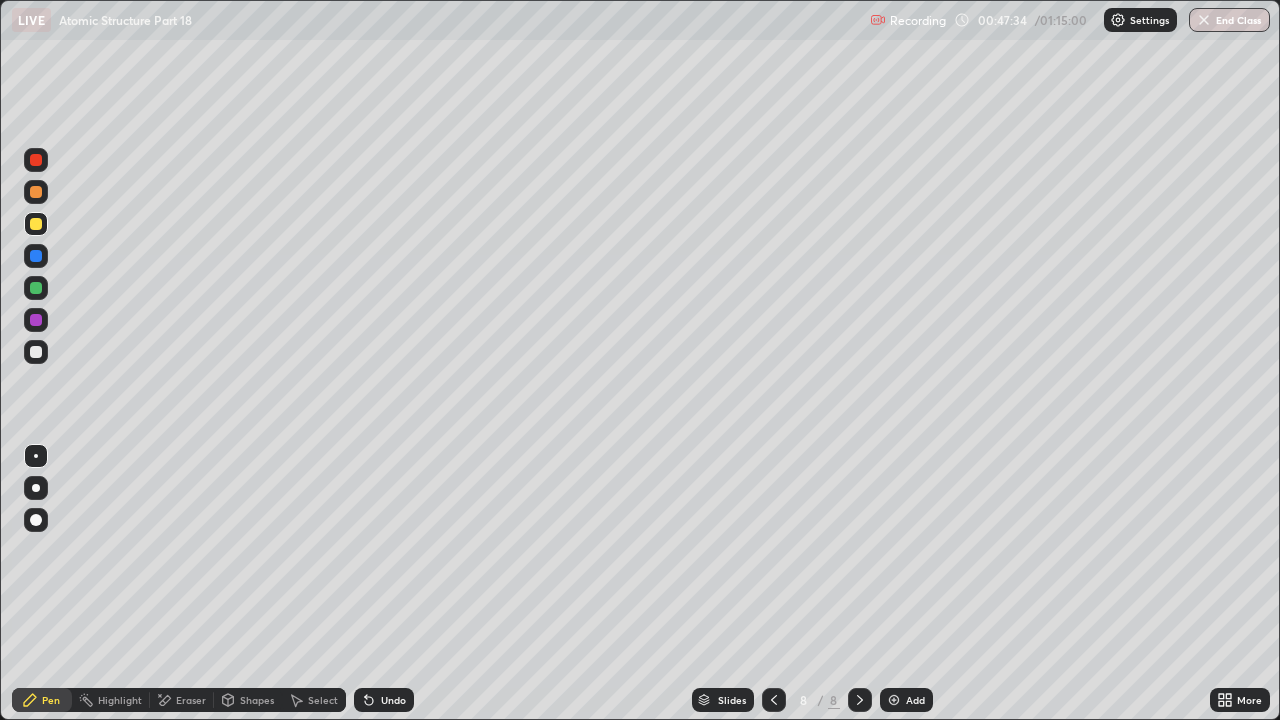 click on "Undo" at bounding box center (384, 700) 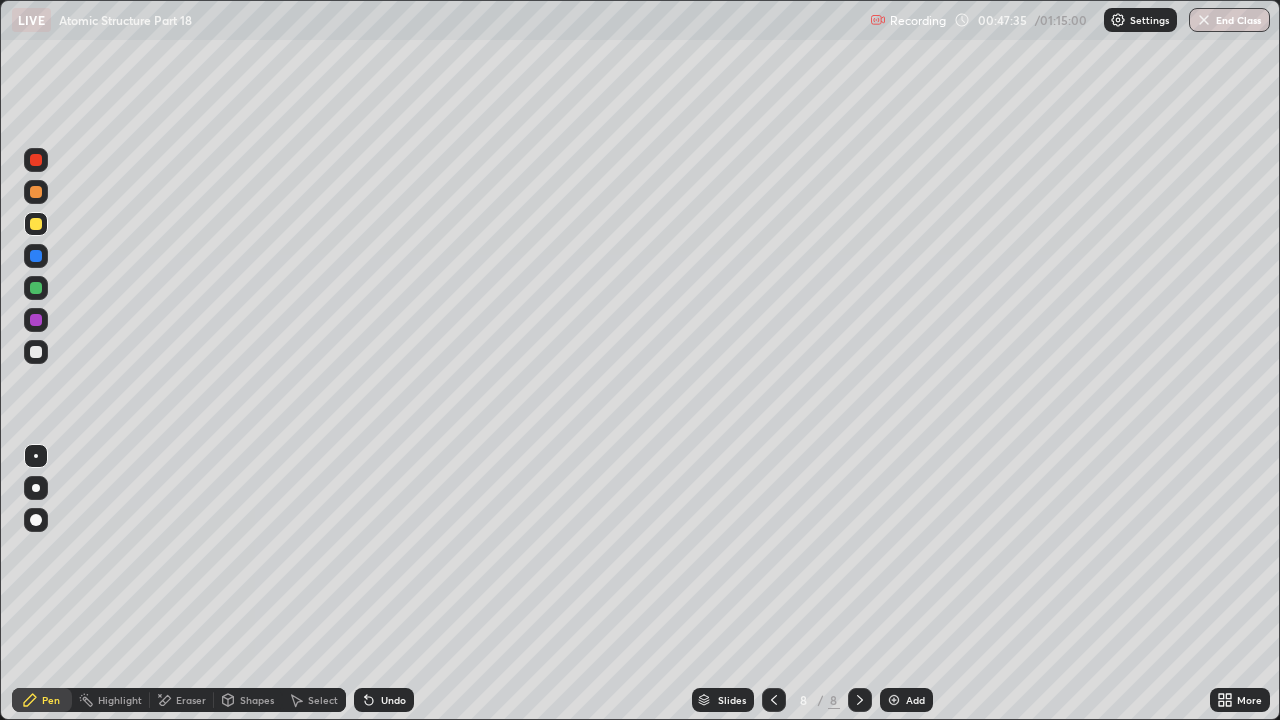 click 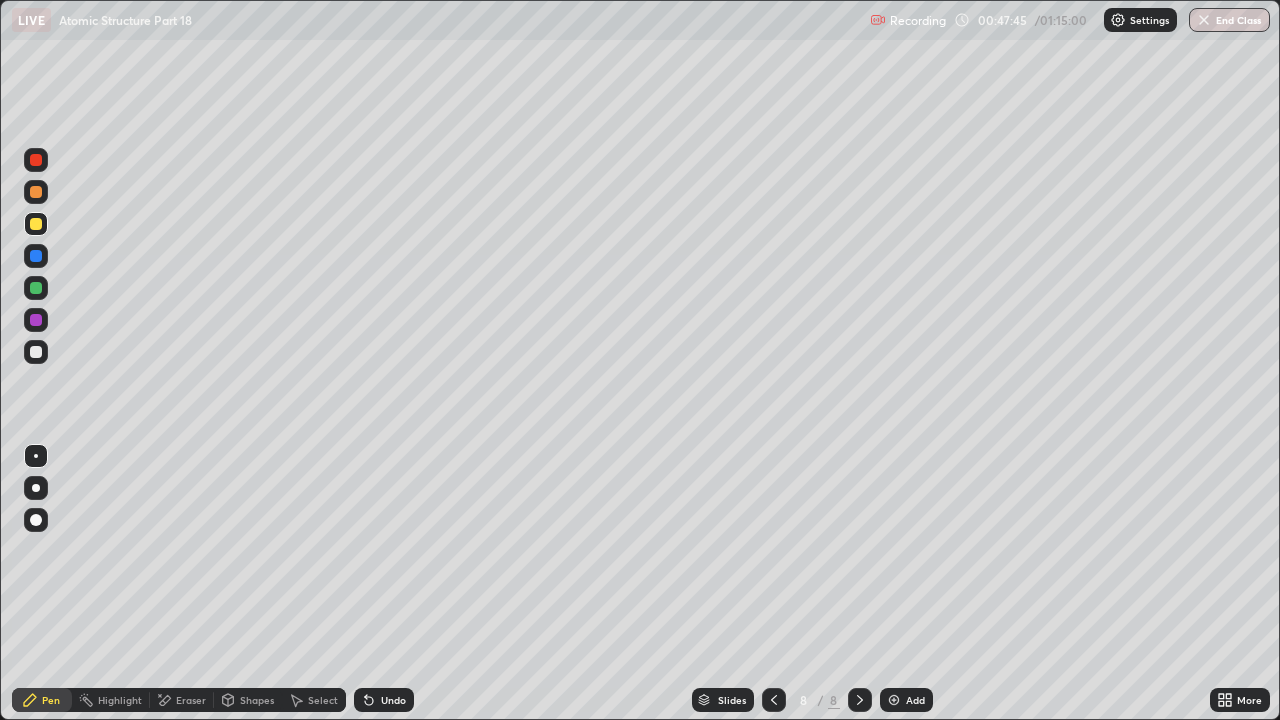click at bounding box center (36, 288) 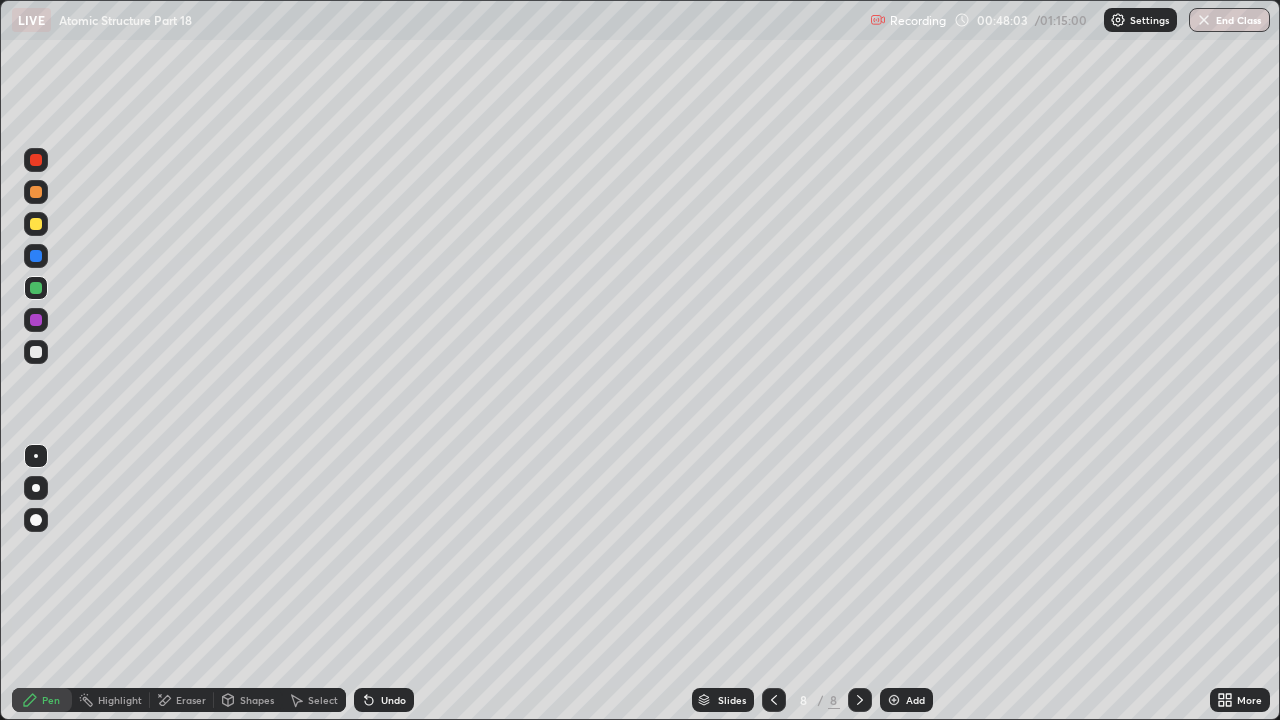 click at bounding box center [36, 352] 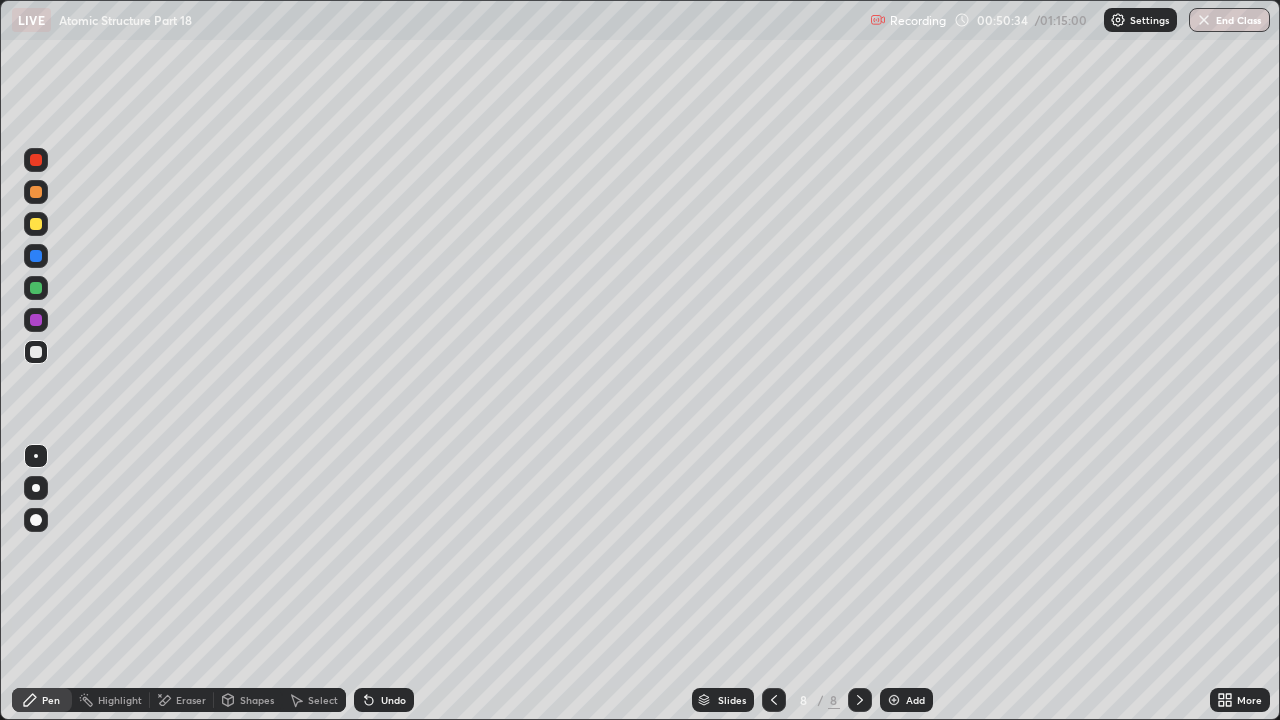 click on "Undo" at bounding box center [393, 700] 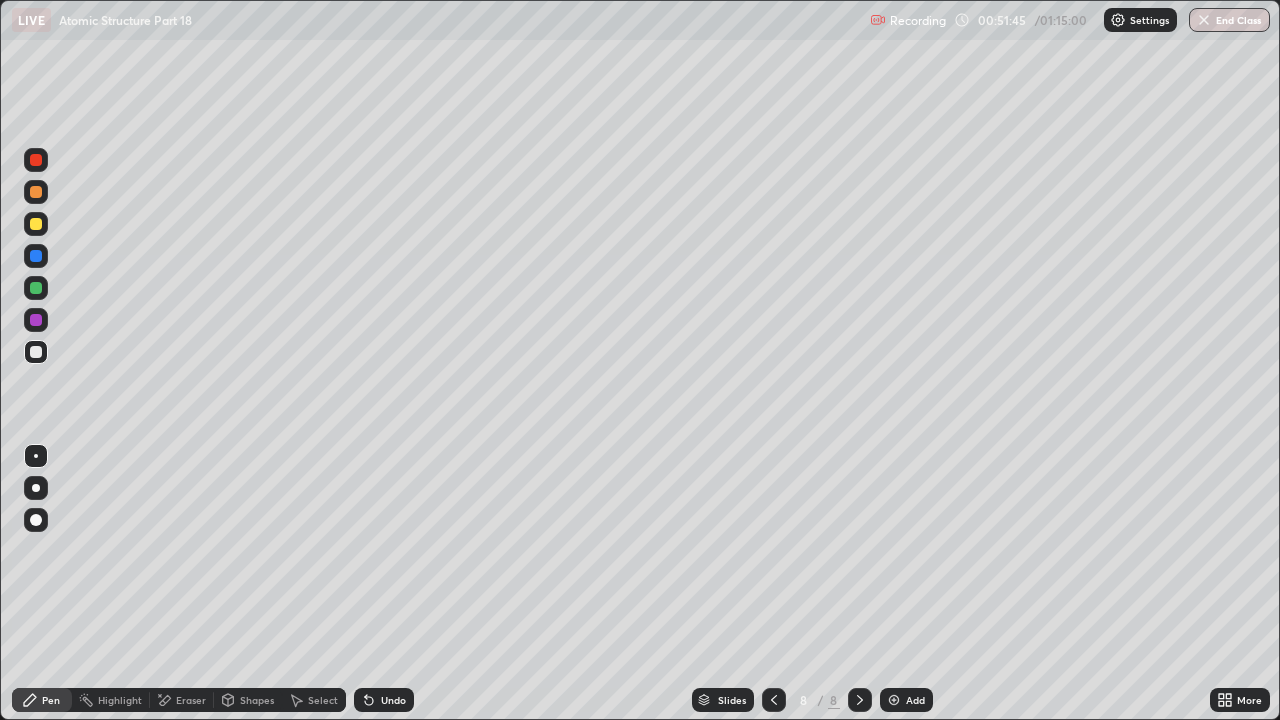 click on "Eraser" at bounding box center (191, 700) 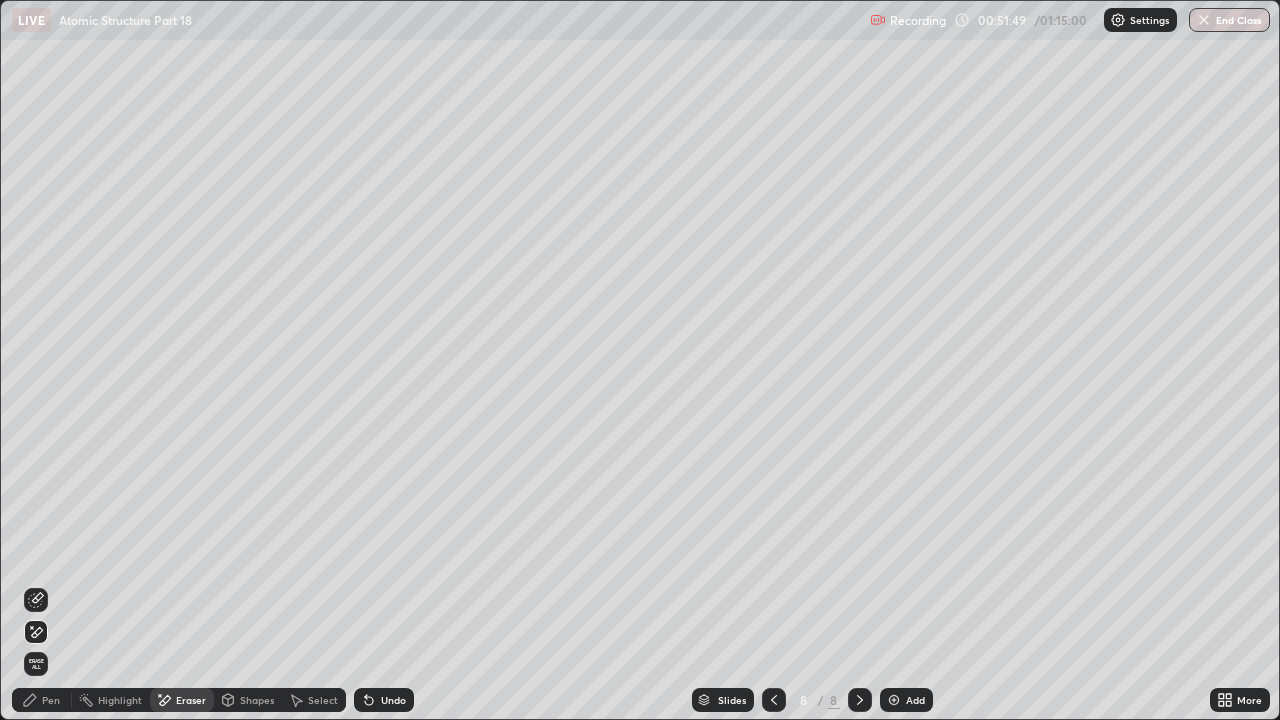 click on "Pen" at bounding box center (42, 700) 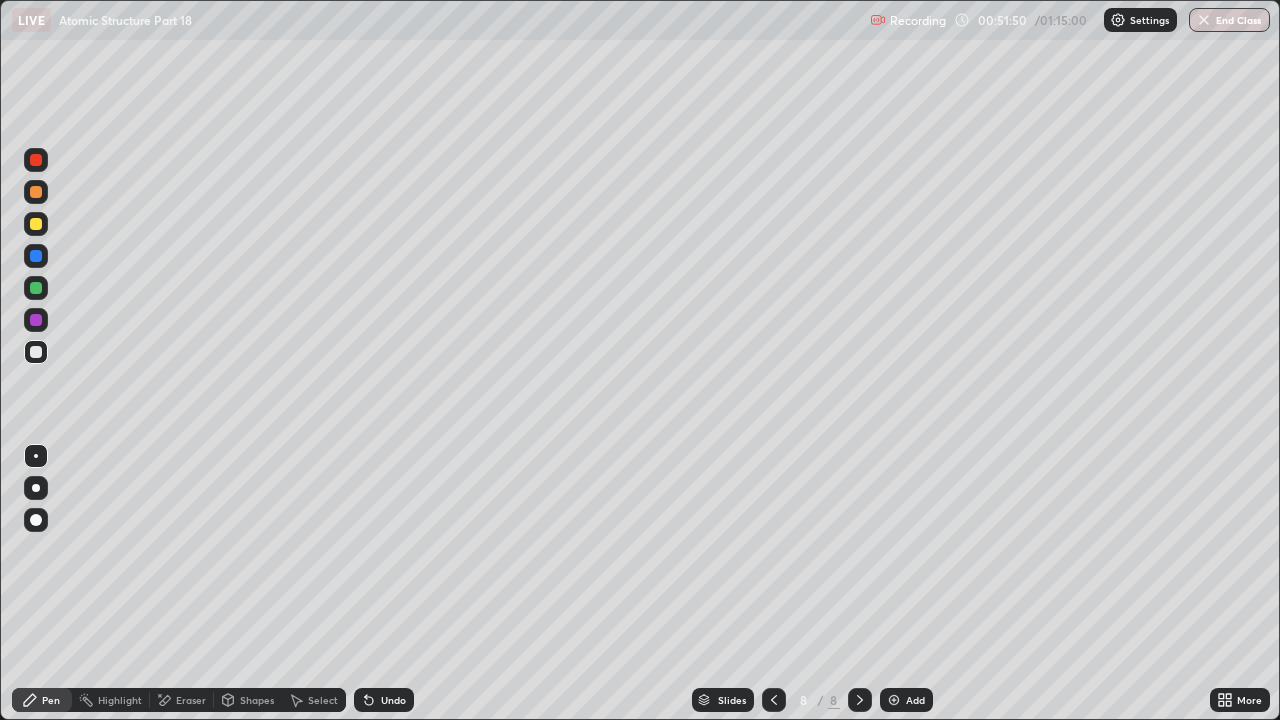 click at bounding box center [36, 224] 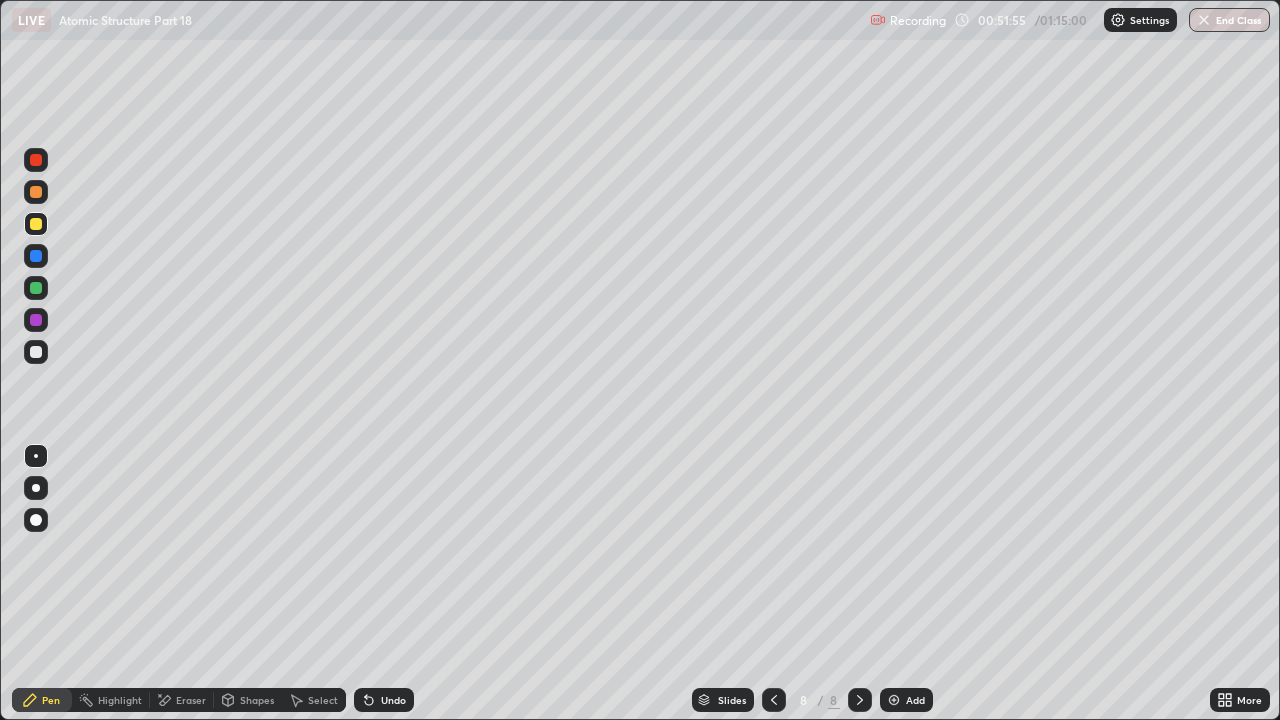 click at bounding box center (36, 288) 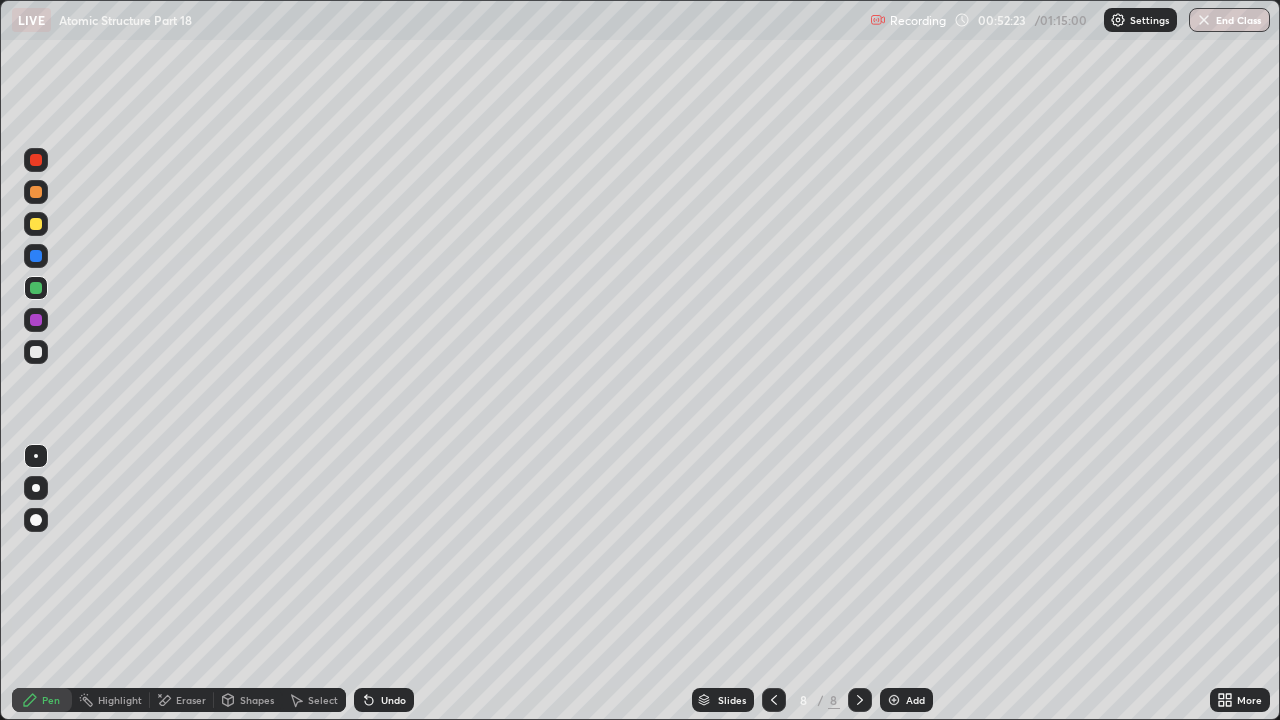 click 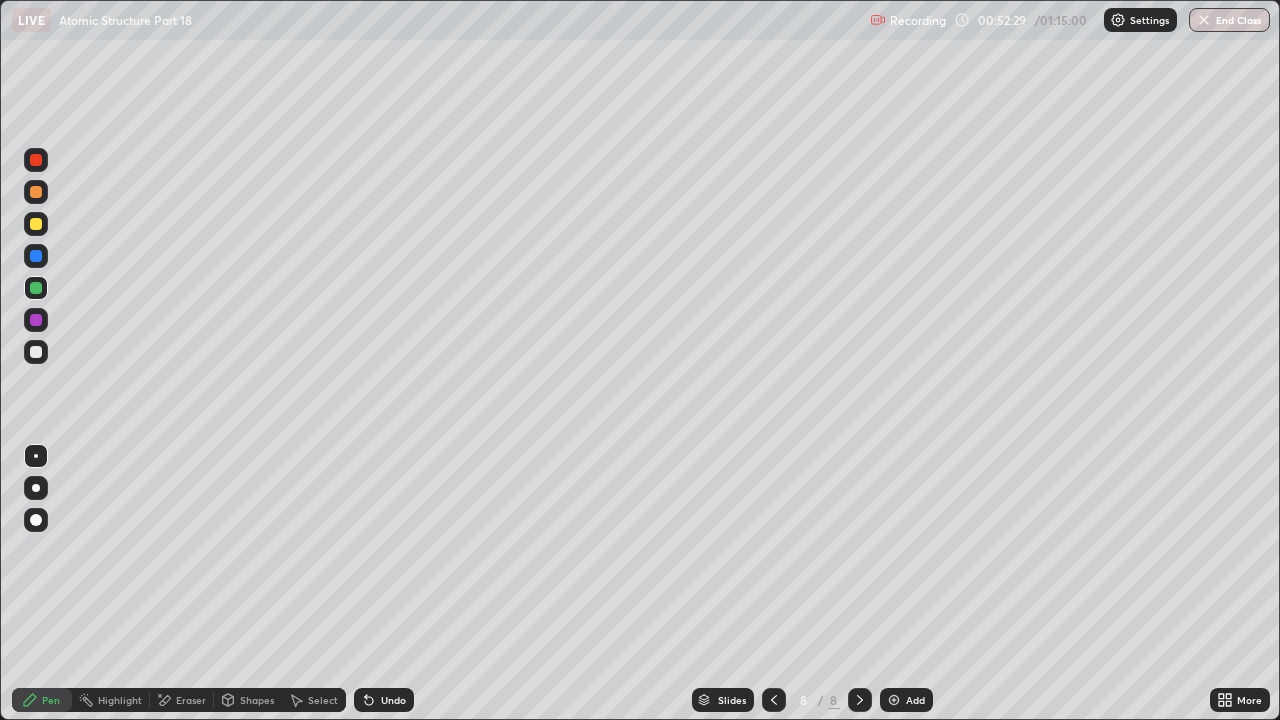 click on "Undo" at bounding box center (384, 700) 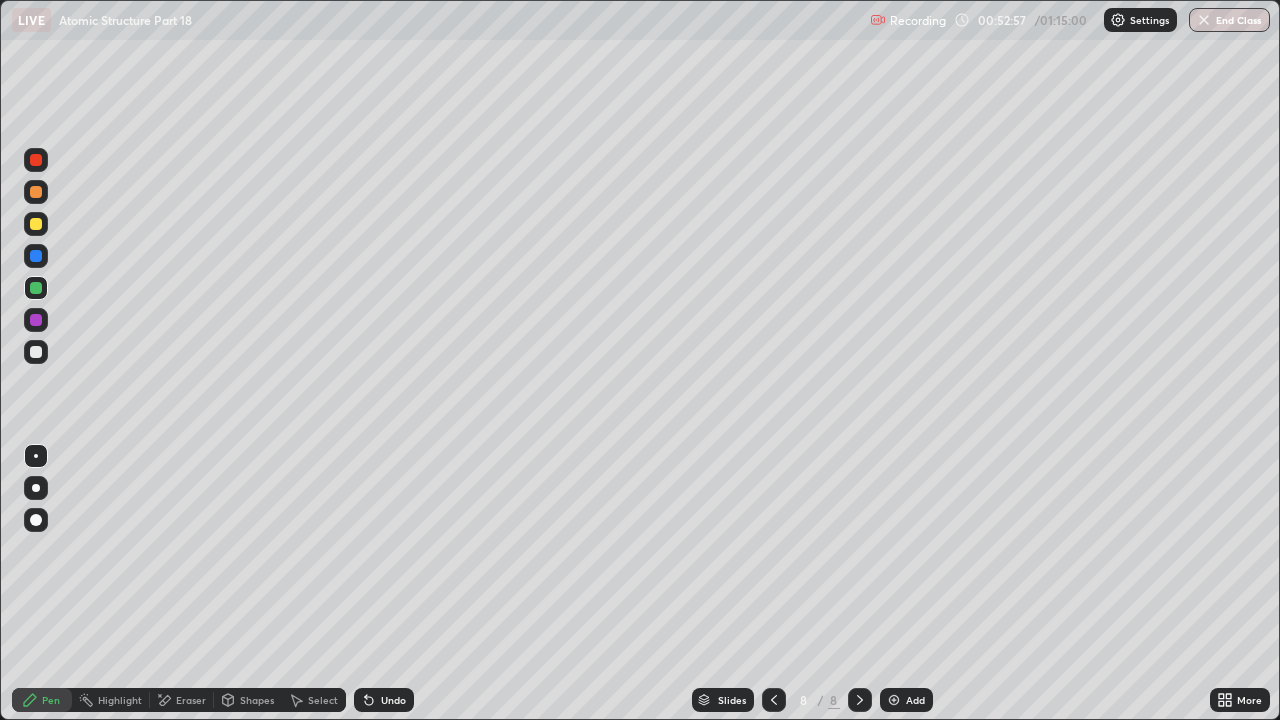 click on "Eraser" at bounding box center [191, 700] 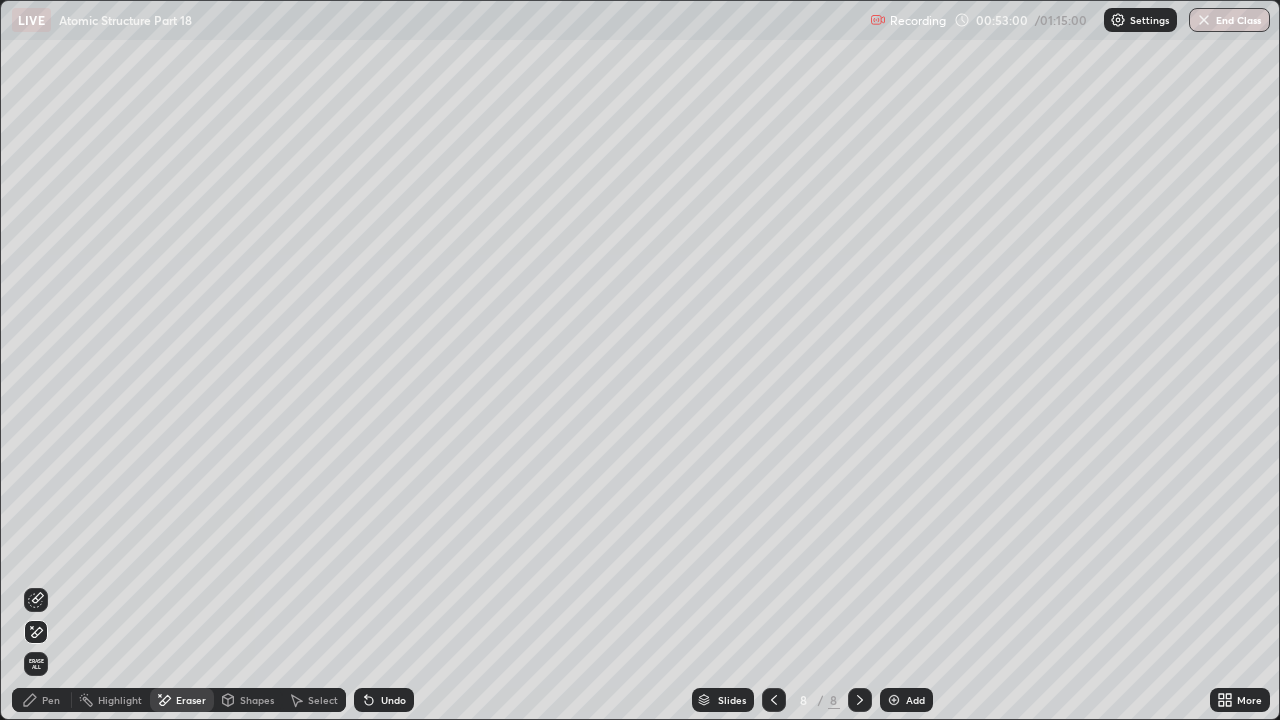 click on "Pen" at bounding box center [51, 700] 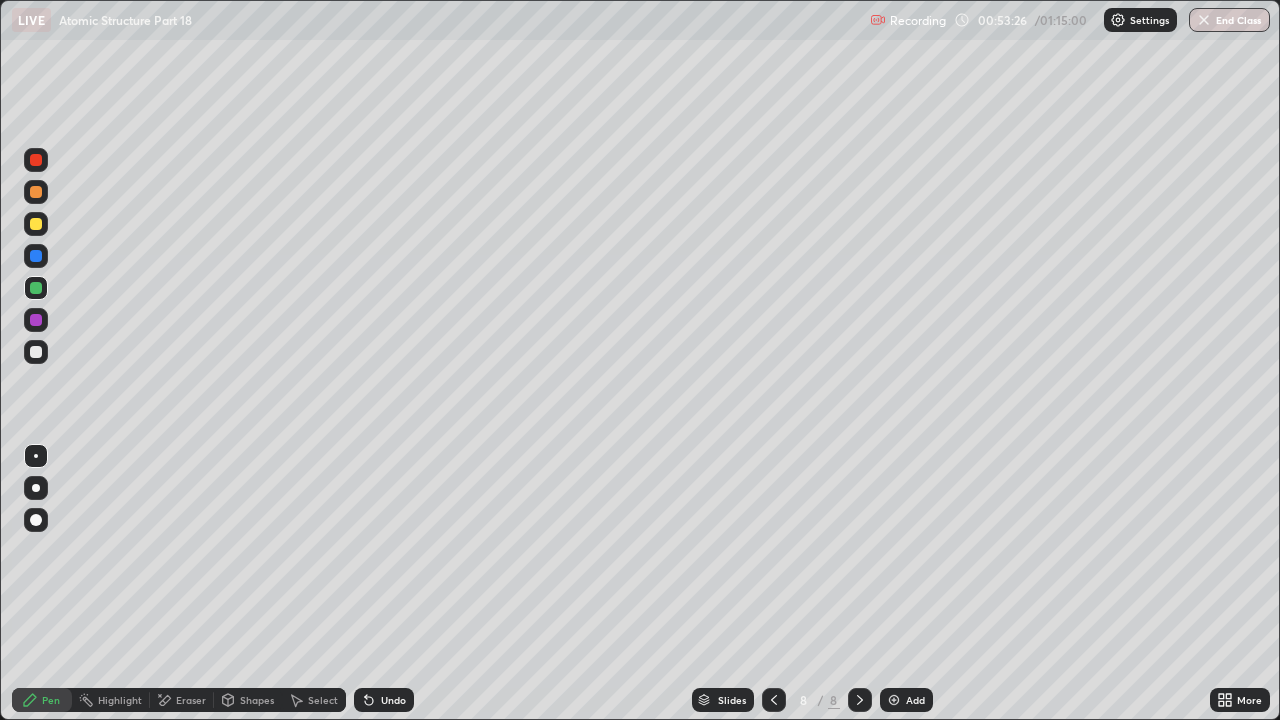 click on "Eraser" at bounding box center [191, 700] 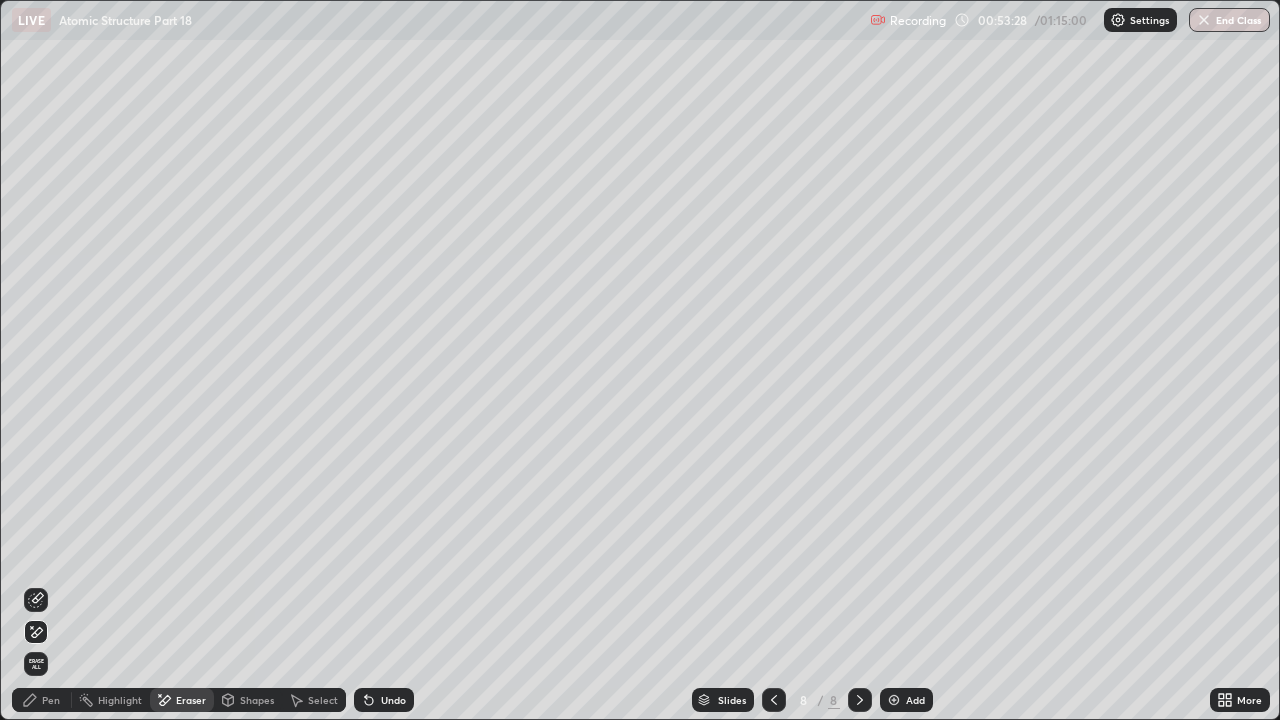 click on "Pen" at bounding box center (51, 700) 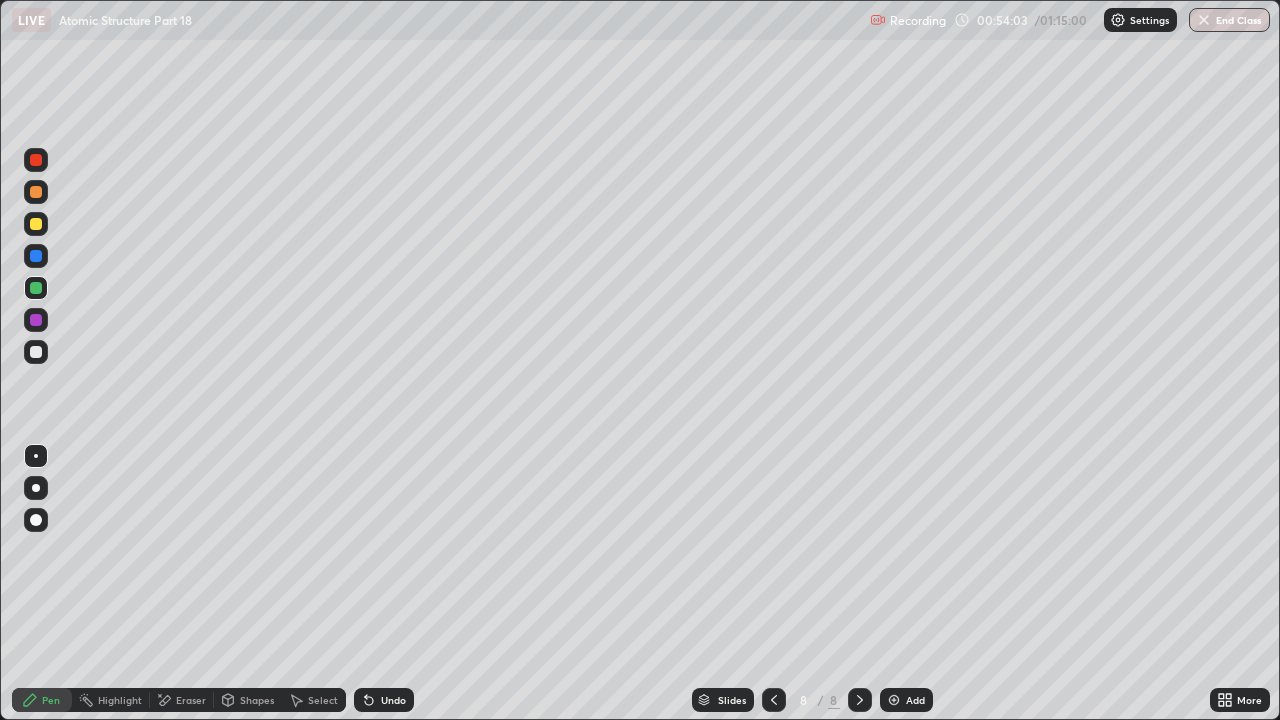 click 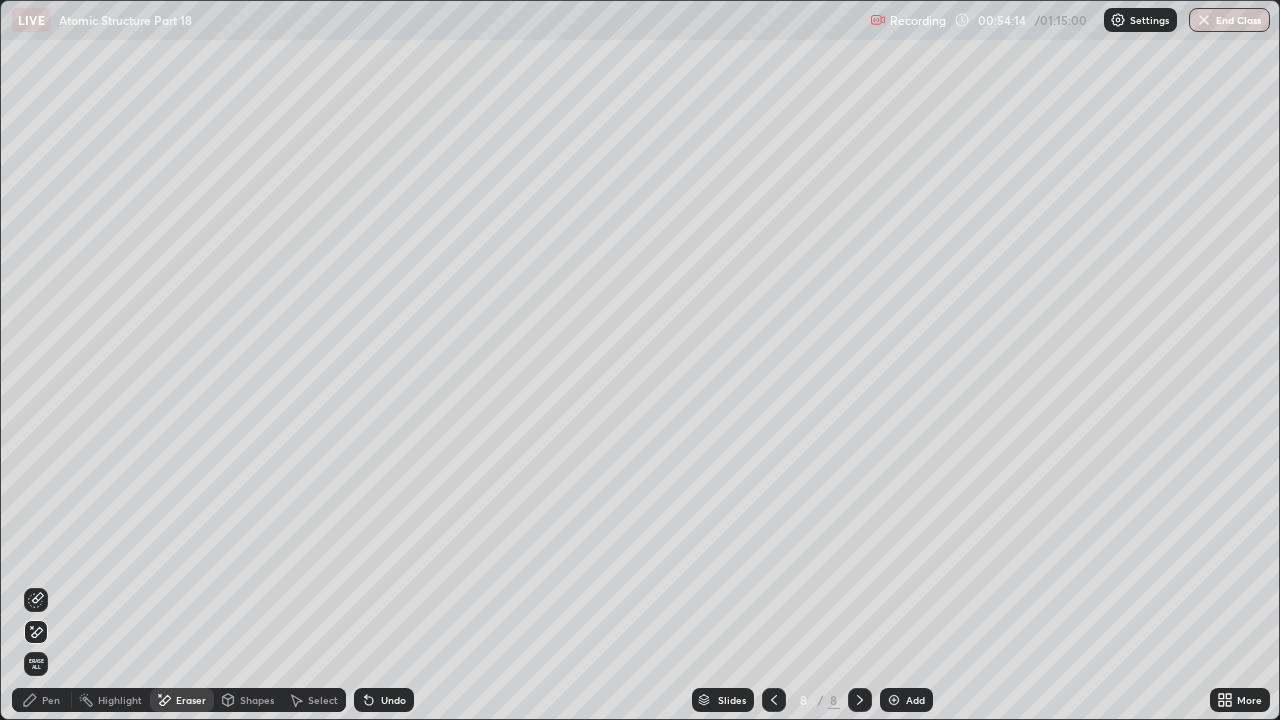 click on "Pen" at bounding box center [42, 700] 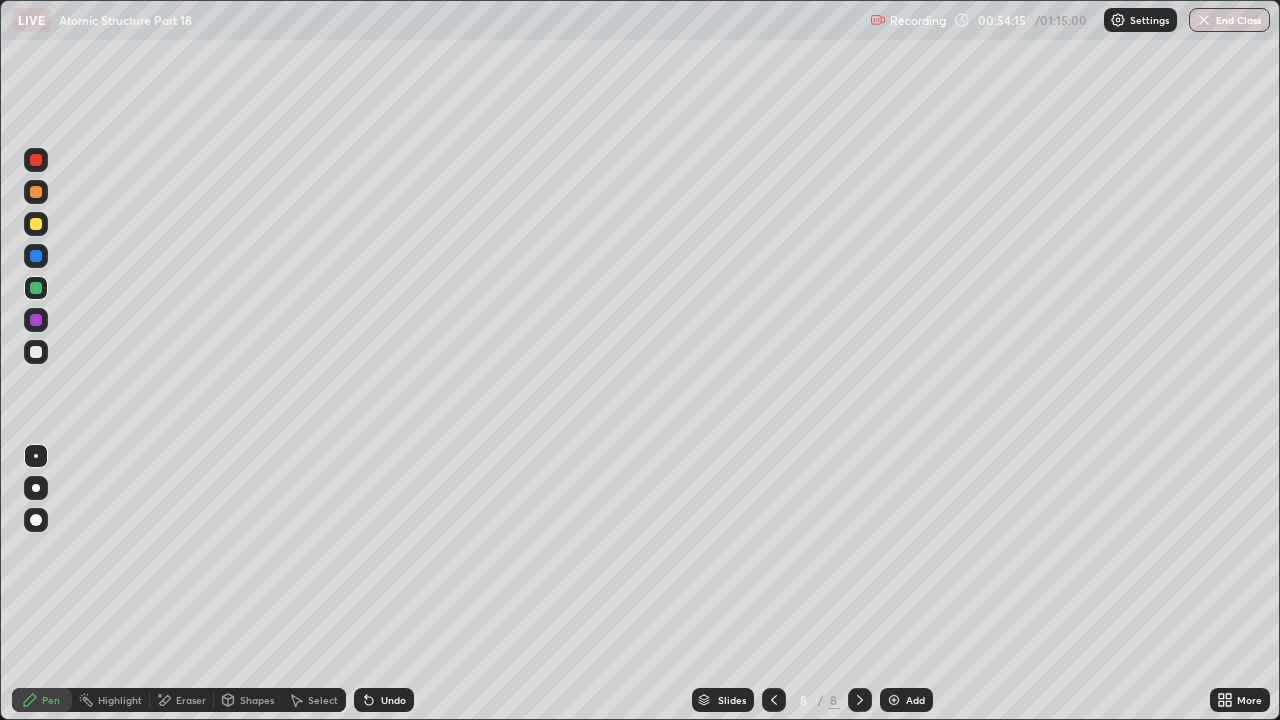 click at bounding box center [36, 352] 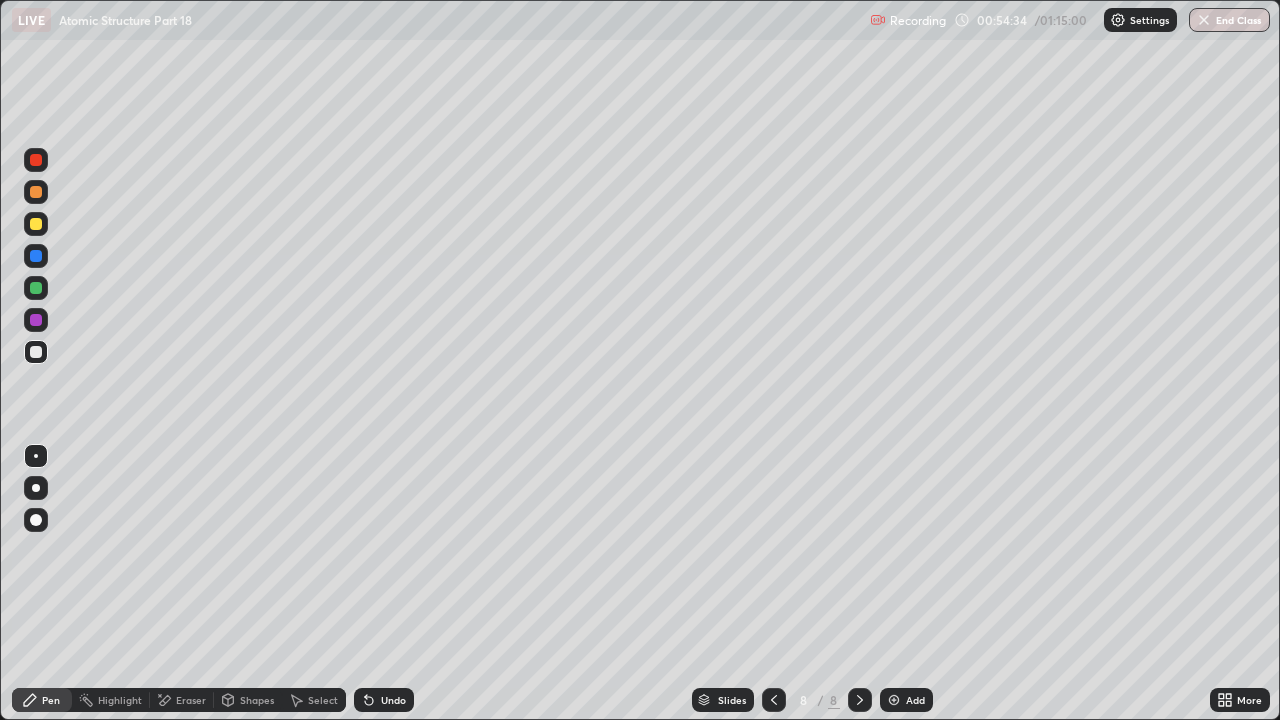 click on "Undo" at bounding box center (393, 700) 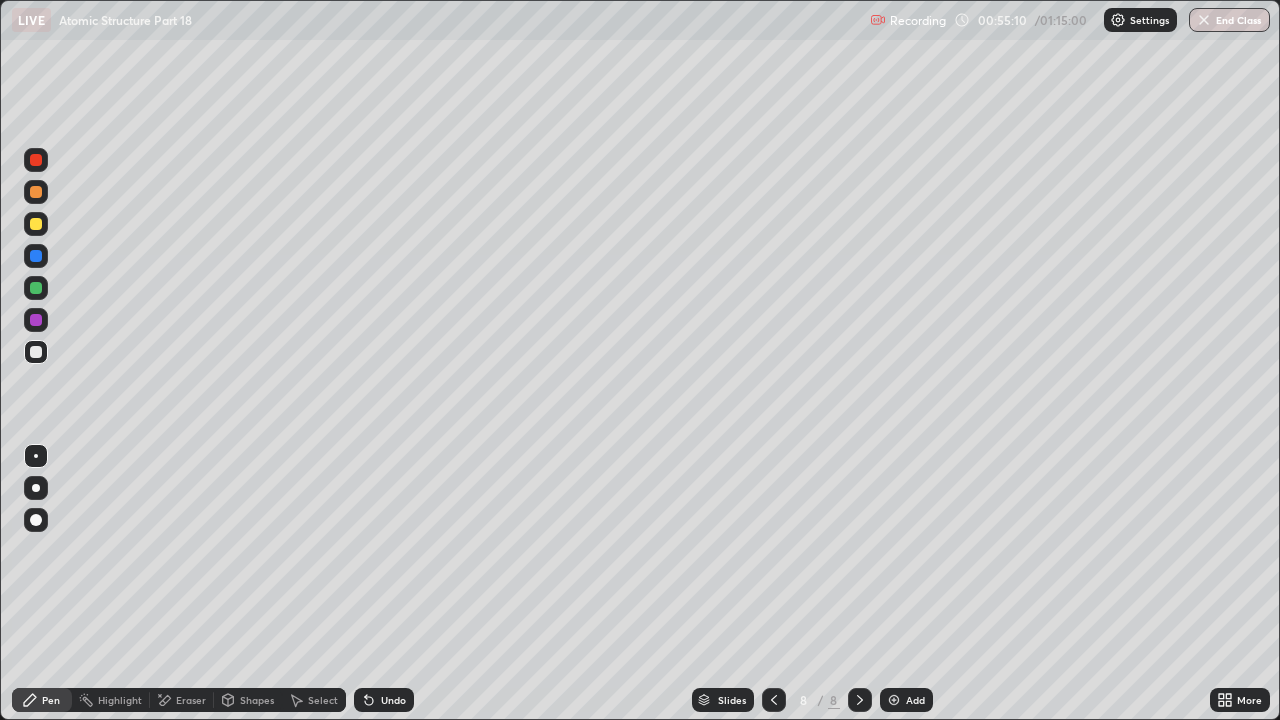 click on "Undo" at bounding box center [393, 700] 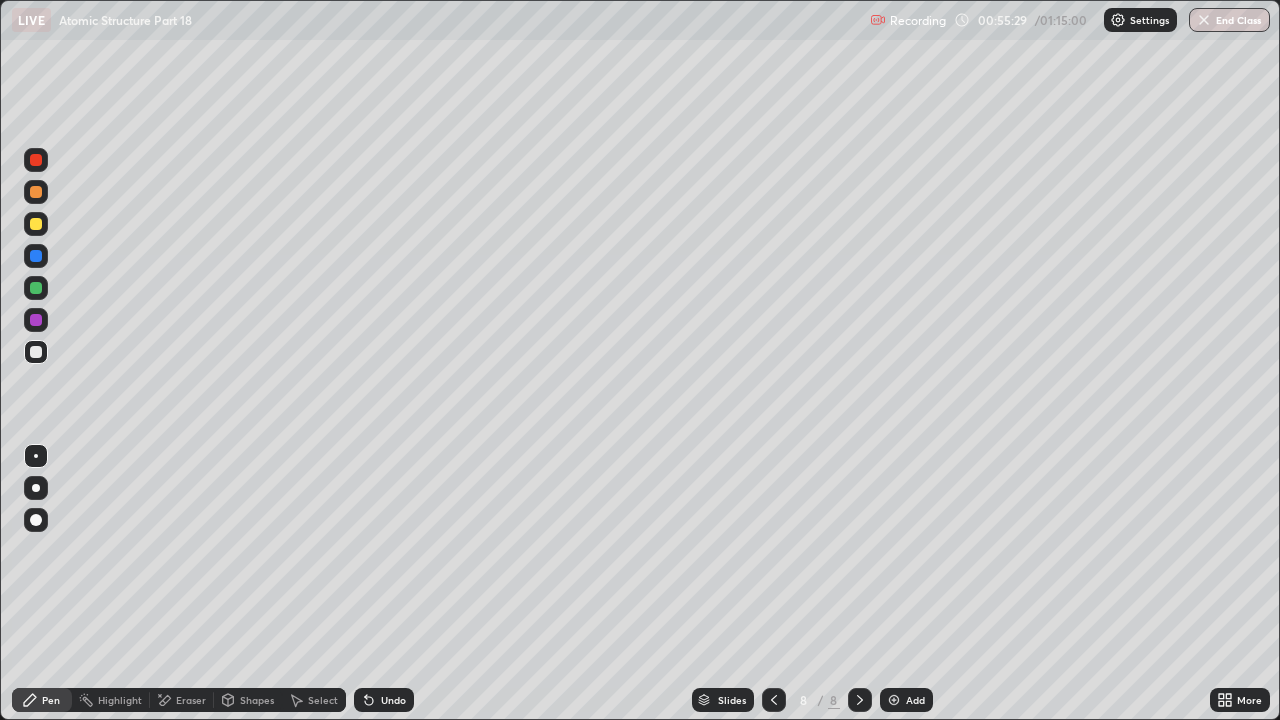 click at bounding box center [36, 256] 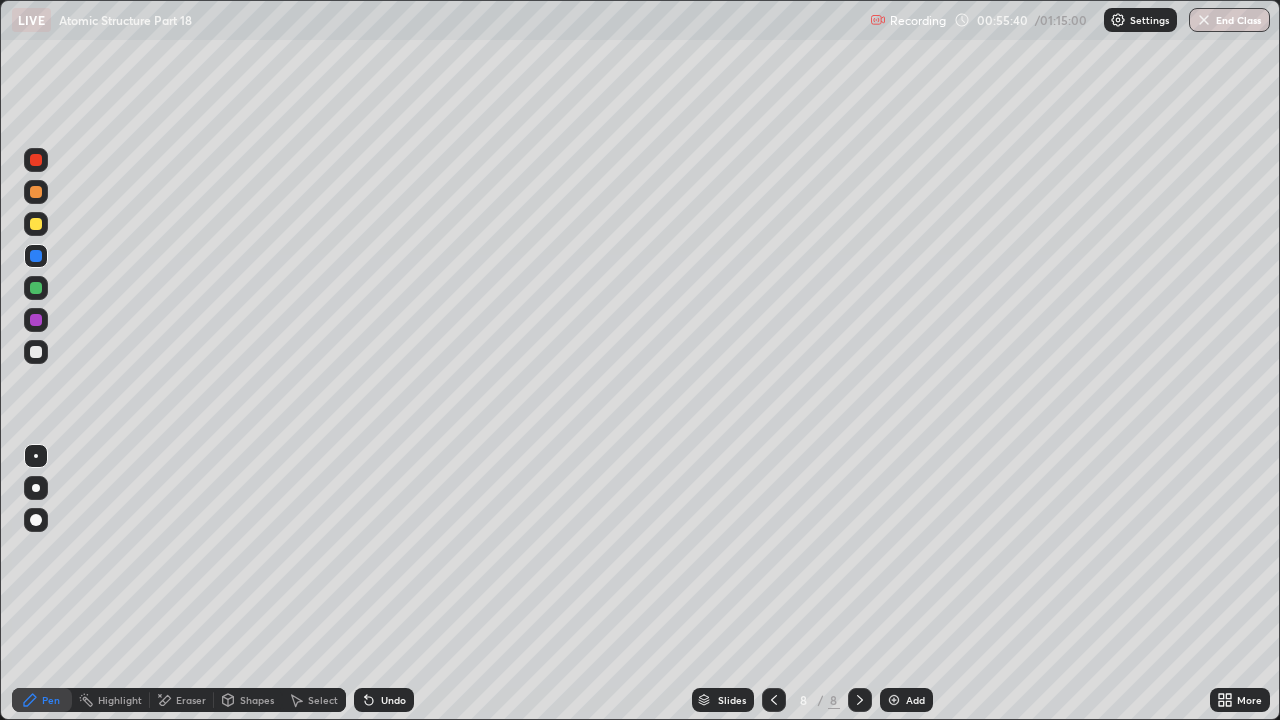 click at bounding box center (36, 352) 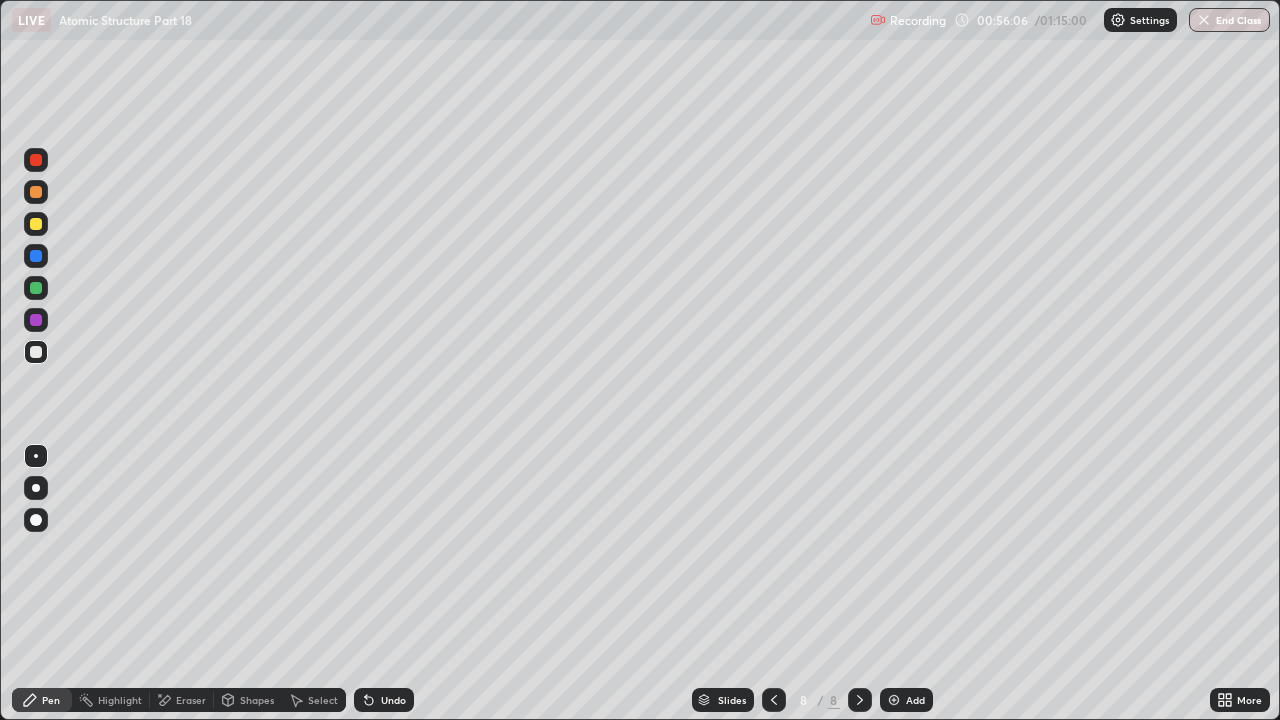 click at bounding box center (36, 288) 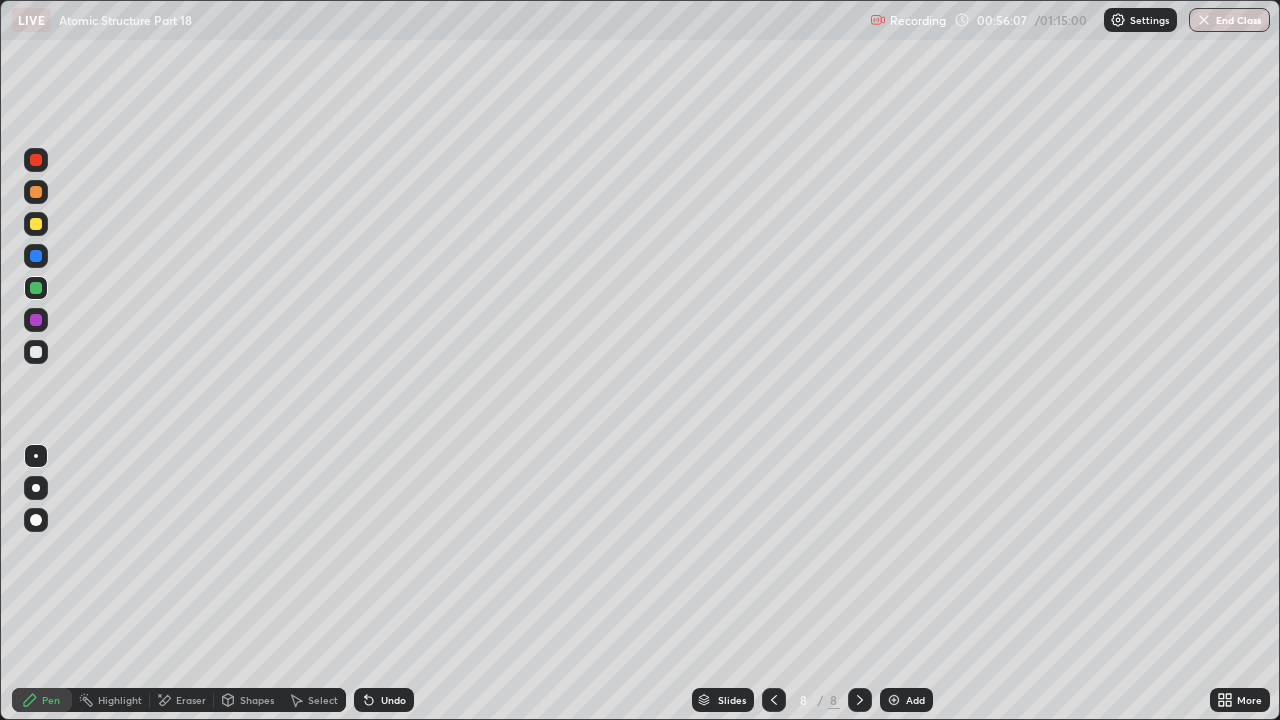 click at bounding box center [36, 256] 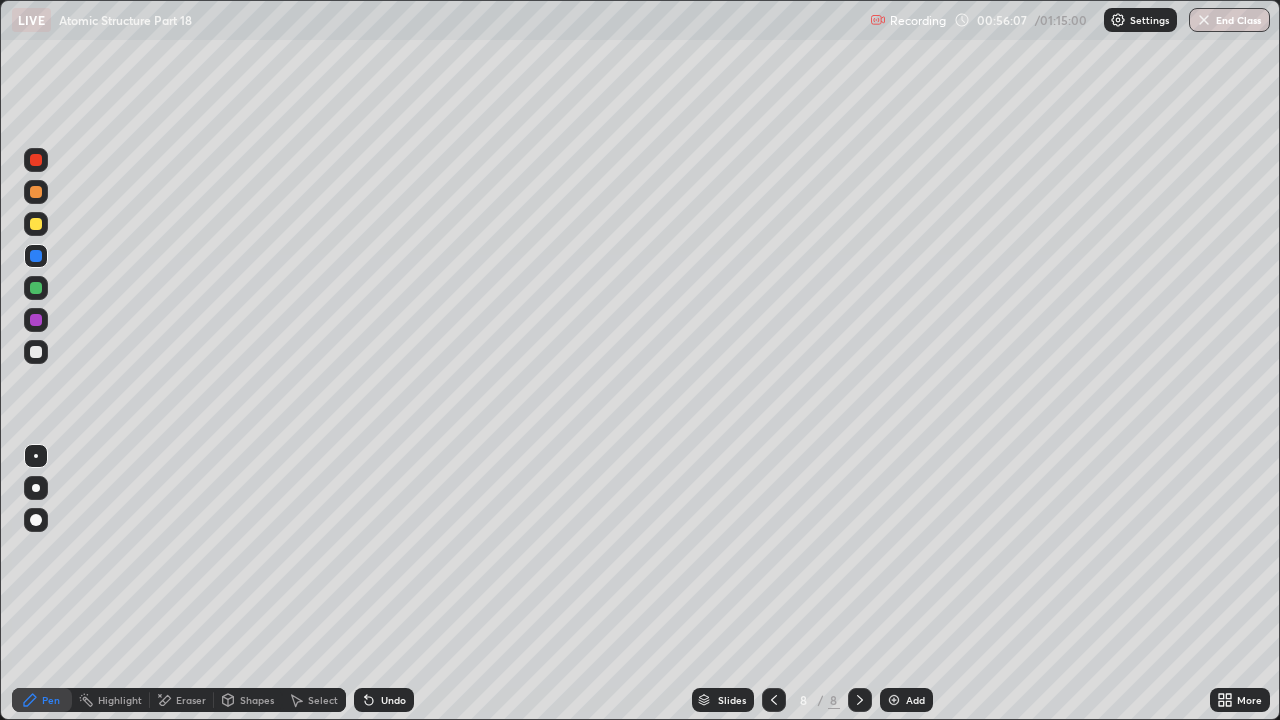 click at bounding box center [36, 224] 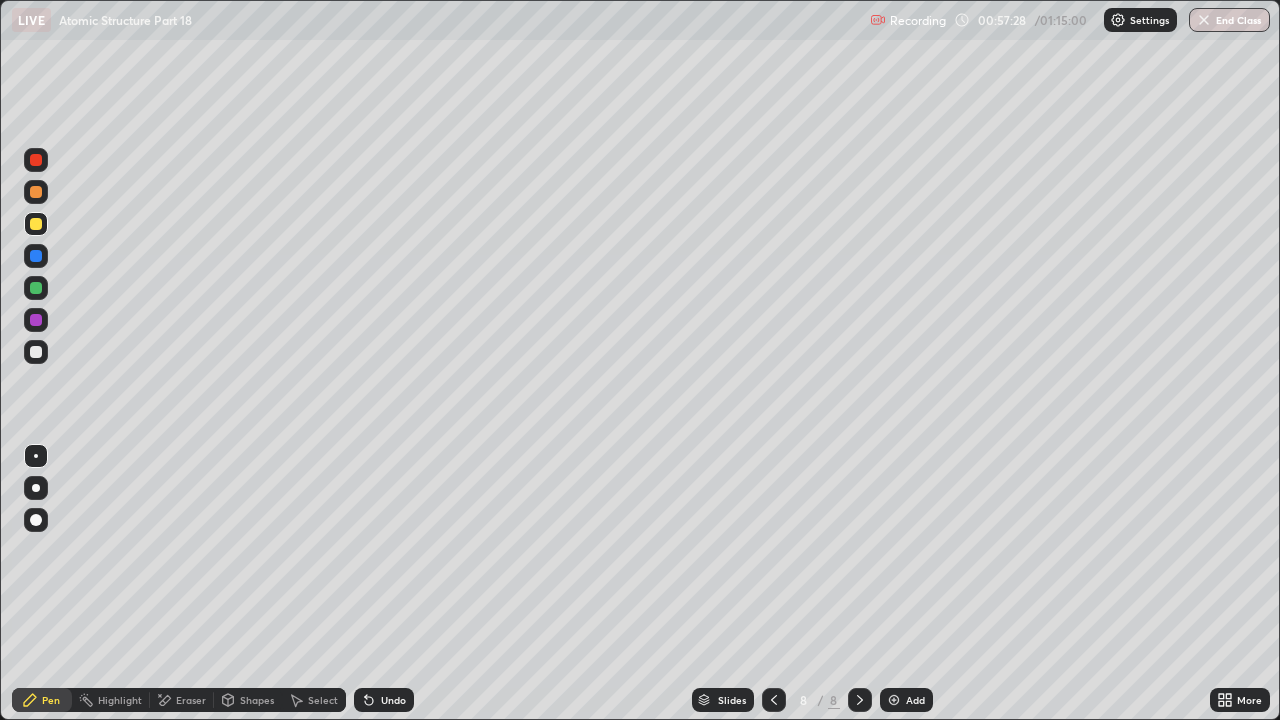 click on "Eraser" at bounding box center [191, 700] 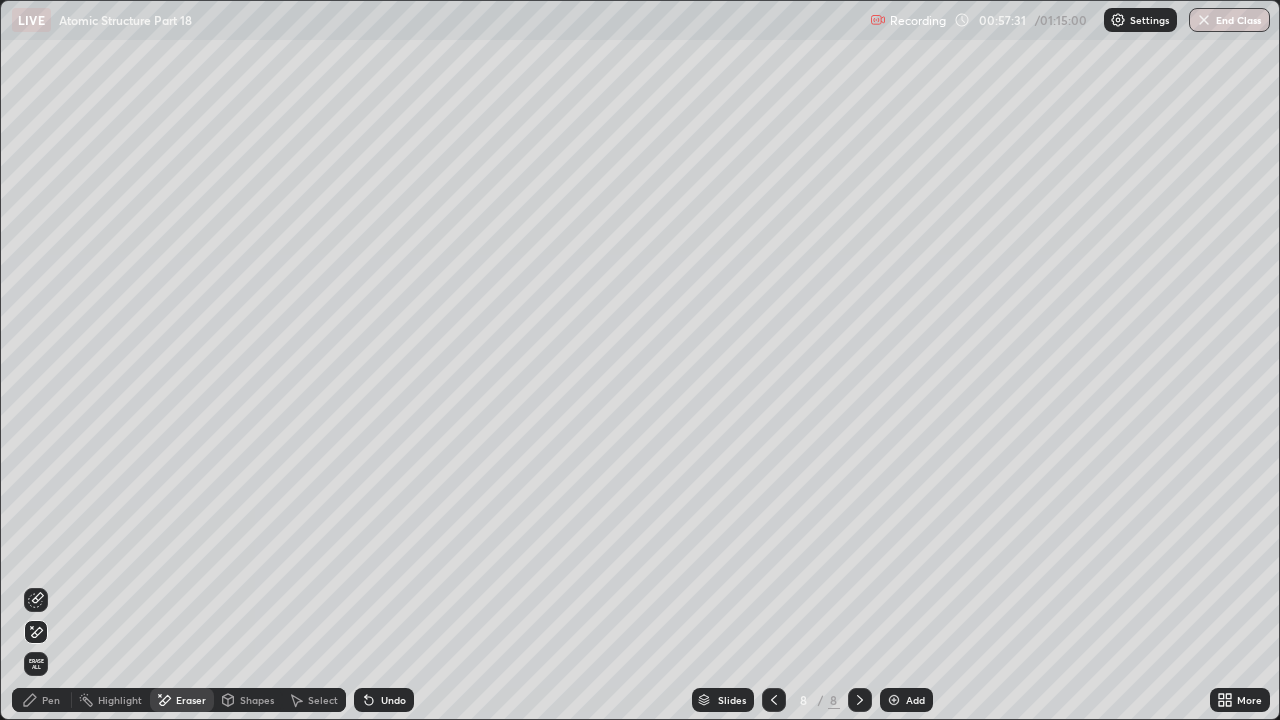 click on "Pen" at bounding box center [42, 700] 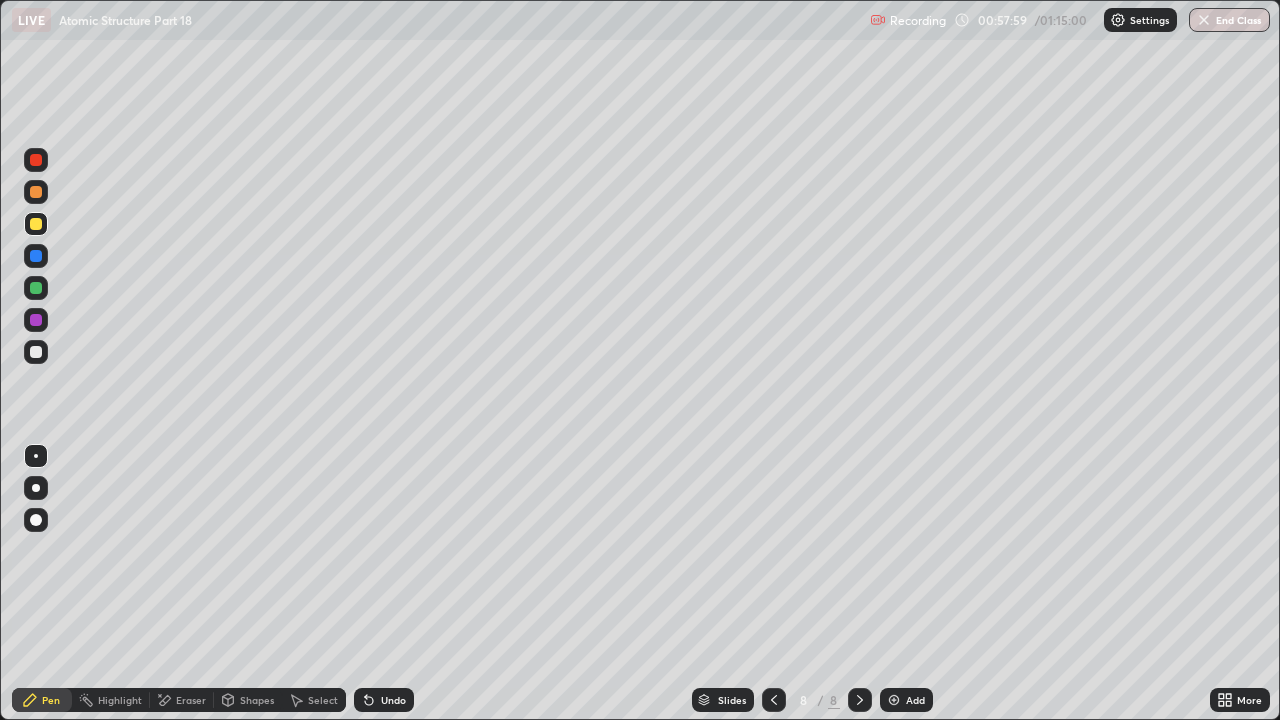 click 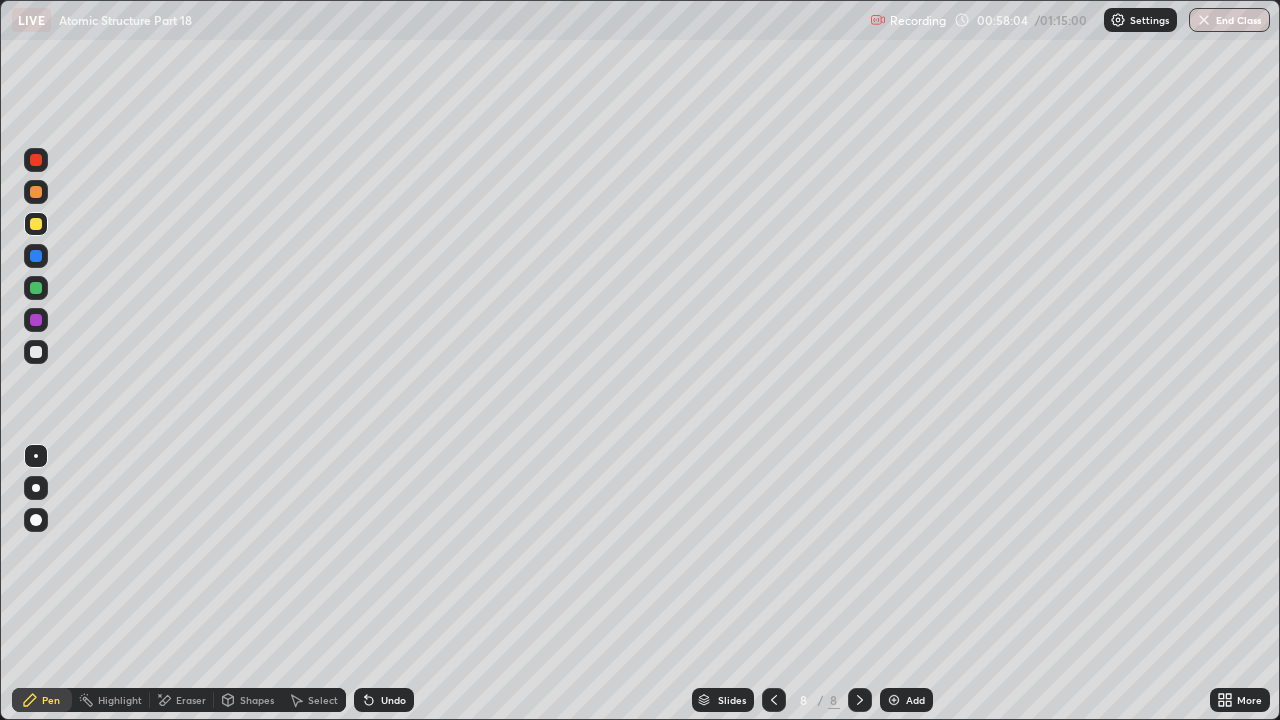 click at bounding box center [36, 352] 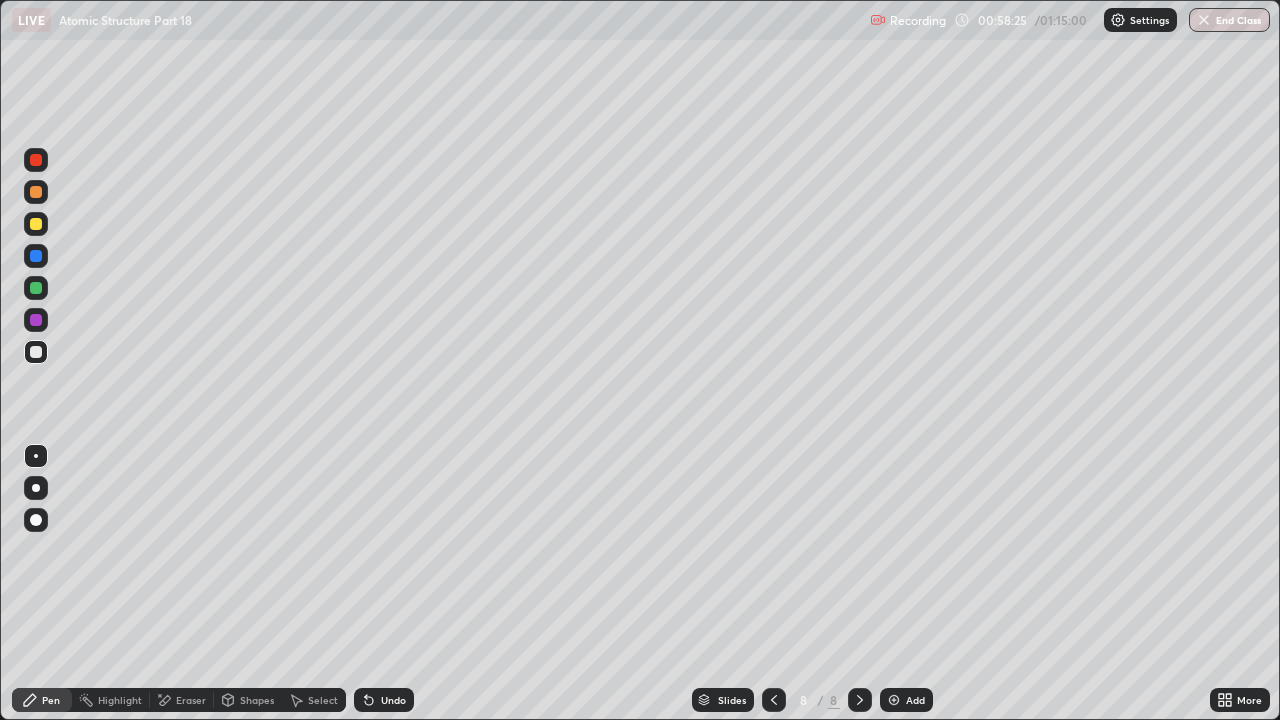 click at bounding box center (36, 224) 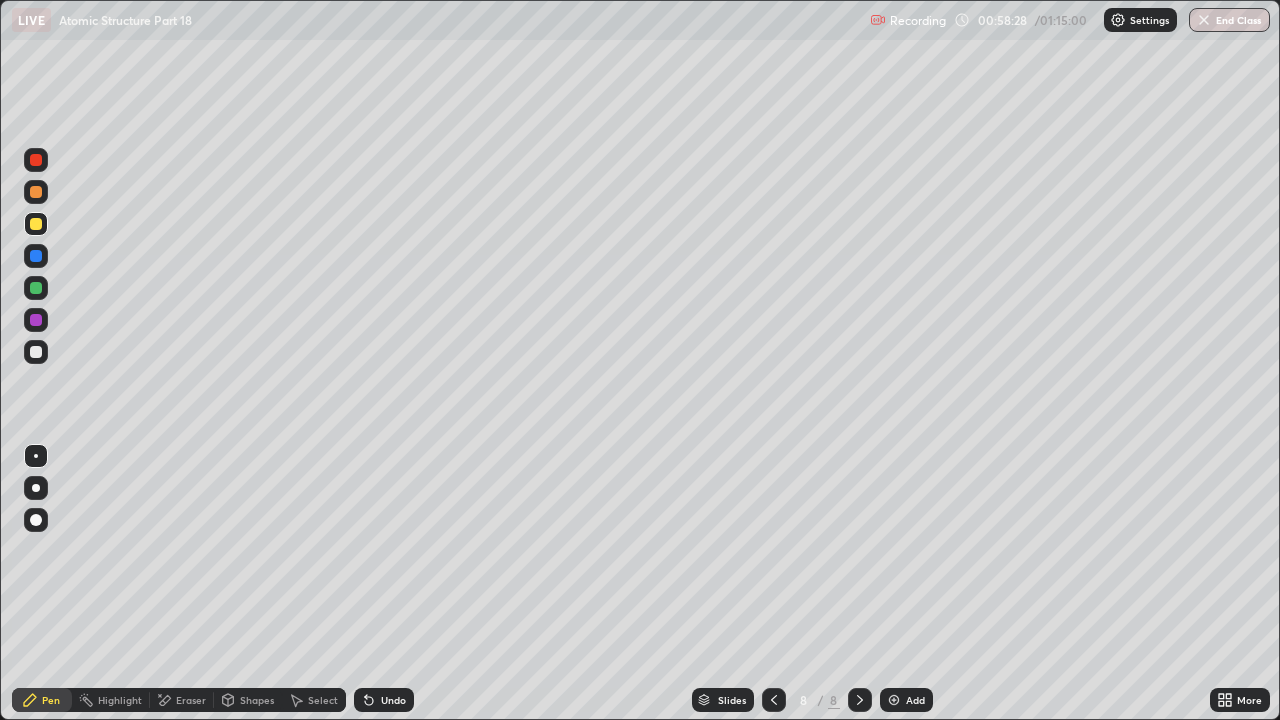 click at bounding box center [36, 192] 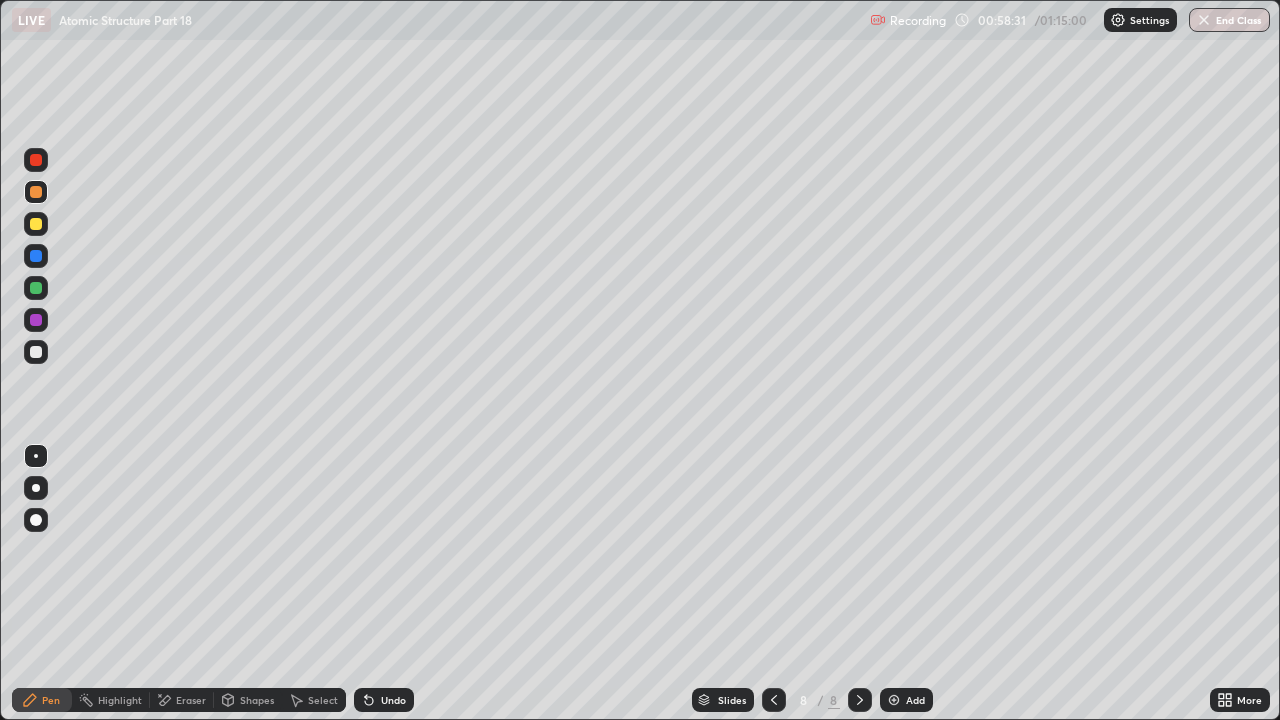 click at bounding box center [36, 288] 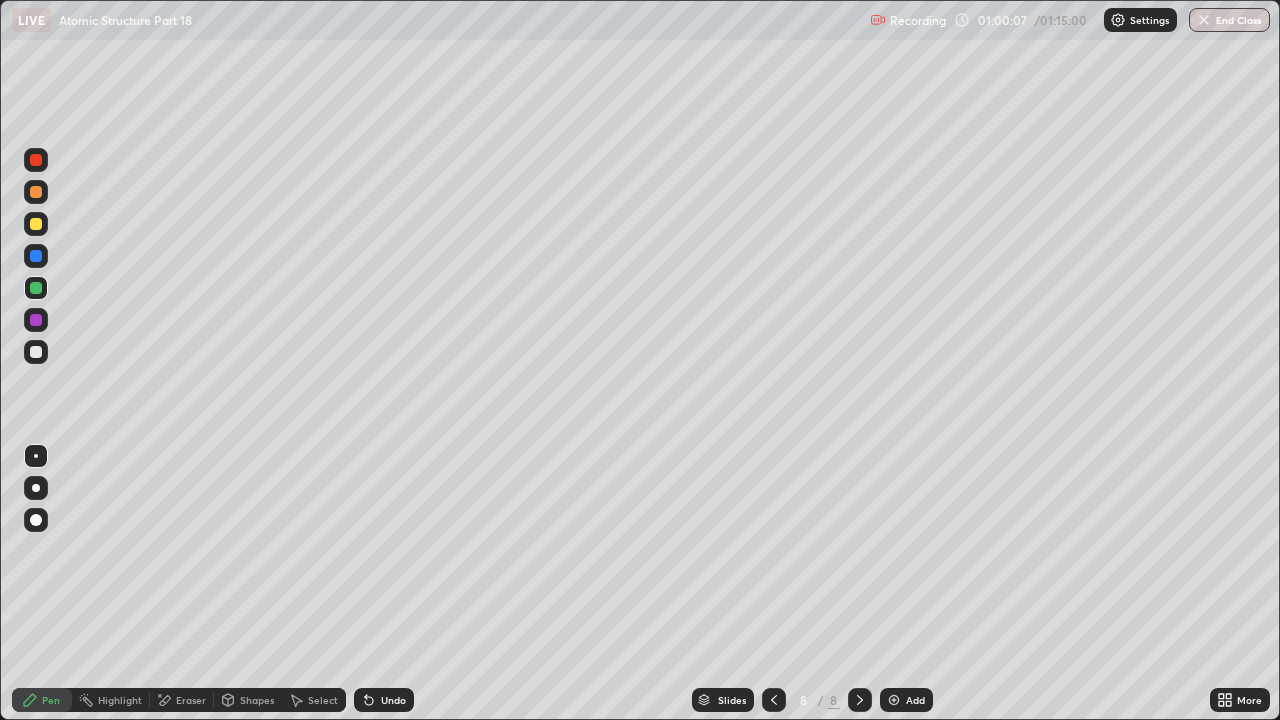 click at bounding box center (36, 352) 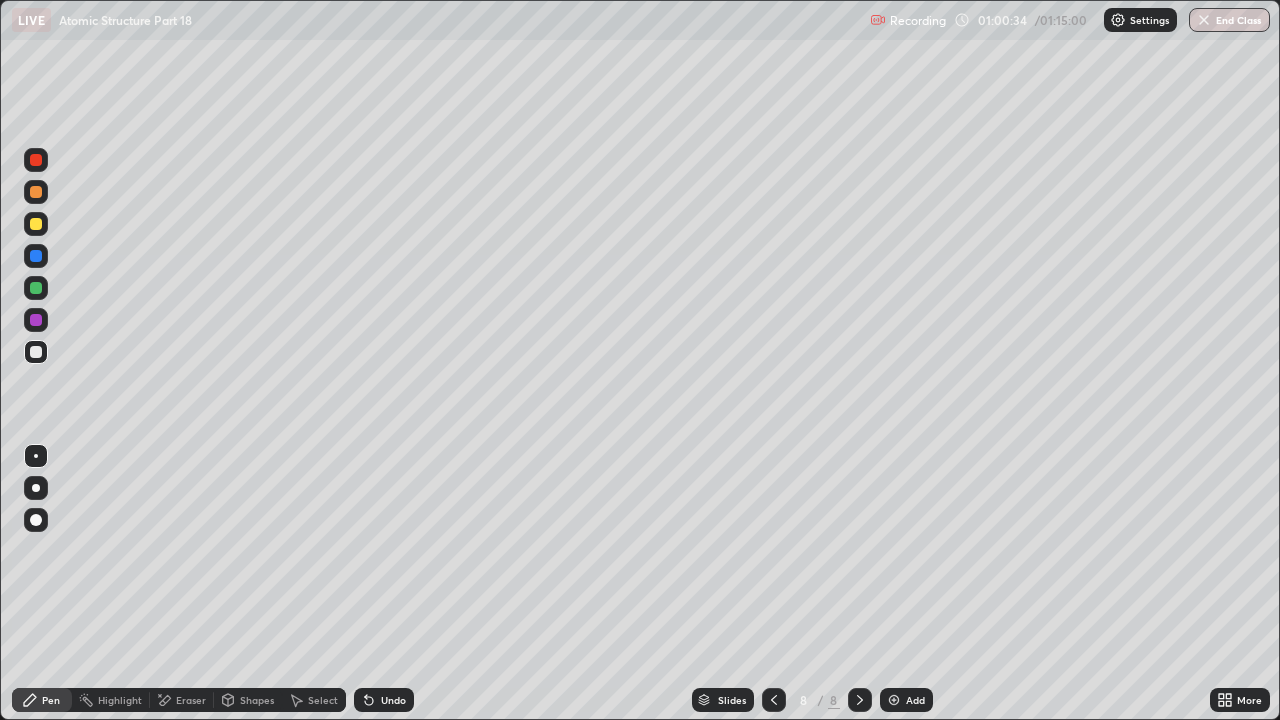 click on "Undo" at bounding box center (384, 700) 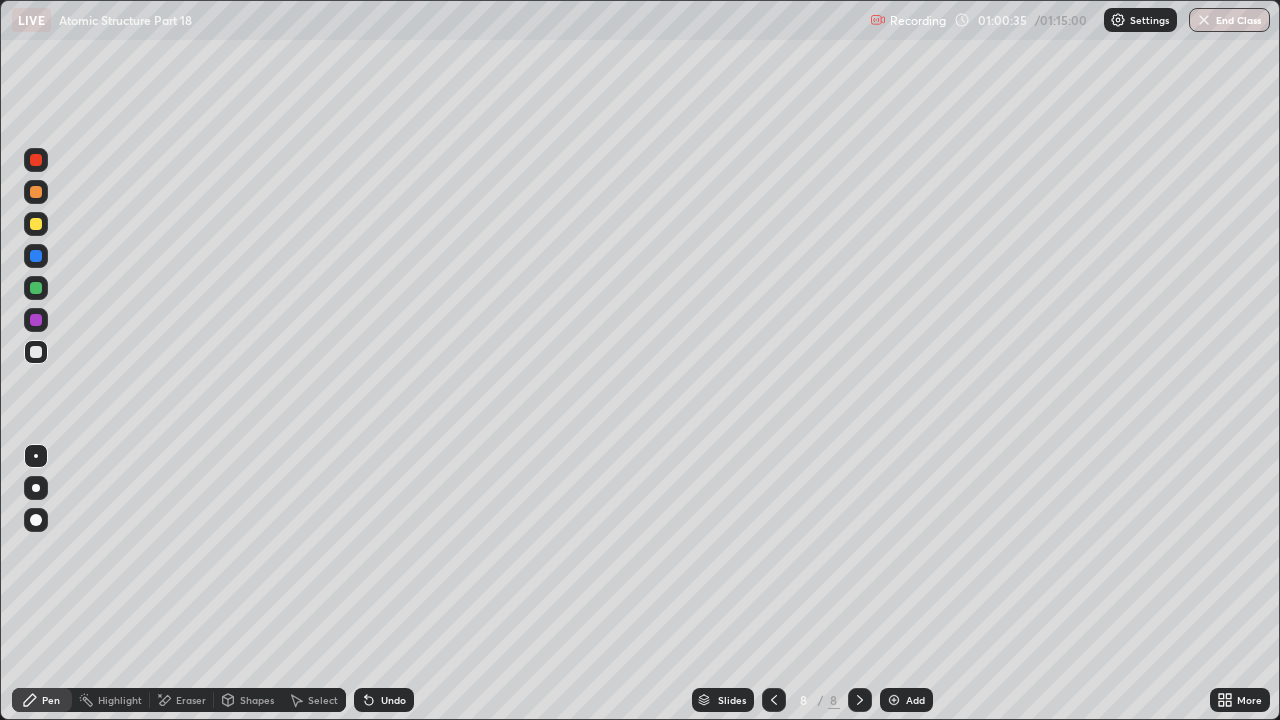click on "Undo" at bounding box center [393, 700] 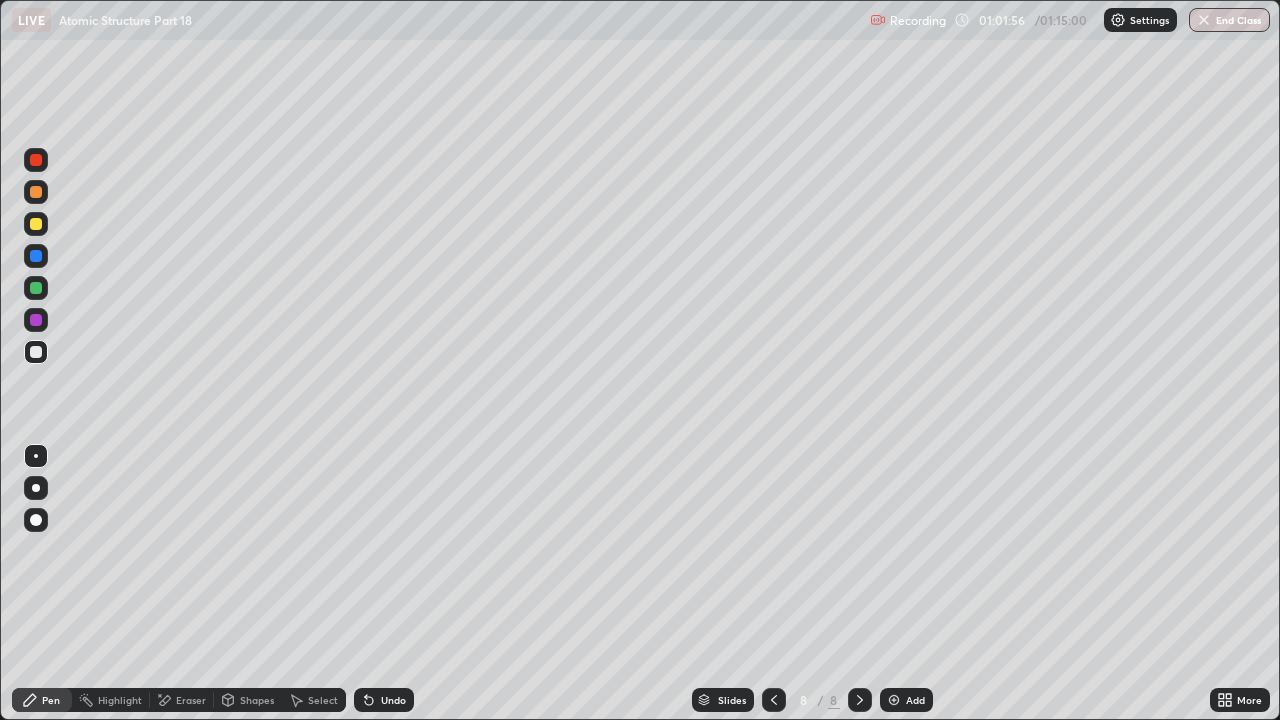 click on "Add" at bounding box center [906, 700] 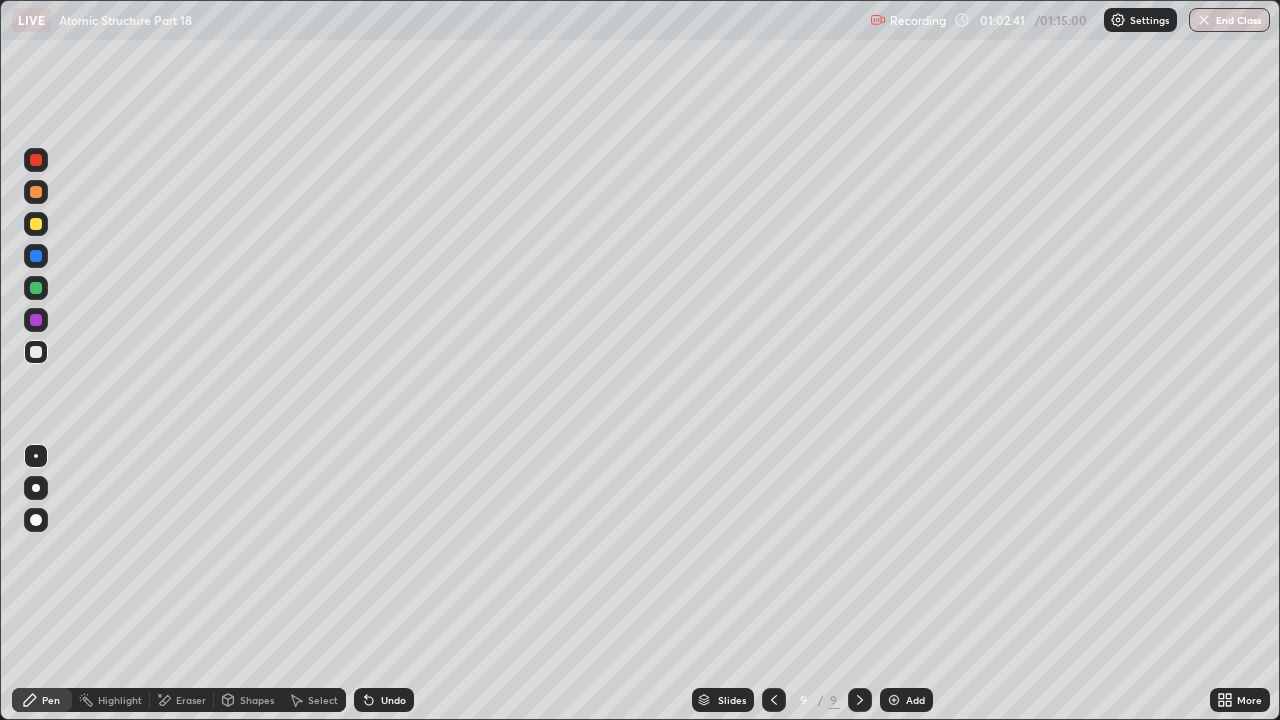 click at bounding box center [36, 224] 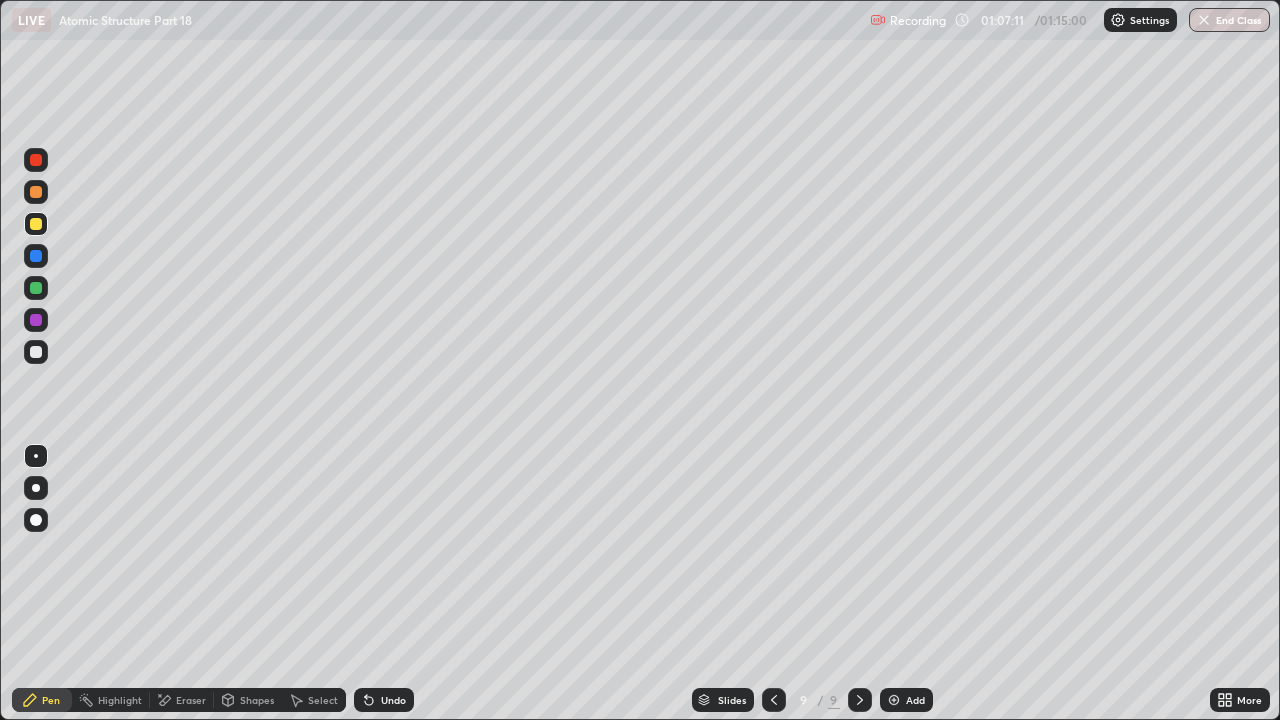 click at bounding box center (36, 352) 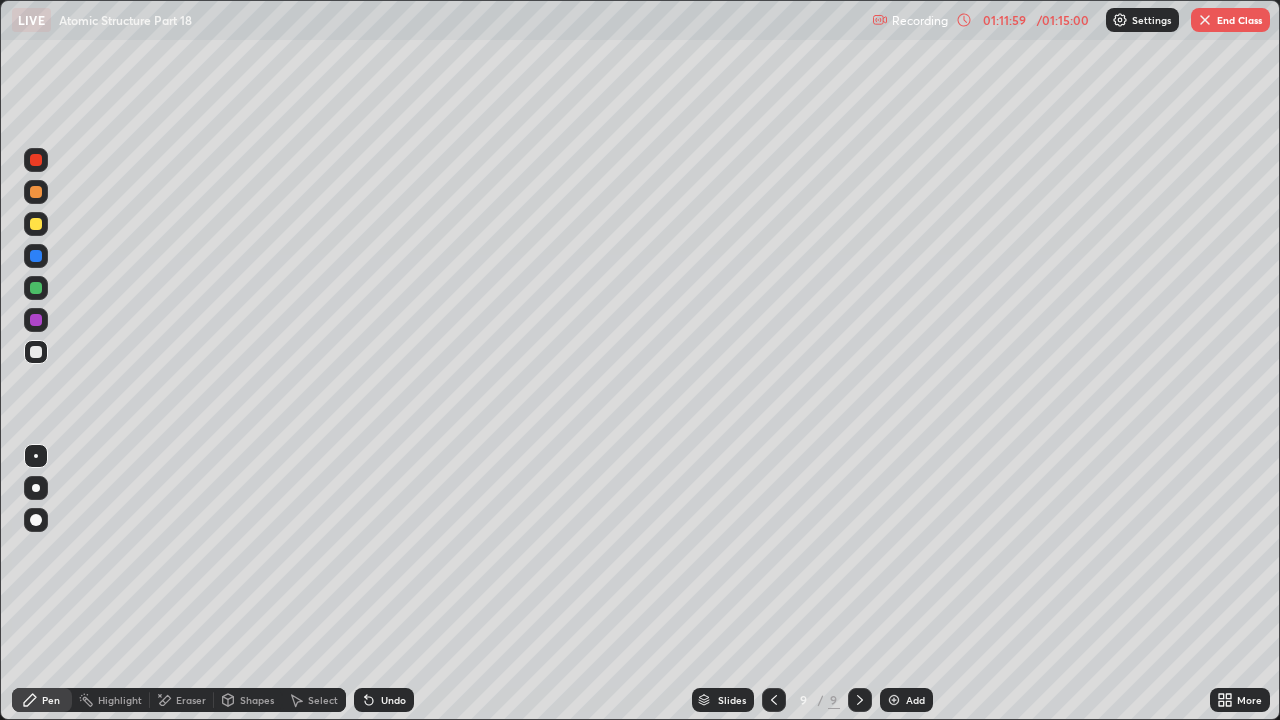 click on "End Class" at bounding box center [1230, 20] 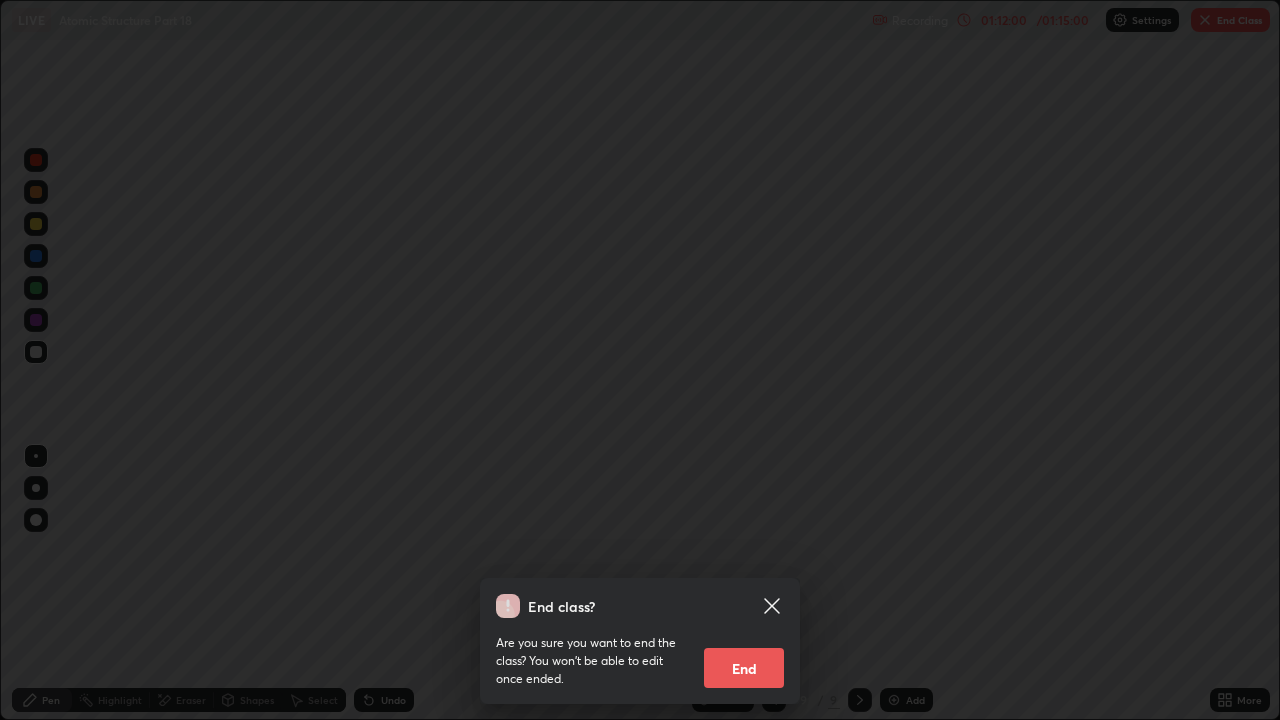 click on "End" at bounding box center (744, 668) 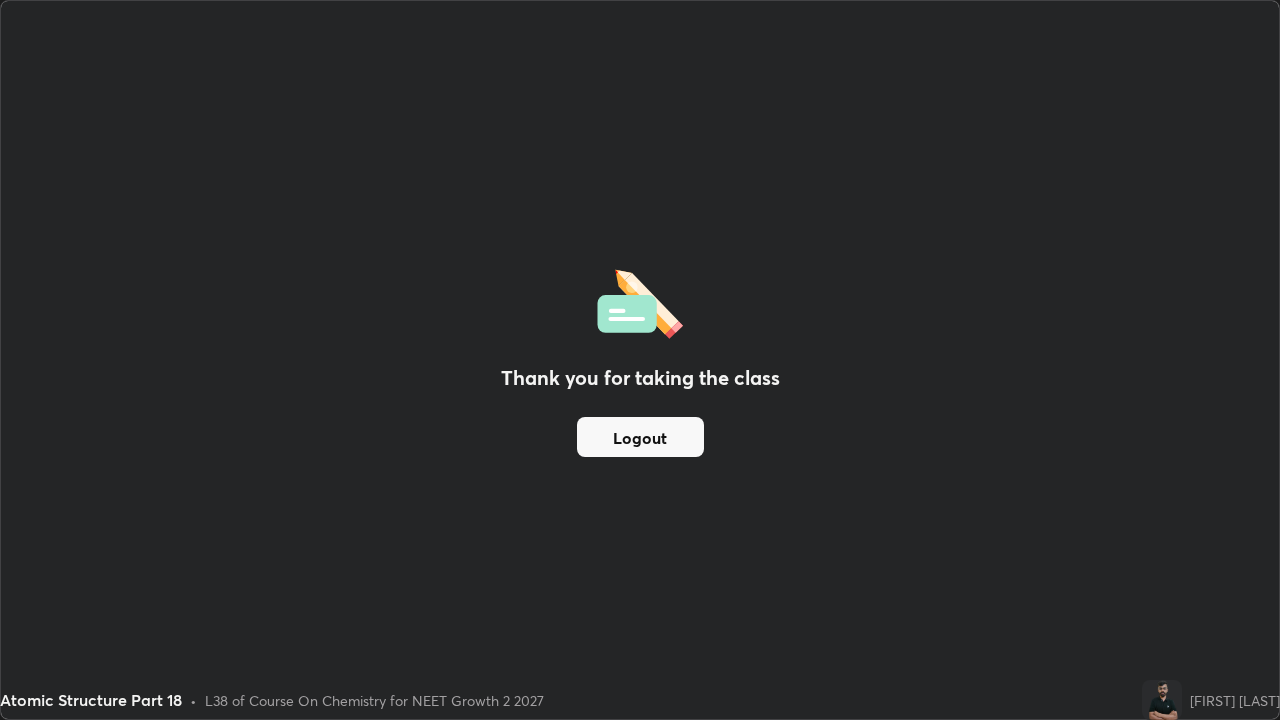 click on "Logout" at bounding box center (640, 437) 